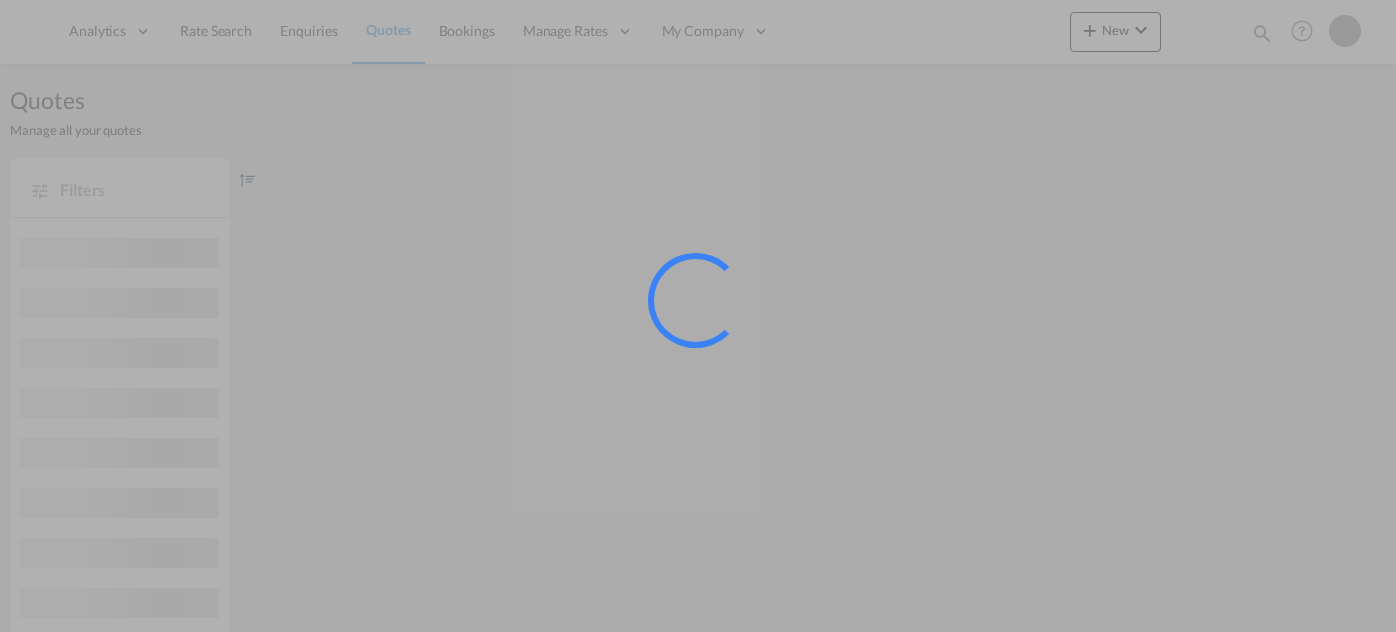 scroll, scrollTop: 0, scrollLeft: 0, axis: both 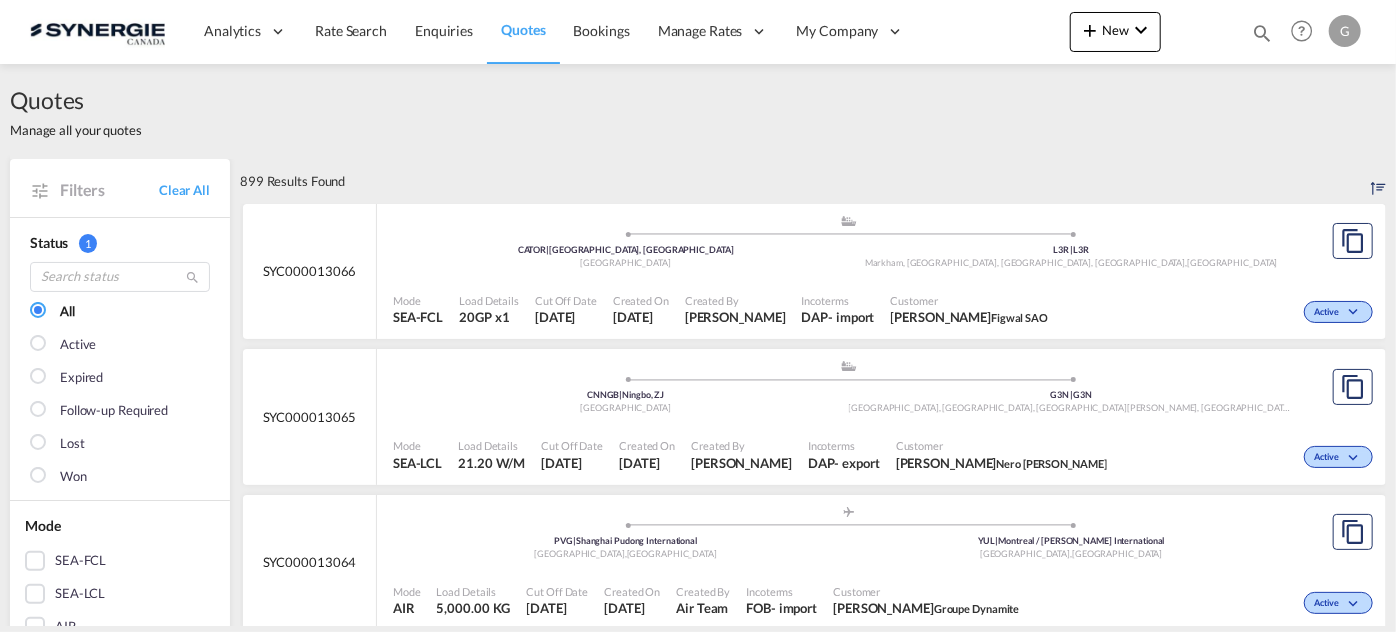 click on "Bookings Quotes Enquiries
Help Resources Product Release
G
My Profile Logout" at bounding box center (1302, 31) 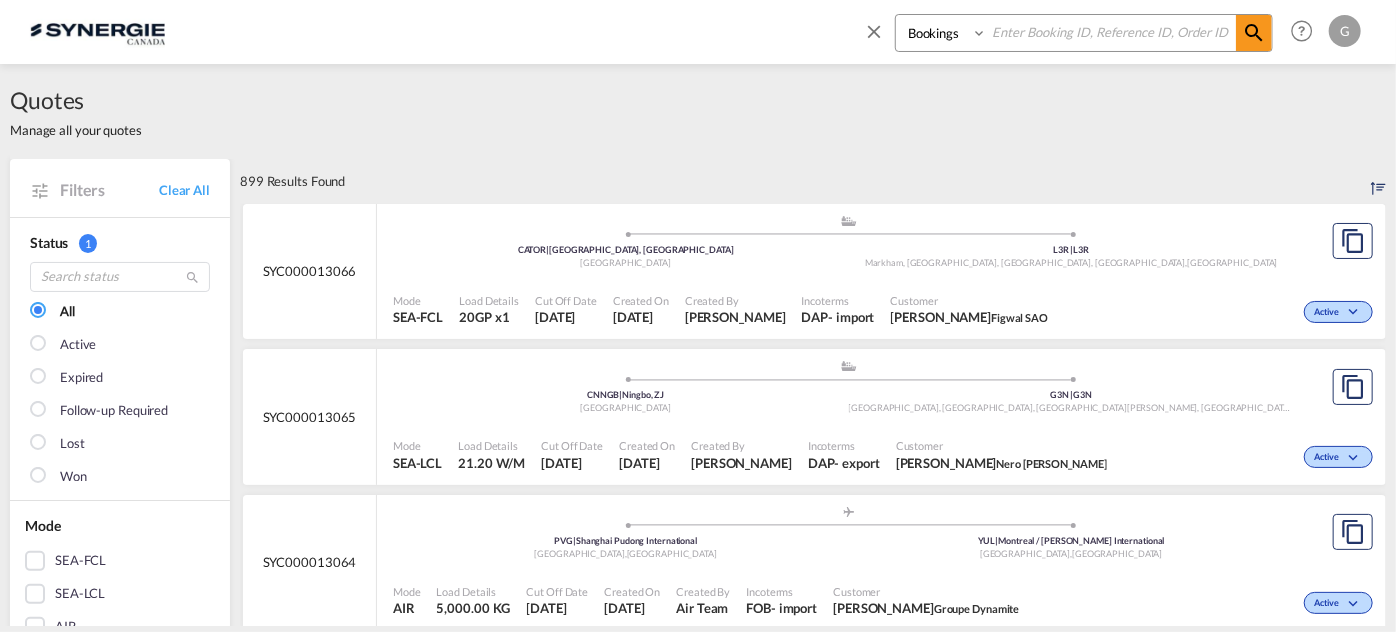 click at bounding box center [1111, 32] 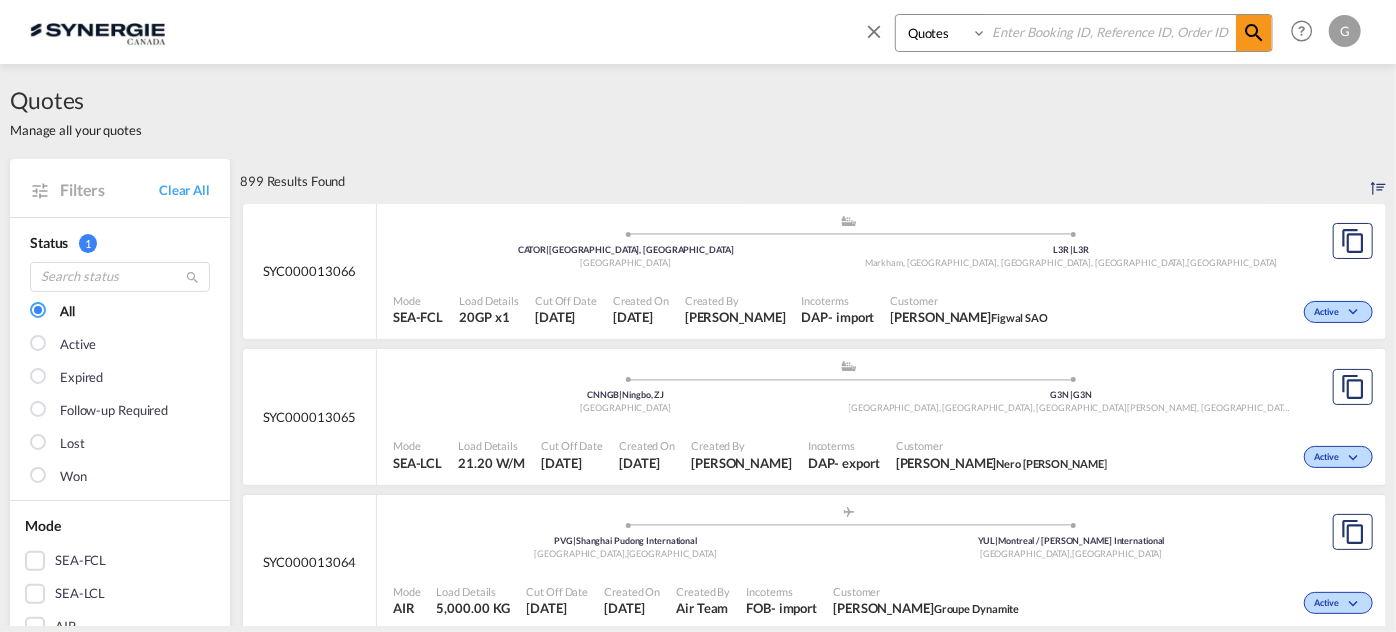 click on "Bookings Quotes Enquiries" at bounding box center [943, 33] 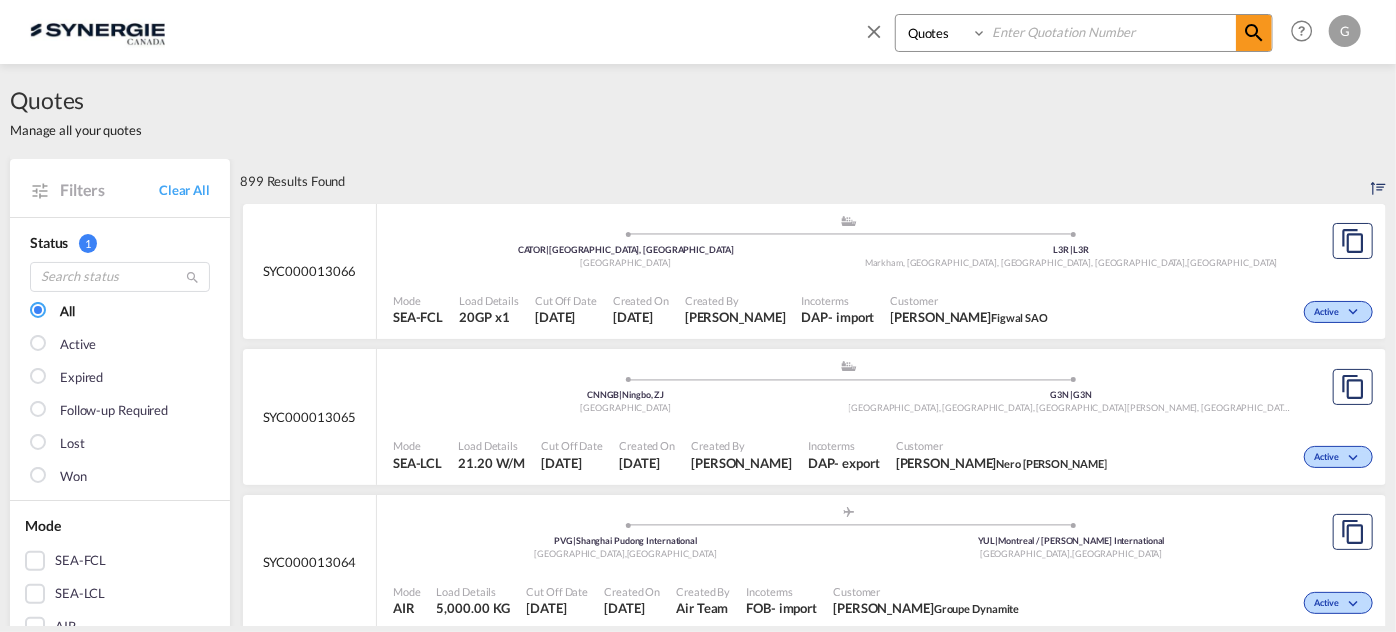 click at bounding box center (1111, 32) 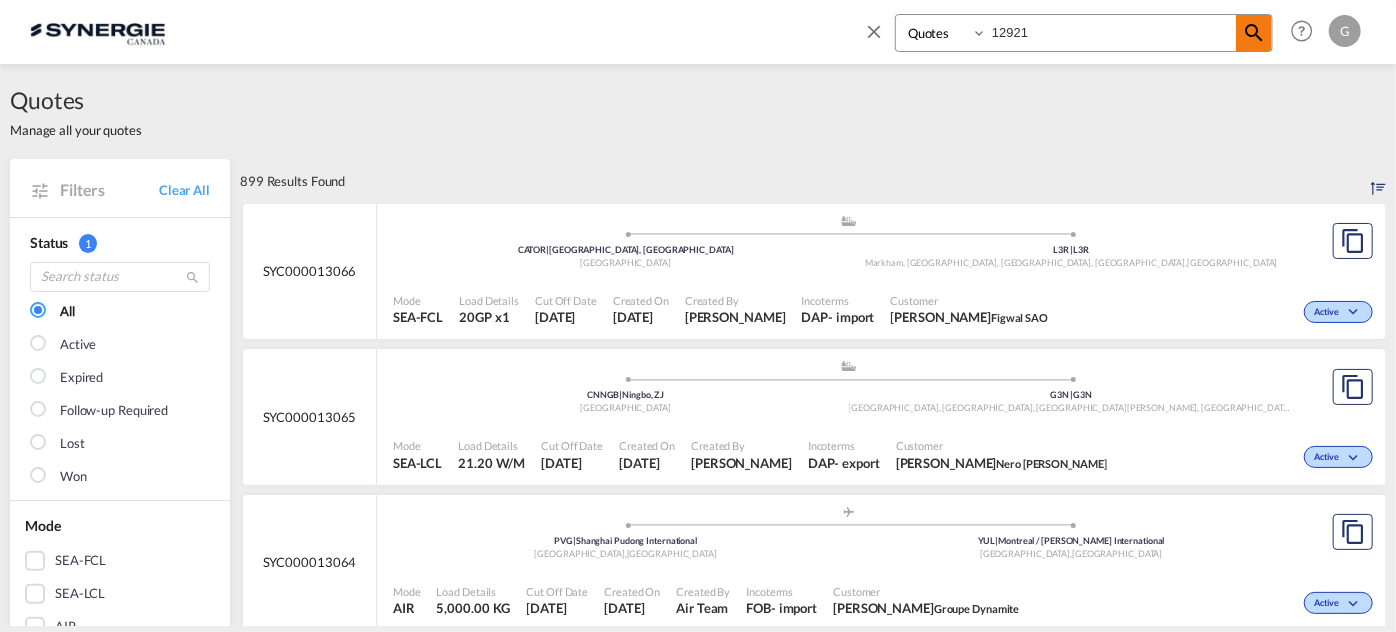 type on "12921" 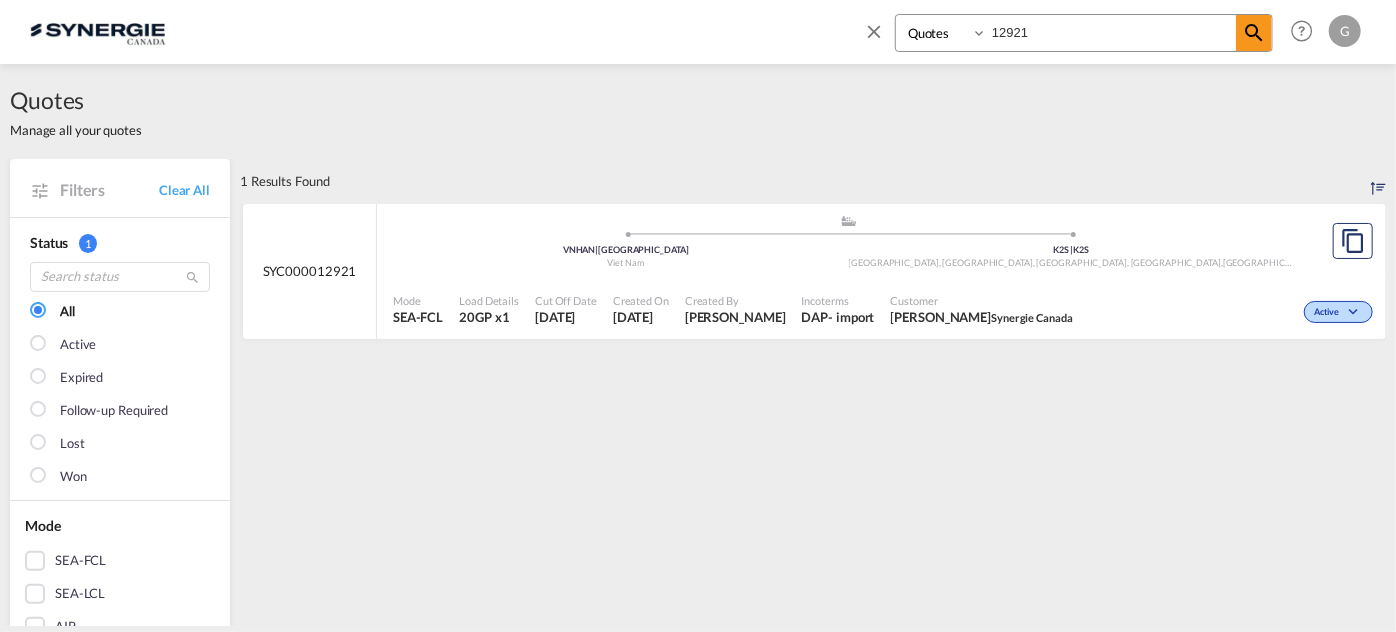 click on "SYC000012921" at bounding box center [310, 272] 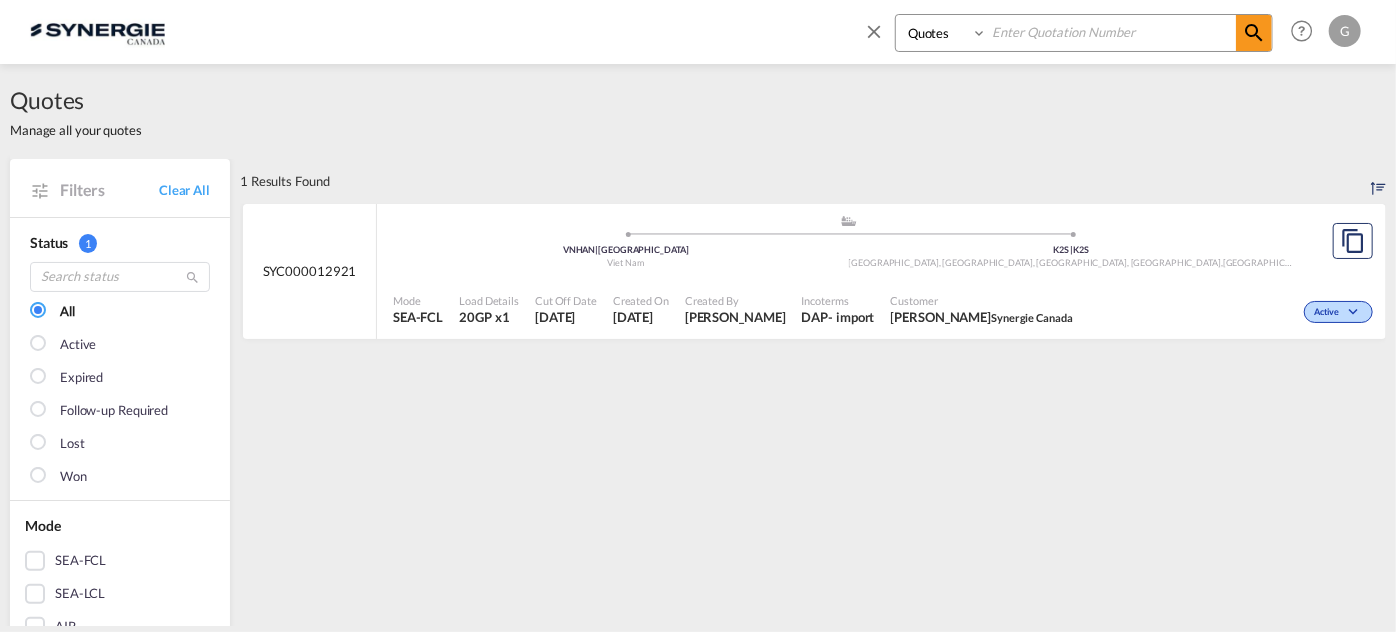 type 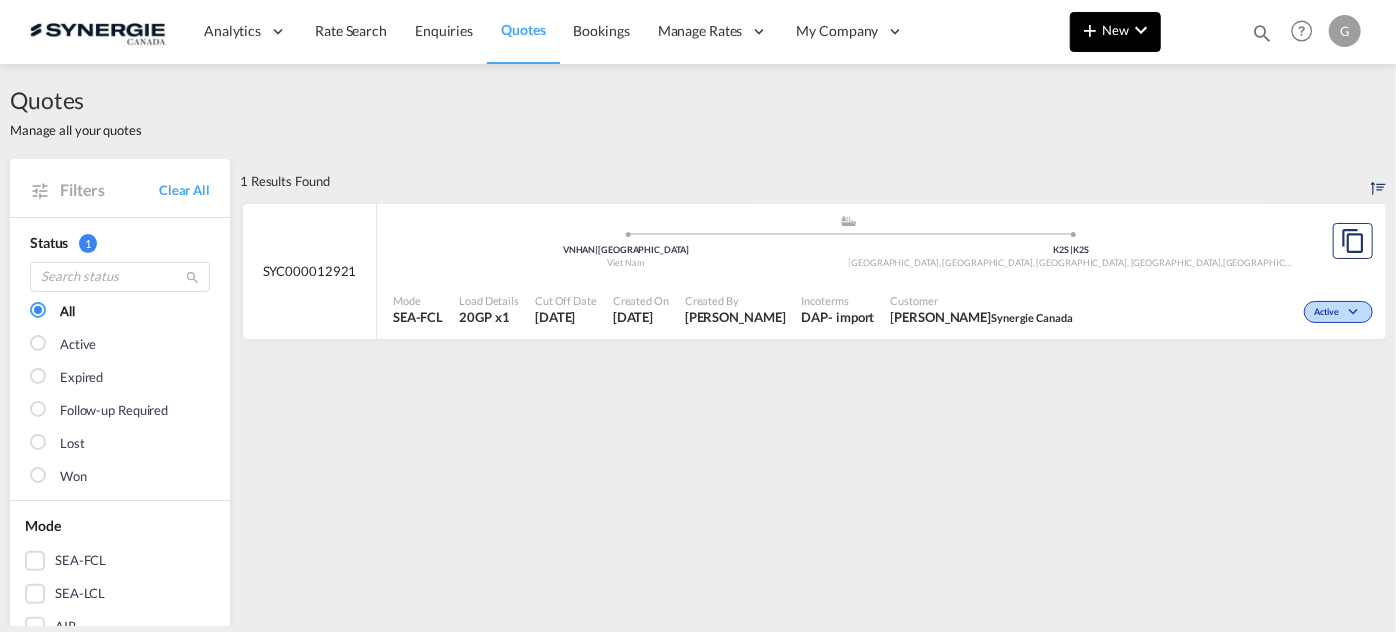click at bounding box center [1090, 30] 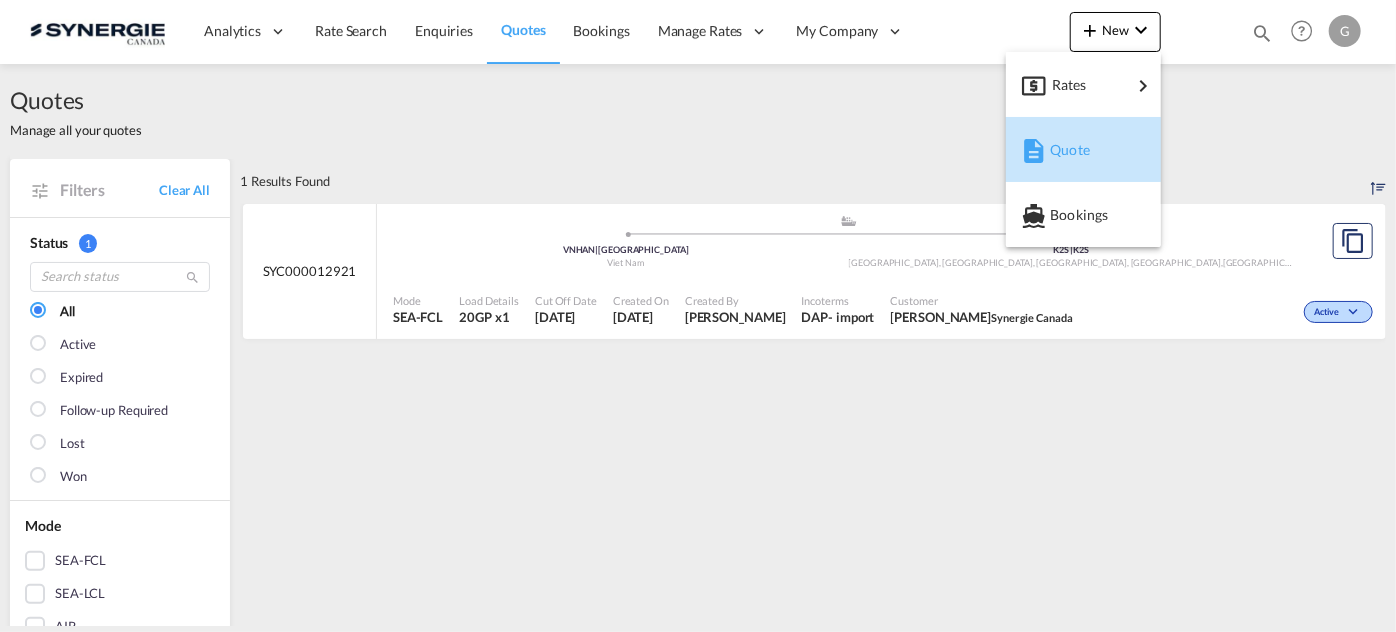click on "Quote" at bounding box center (1087, 150) 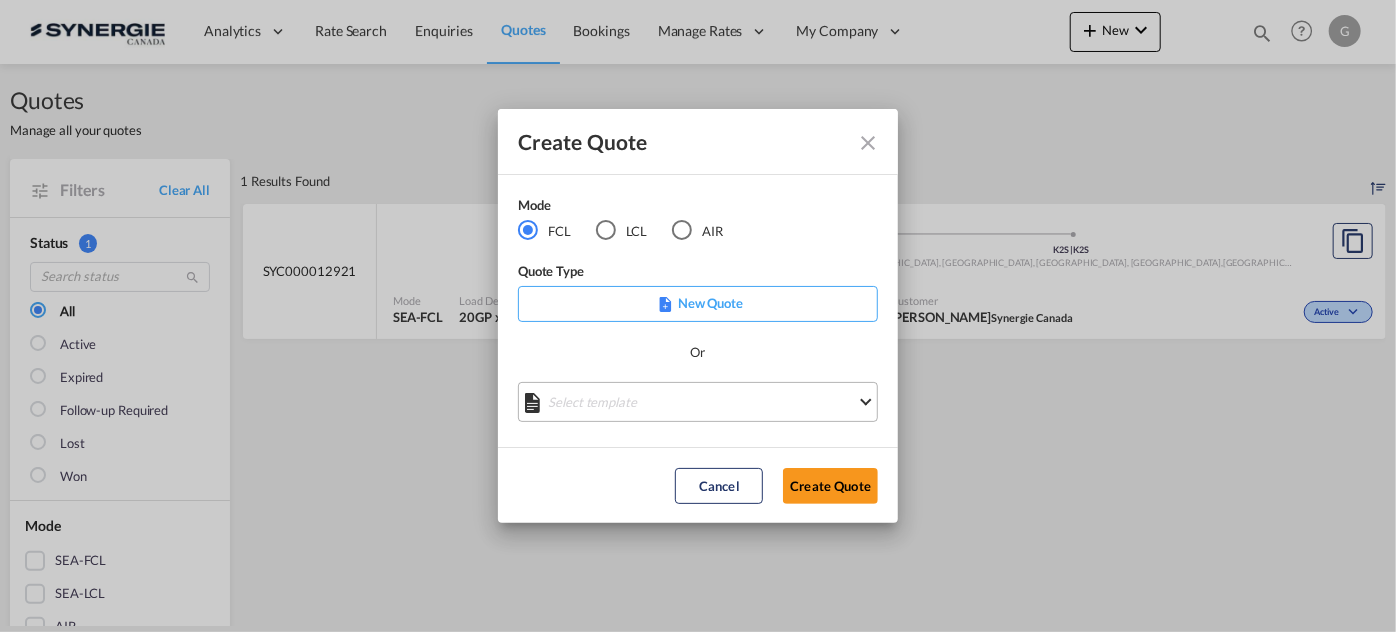 click on "Select template
*NEW* Freehand DAP FCL
[PERSON_NAME]  |
[DATE]
*NEW* Import FCL
[PERSON_NAME]  |
[DATE]
*New* Export FCL
[PERSON_NAME]  |
[DATE]
NEW FCL EXPORT [GEOGRAPHIC_DATA]
[PERSON_NAME]  |
[DATE]
[GEOGRAPHIC_DATA] 20' [GEOGRAPHIC_DATA]
[PERSON_NAME]  |
[DATE]
Custom clearance [GEOGRAPHIC_DATA] DDP
[PERSON_NAME]  |
[DATE]
Custom Clearance [GEOGRAPHIC_DATA] DDU
[PERSON_NAME]  |
[DATE]
CUSTOM CLEARANCE CANADA DDP
[PERSON_NAME]  |
[DATE]
FCL IMPORT
[PERSON_NAME]  |
[DATE]
FREEHAND FCL
[PERSON_NAME]  |
[DATE] Done" at bounding box center [698, 402] 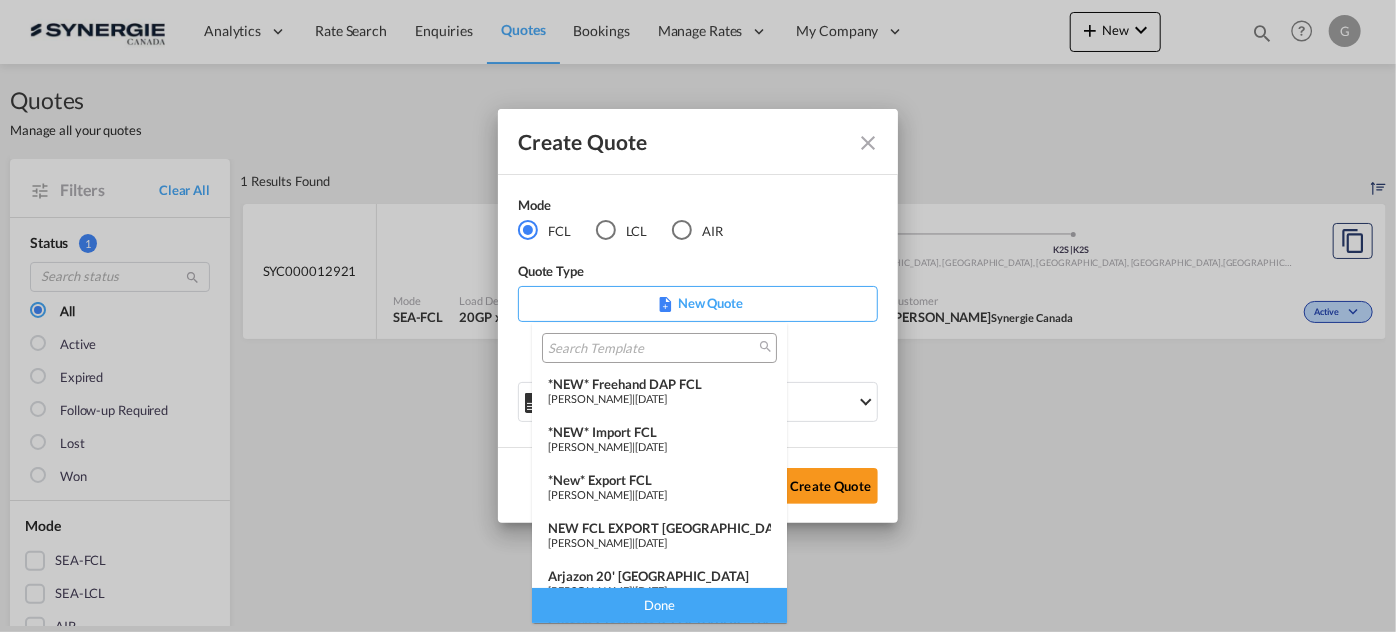 click on "*NEW* Import FCL" at bounding box center (659, 432) 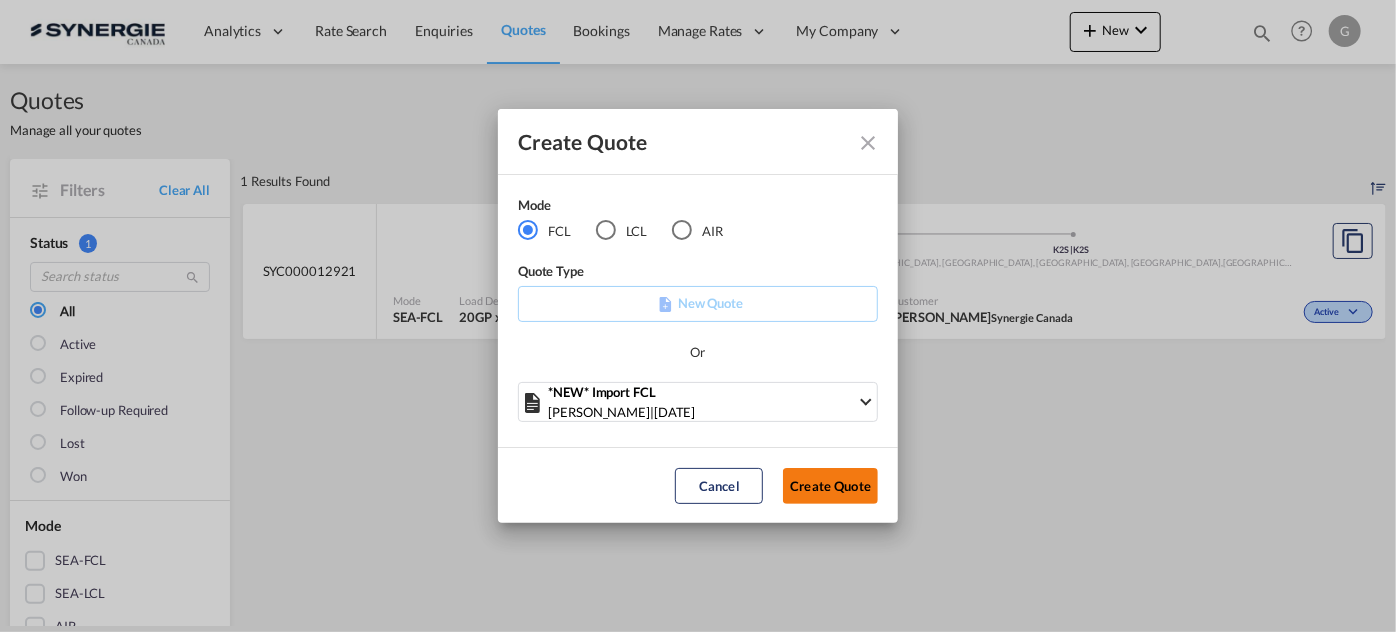 click on "Create Quote" 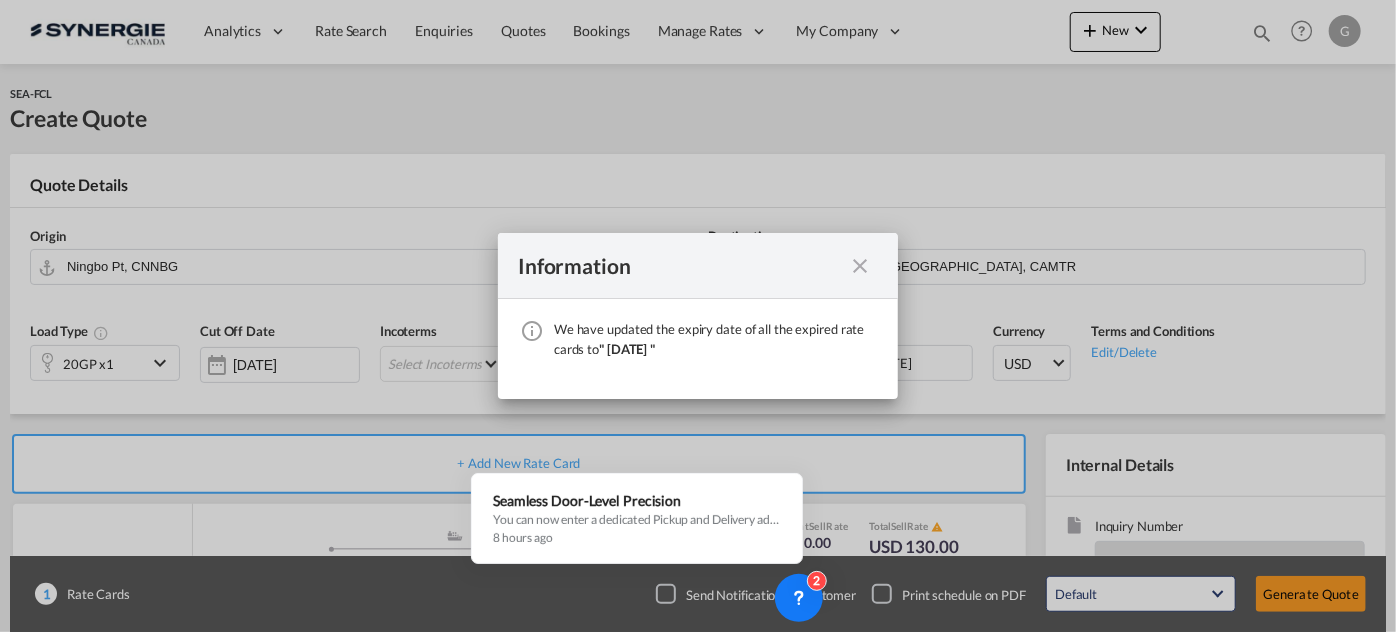click at bounding box center (860, 266) 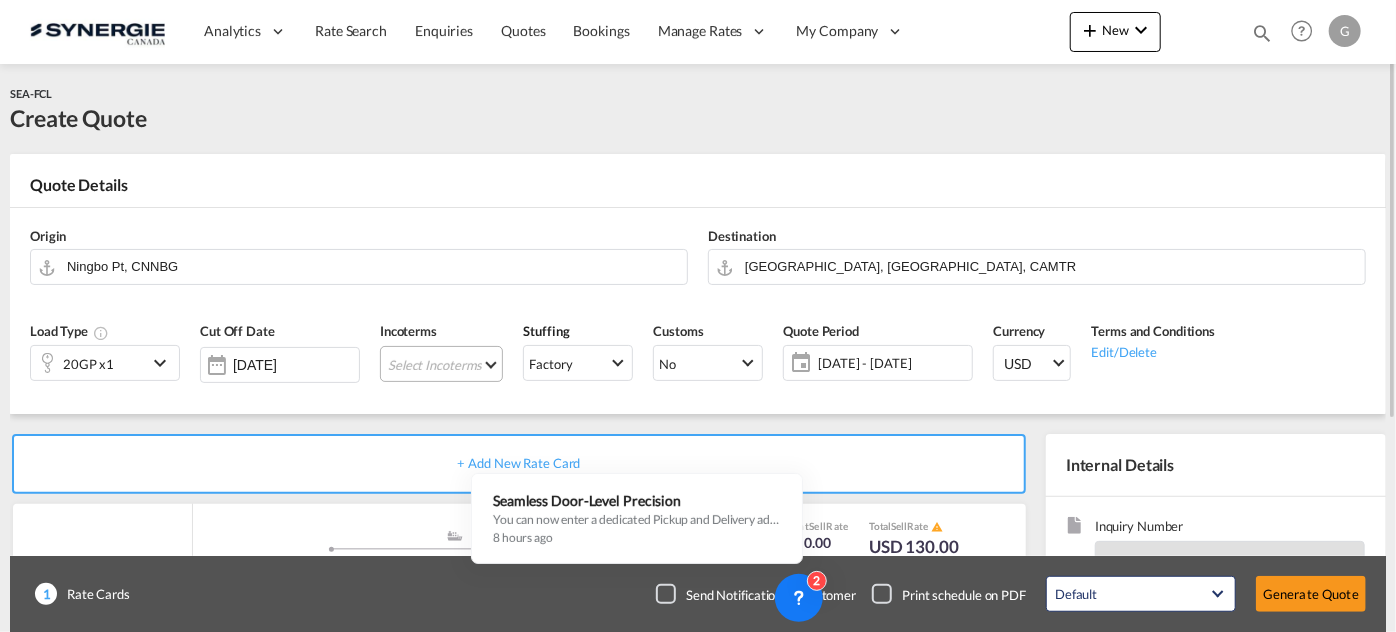 click on "Select Incoterms
EXW - import
Ex Works FAS - export
Free Alongside Ship FCA - import
Free Carrier DAP - import
Delivered at Place EXW - export
Ex Works CIP - import
Carriage and Insurance Paid to DPU - import
Delivery at Place Unloaded FCA - export
Free Carrier CFR - export
Cost and Freight FOB - export
Free on Board FOB - import
Free on Board CFR - import
Cost and Freight CPT - import
Carrier Paid to CPT - export
Carrier Paid to DAP - export
Delivered at Place CIP - export
Carriage and Insurance Paid to CIF - import
Cost,Insurance and Freight DDP - export
Delivery Duty Paid DPU - export
Delivery at Place Unloaded CIF - export
Cost,Insurance and Freight FAS - import
Free Alongside Ship" at bounding box center [441, 364] 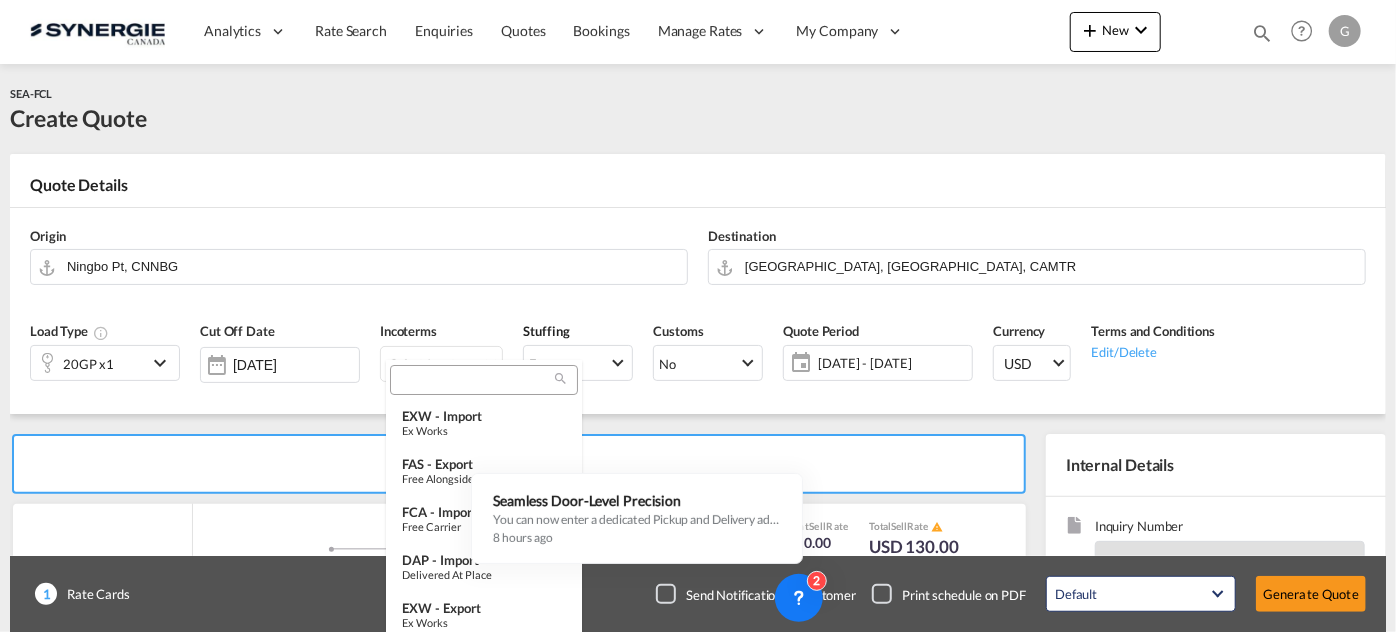 click at bounding box center (476, 381) 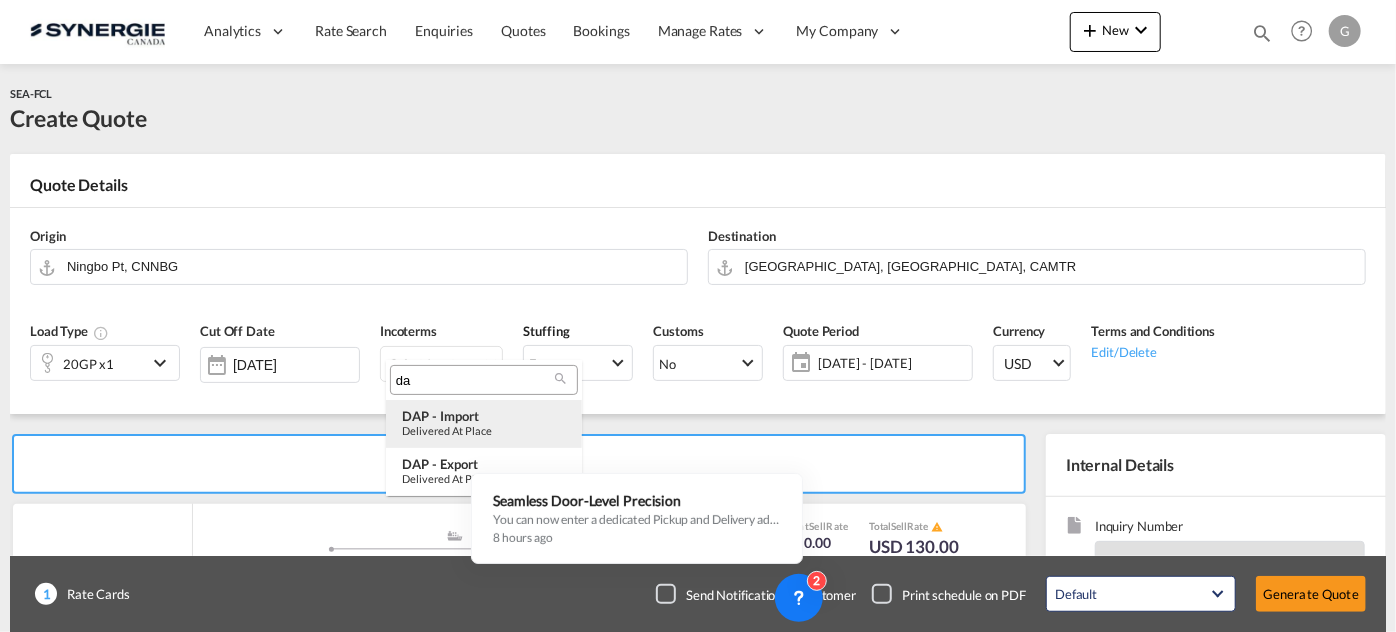 type on "da" 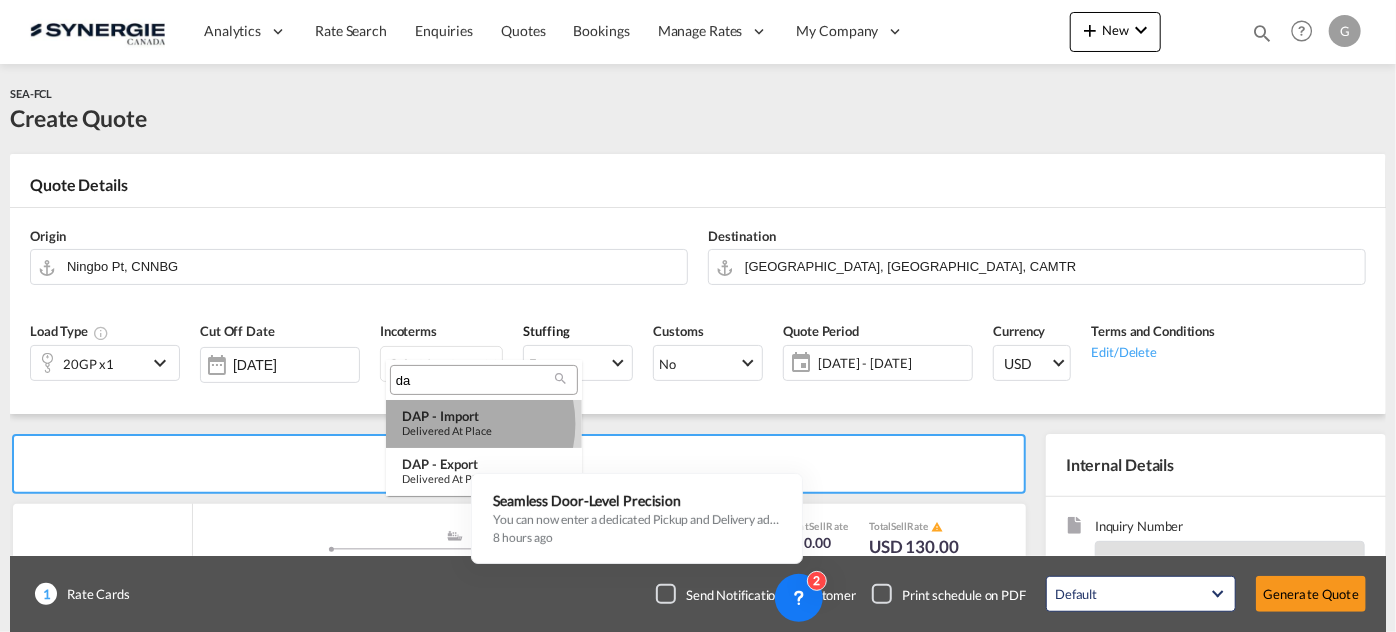 click on "Delivered at Place" at bounding box center [484, 430] 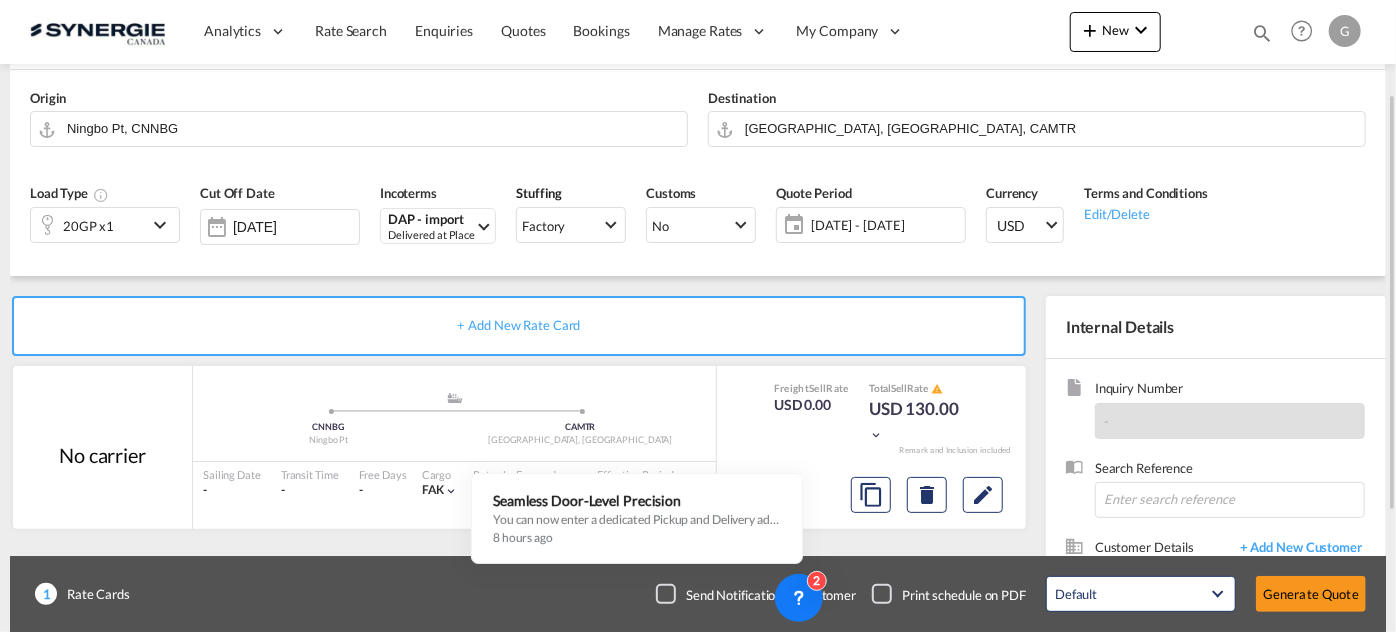 scroll, scrollTop: 229, scrollLeft: 0, axis: vertical 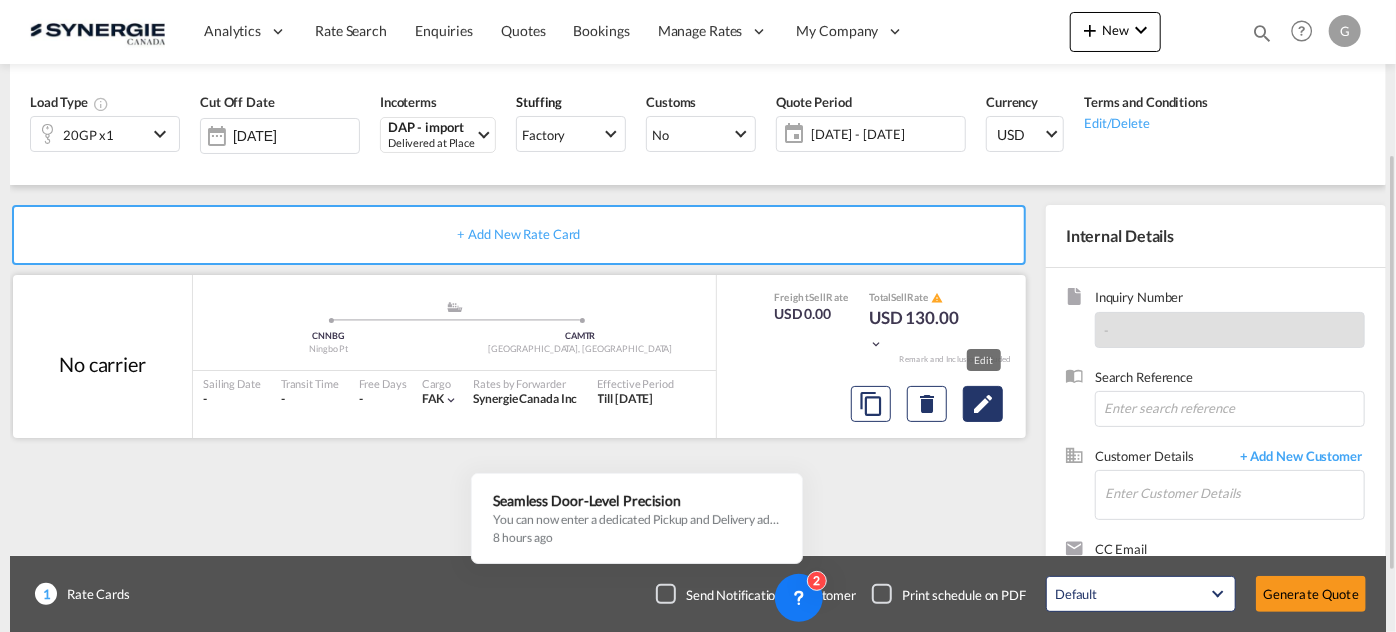 click at bounding box center [983, 404] 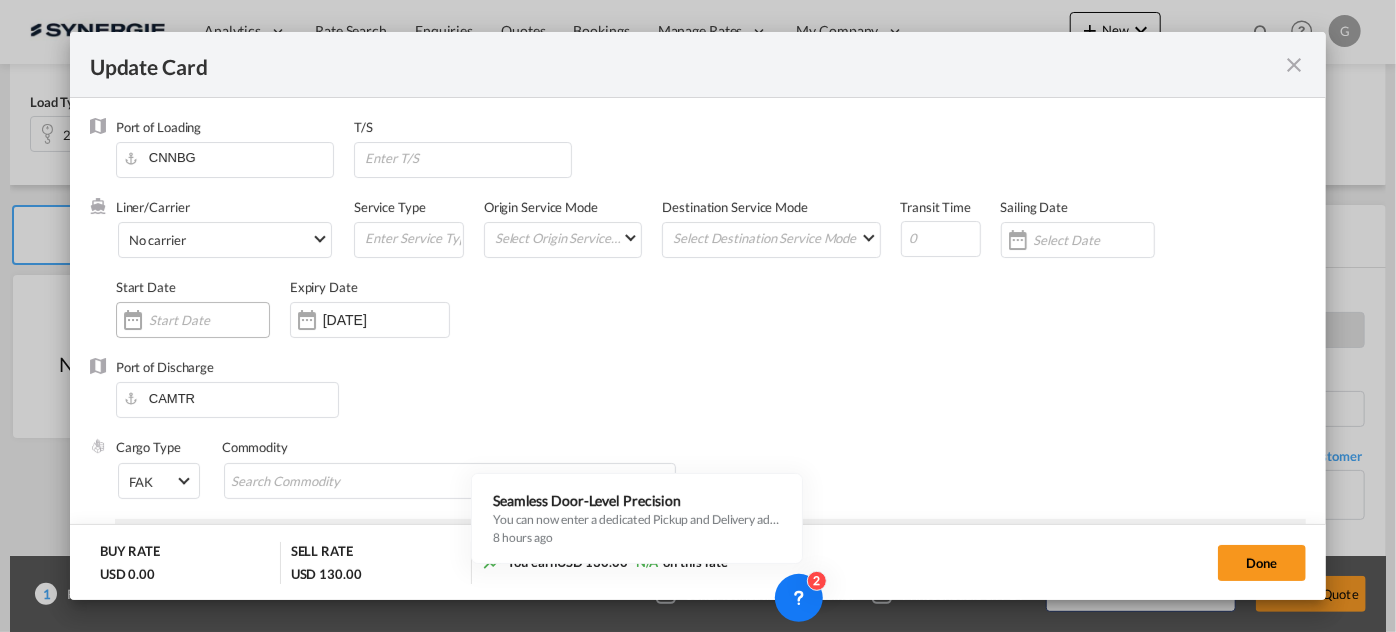 click at bounding box center [209, 320] 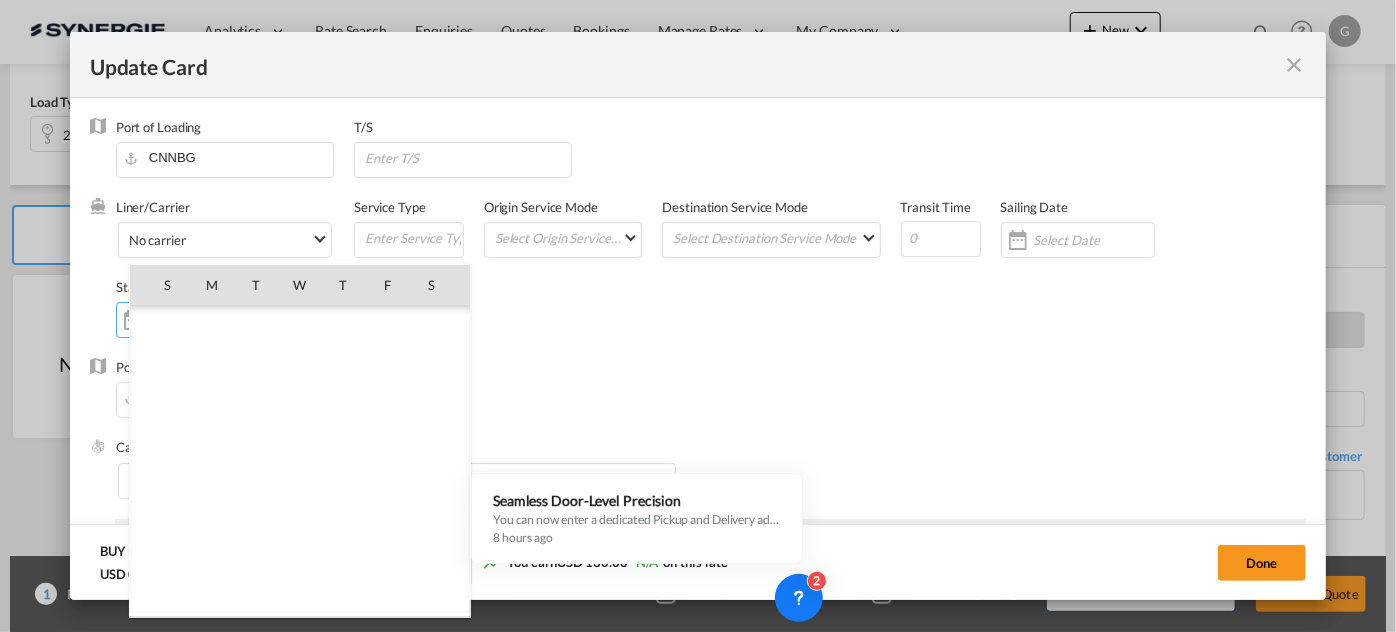 scroll, scrollTop: 462690, scrollLeft: 0, axis: vertical 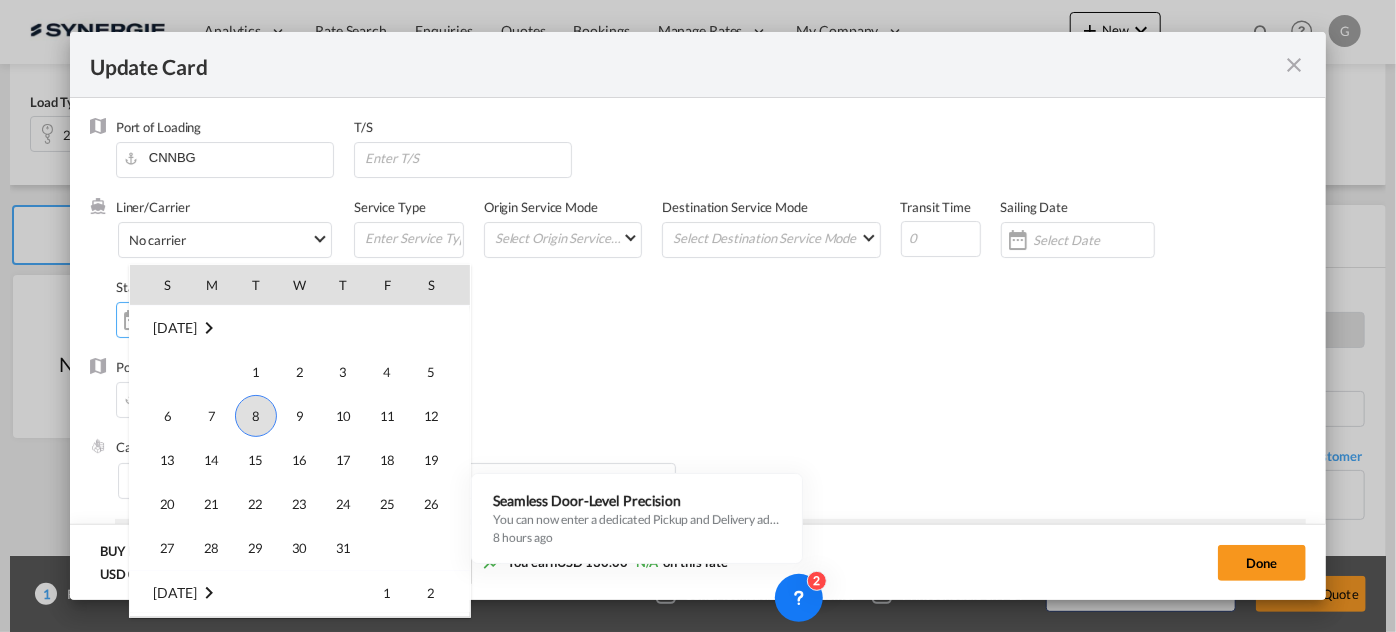 click on "8" at bounding box center (256, 416) 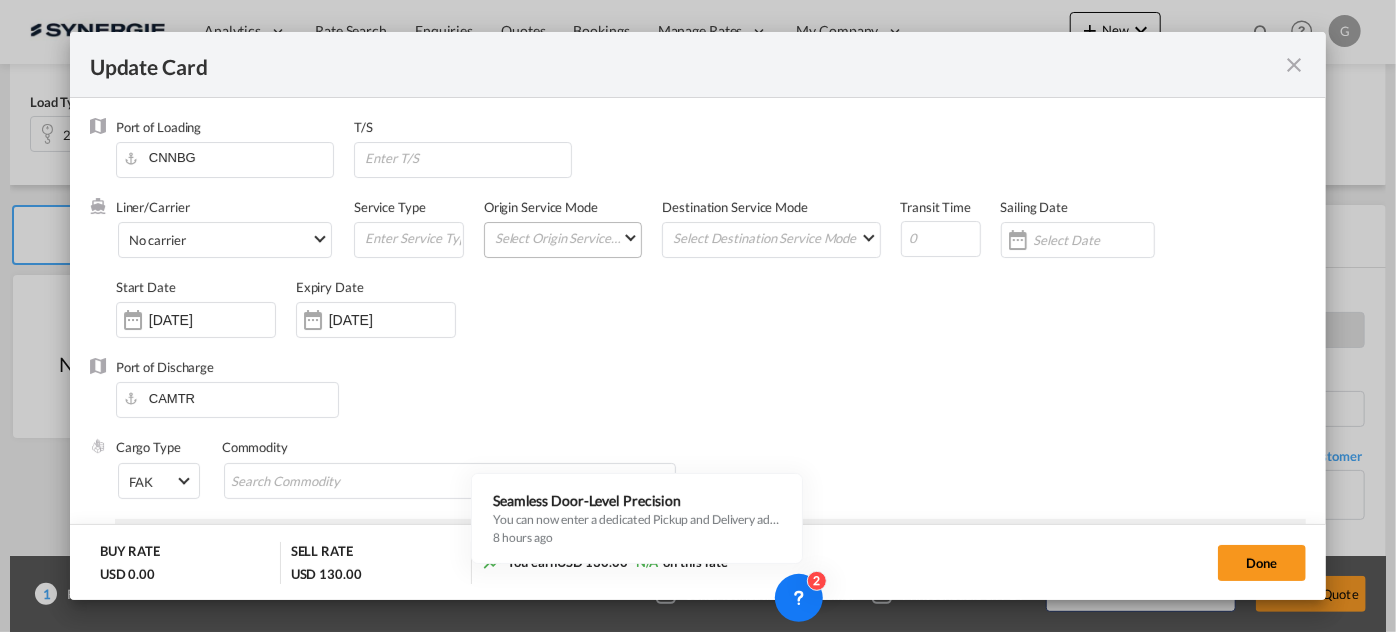 click on "Select Origin Service Mode SD [GEOGRAPHIC_DATA]" at bounding box center [563, 240] 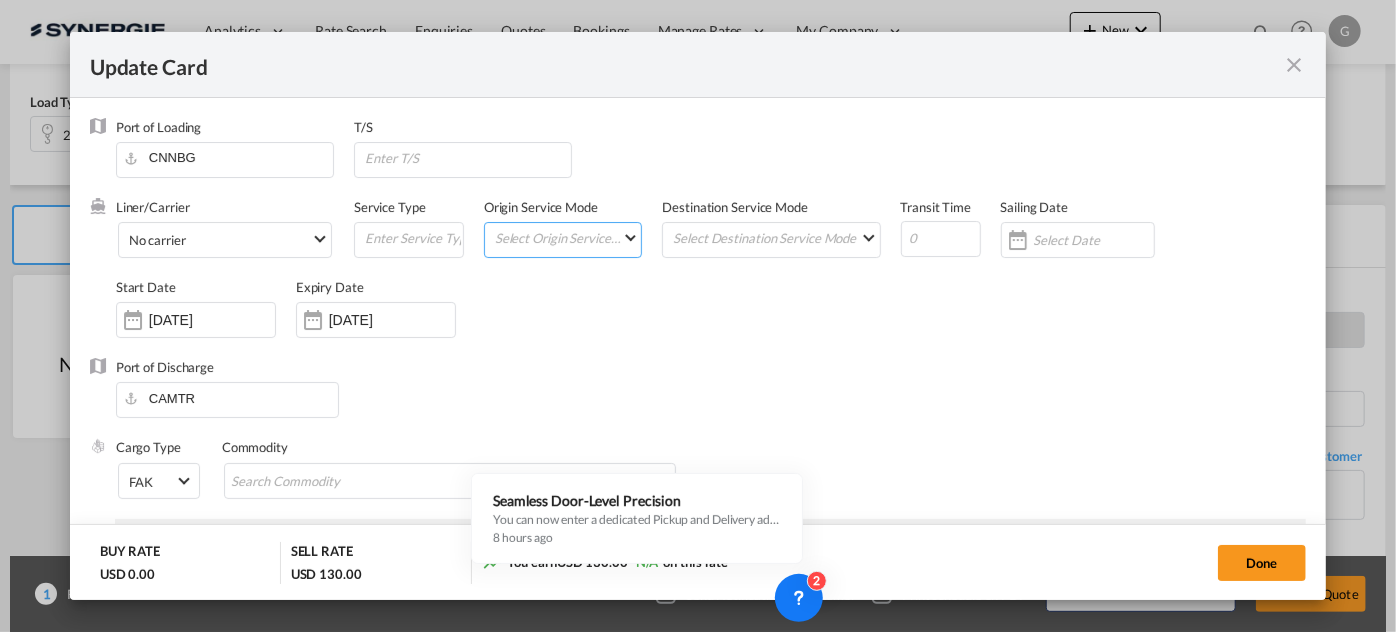 click on "Select Origin Service Mode SD [GEOGRAPHIC_DATA]" at bounding box center [567, 237] 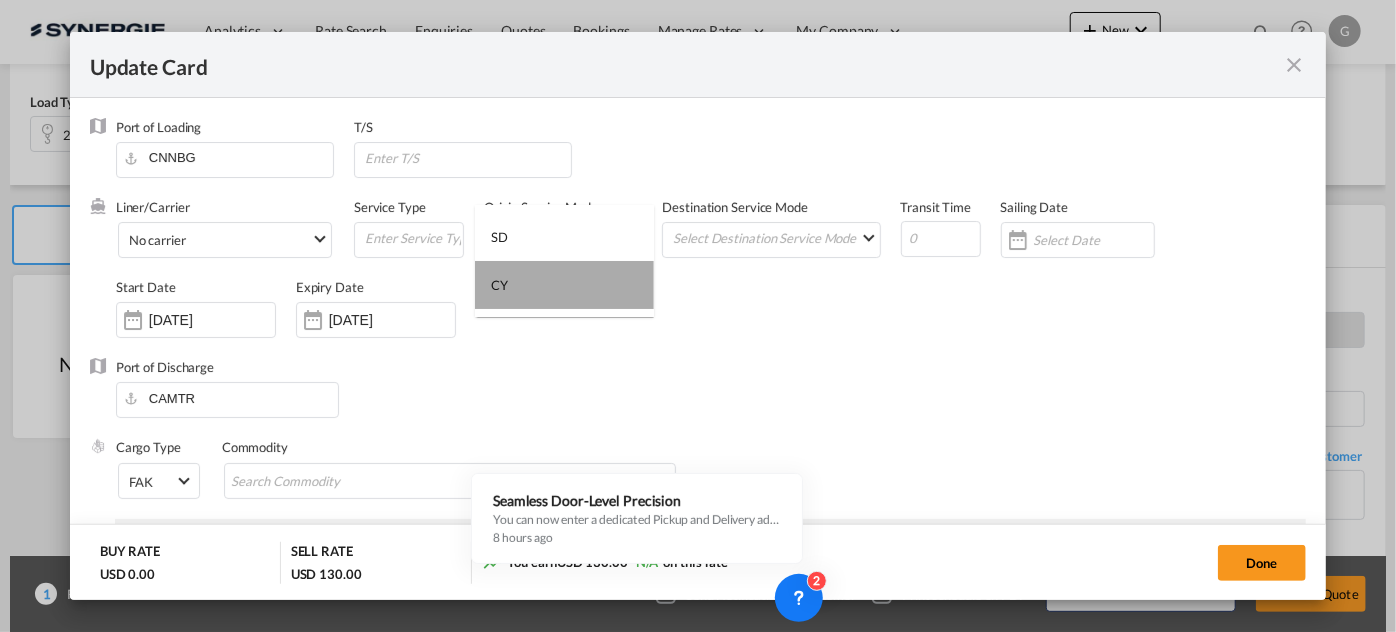 click on "CY" at bounding box center (564, 285) 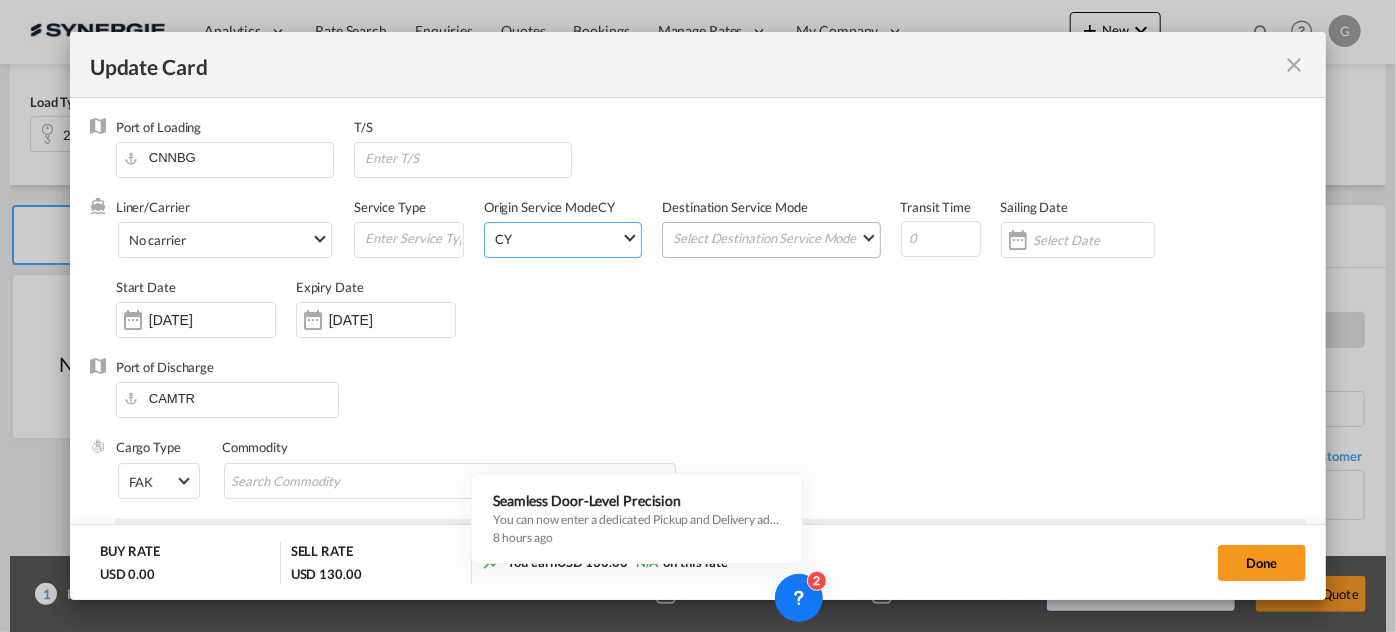 click on "Select Destination Service Mode SD [GEOGRAPHIC_DATA]" at bounding box center [775, 237] 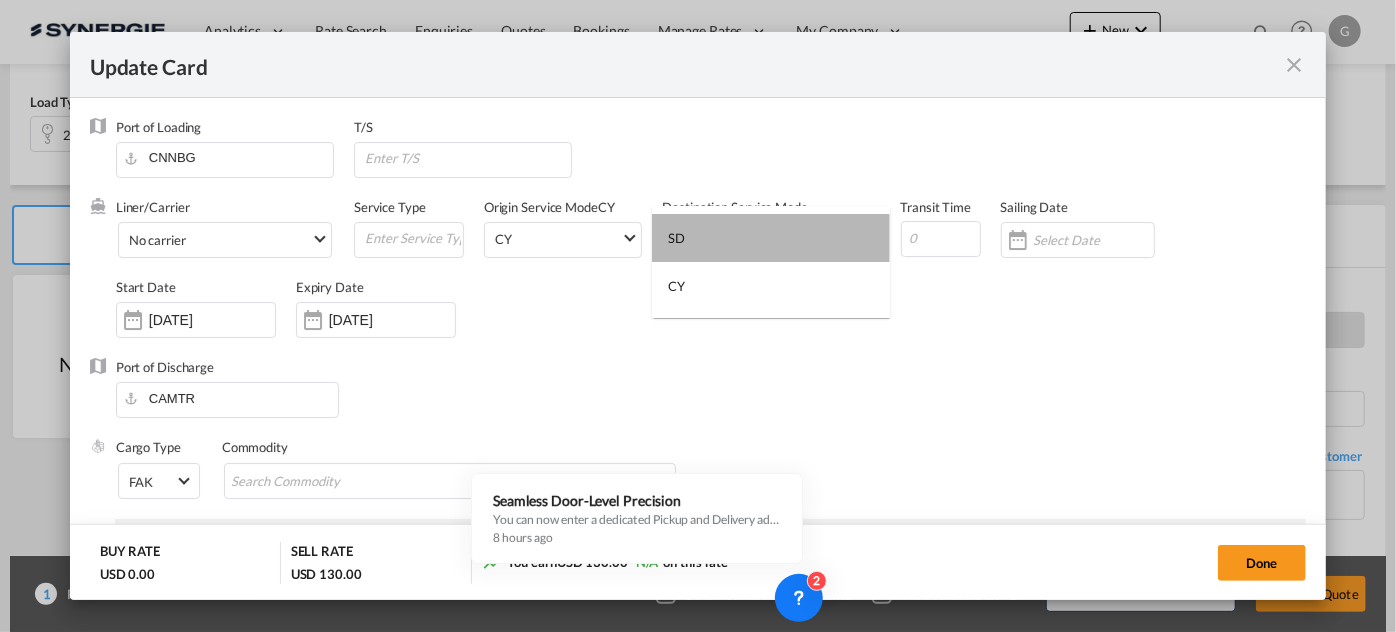 click on "SD" at bounding box center [771, 238] 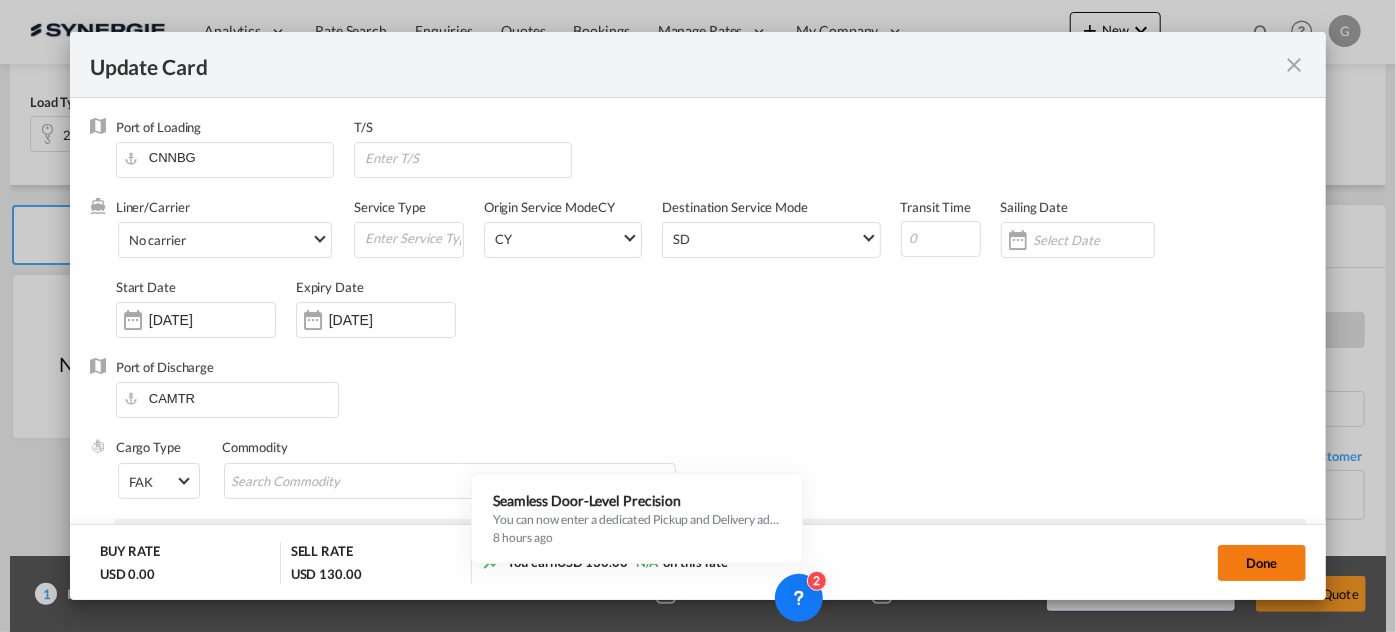 click on "Done" 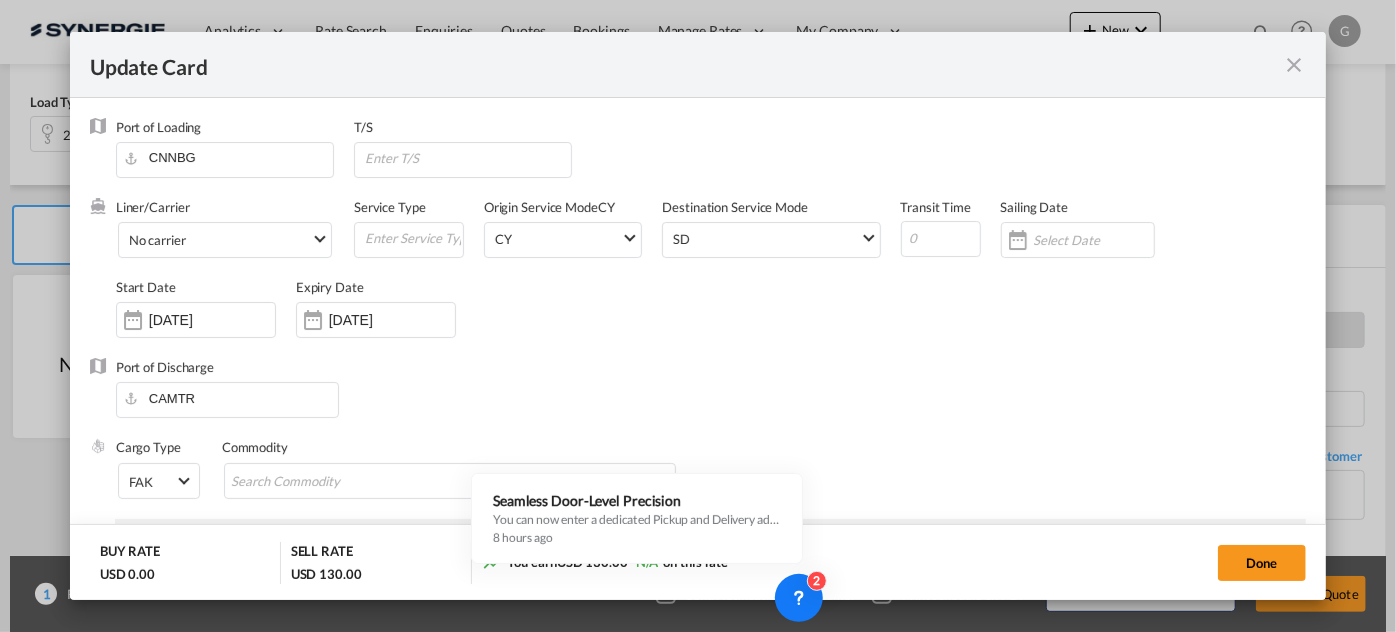 type on "[DATE]" 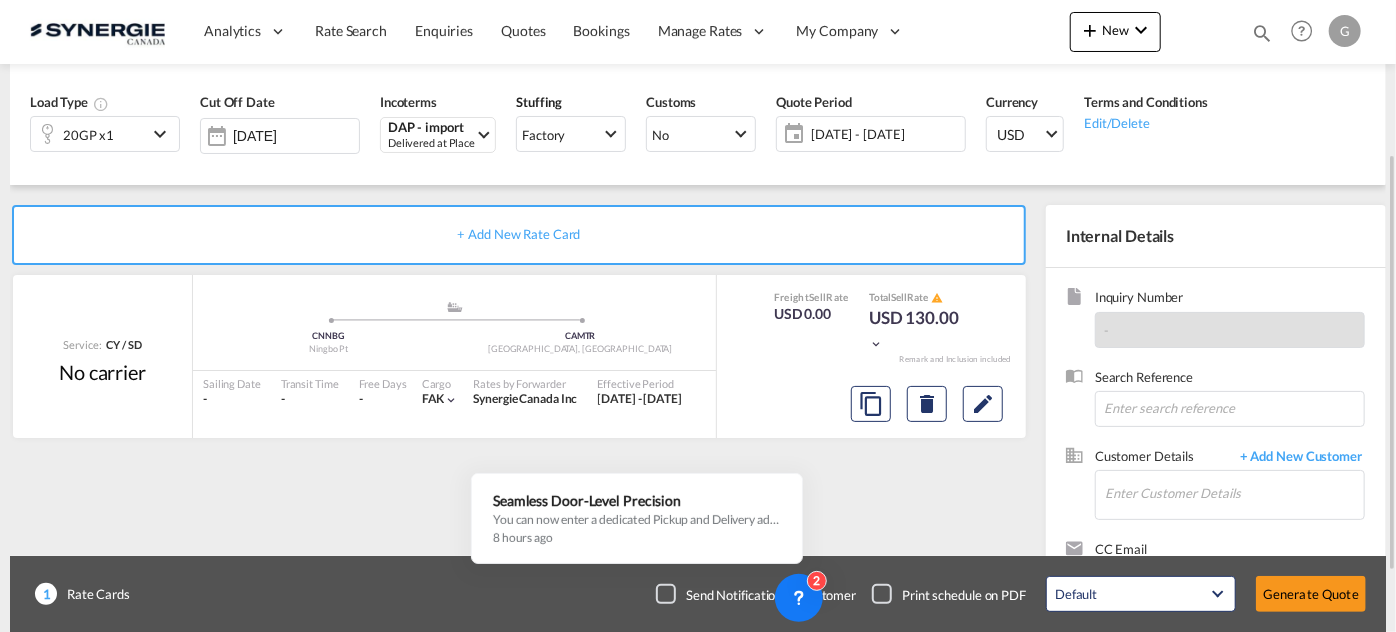 scroll, scrollTop: 0, scrollLeft: 0, axis: both 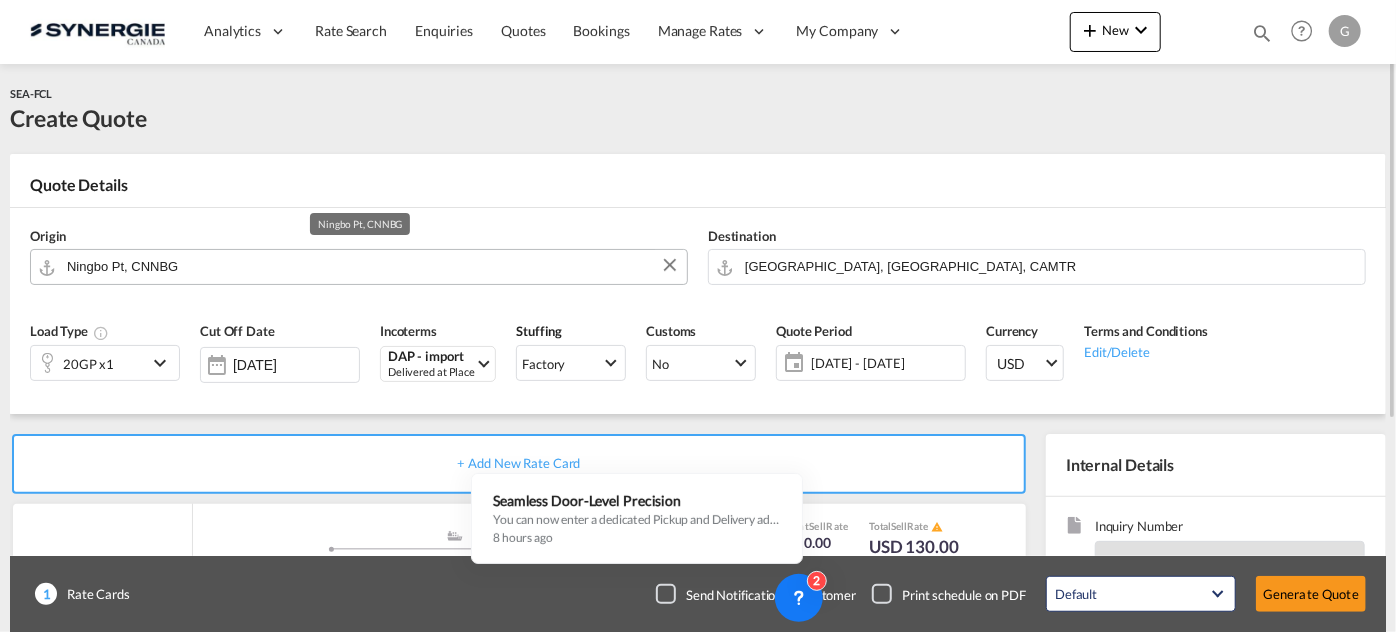 click on "Ningbo Pt, CNNBG" at bounding box center (372, 266) 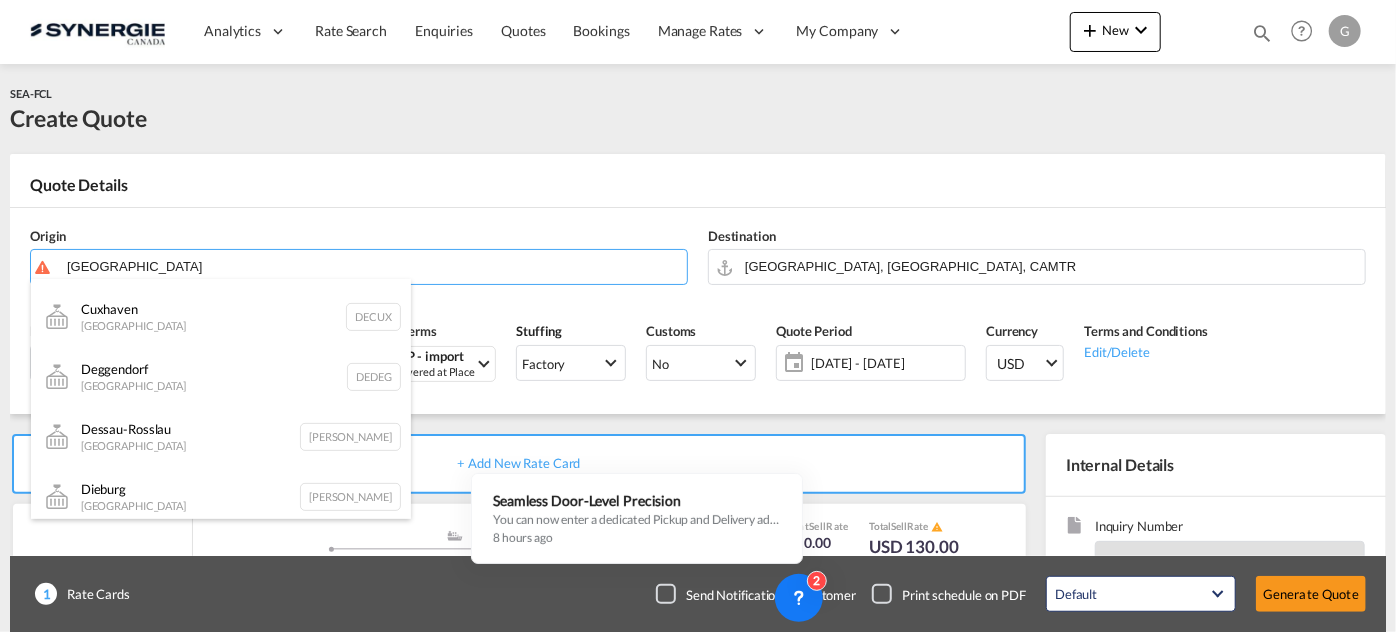 scroll, scrollTop: 363, scrollLeft: 0, axis: vertical 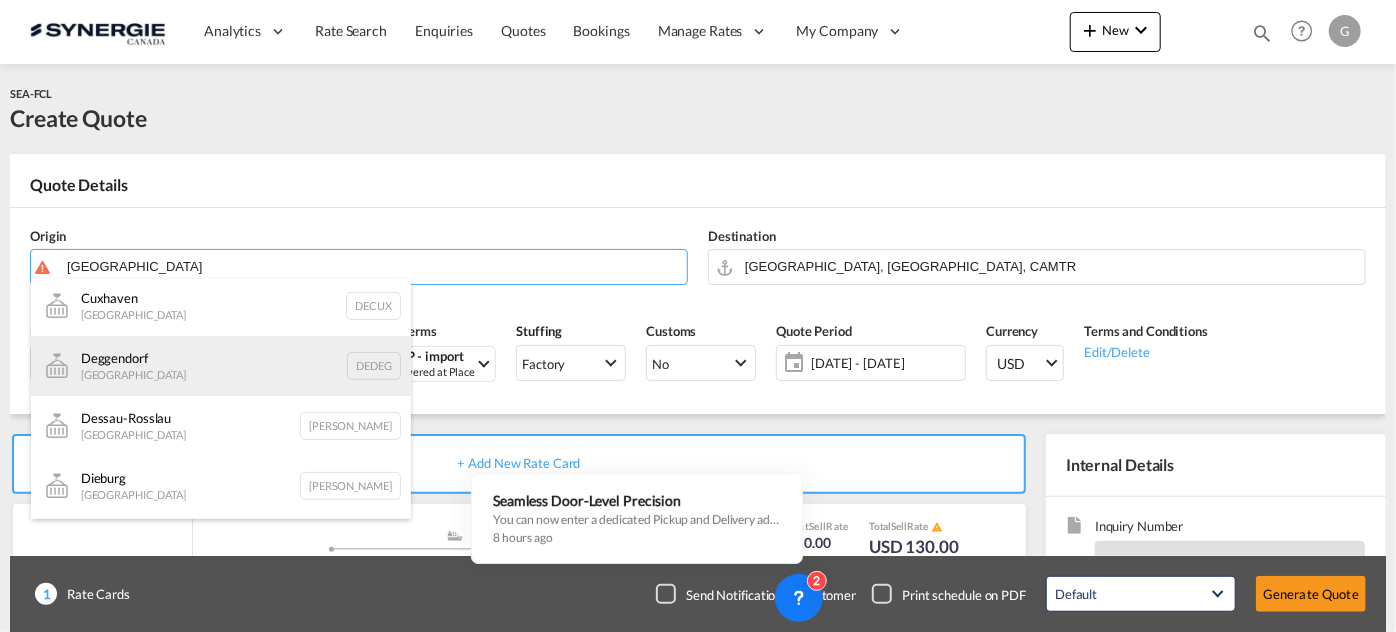click on "Deggendorf [GEOGRAPHIC_DATA]
DEDEG" at bounding box center [221, 366] 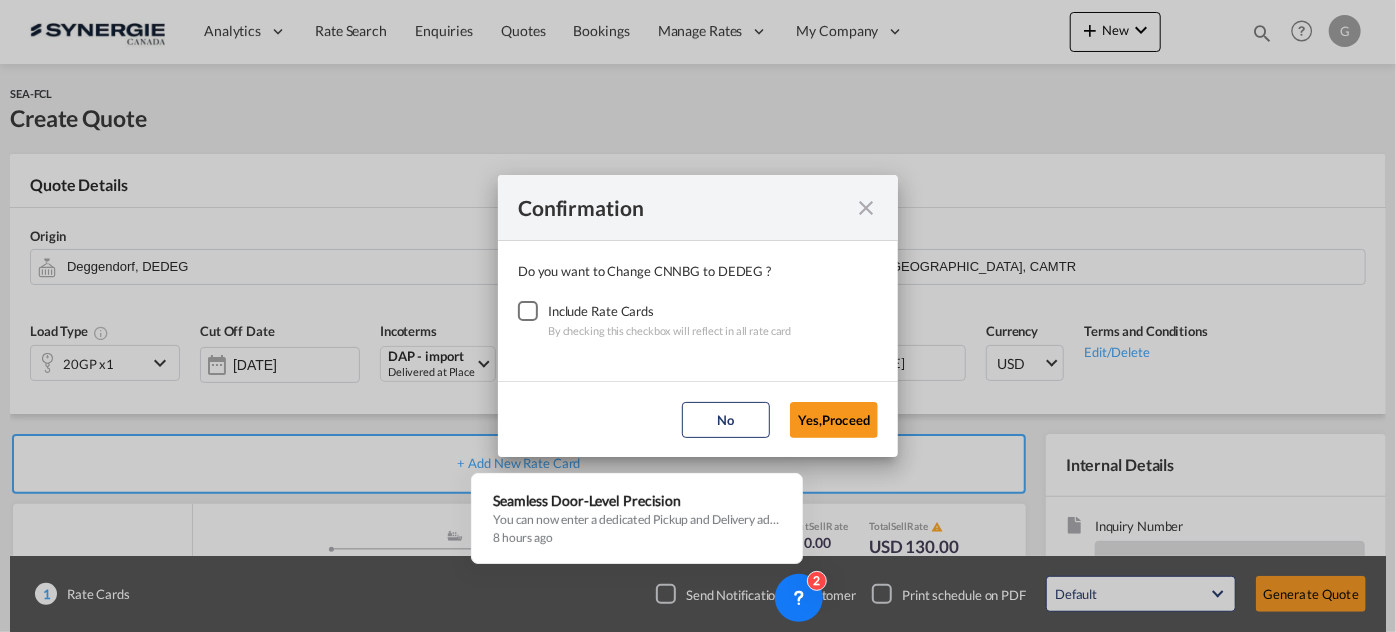 click at bounding box center [528, 311] 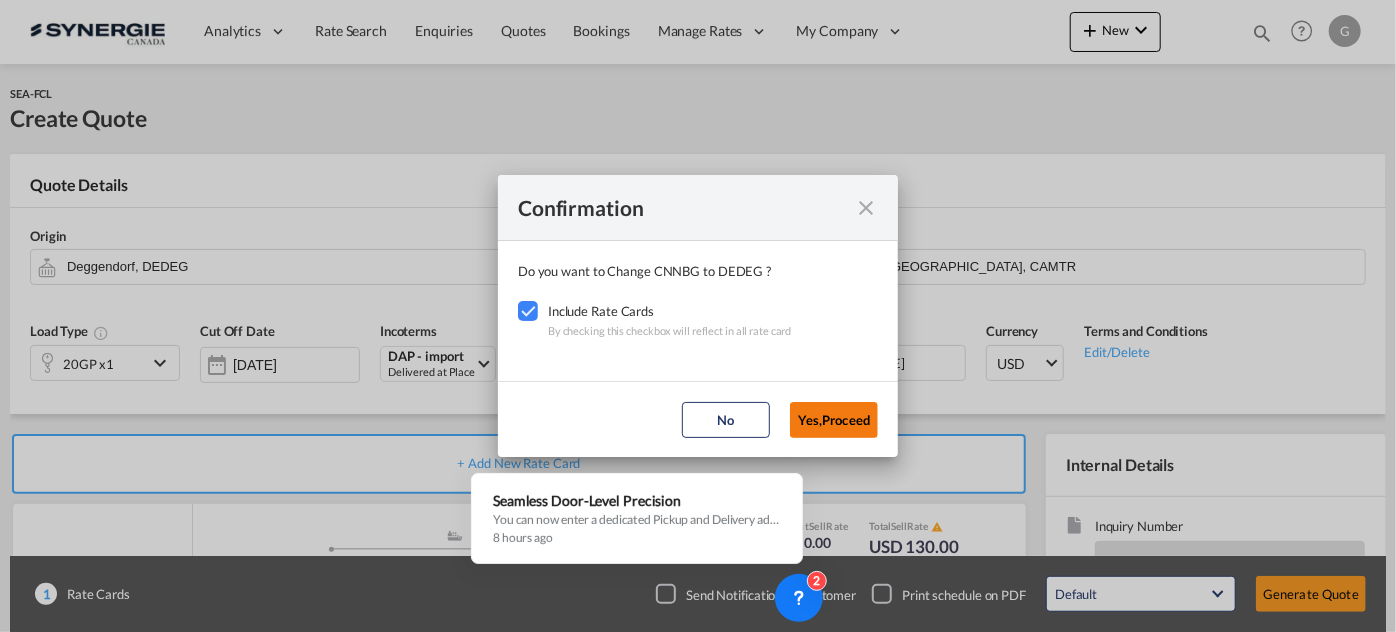 click on "Yes,Proceed" at bounding box center [834, 420] 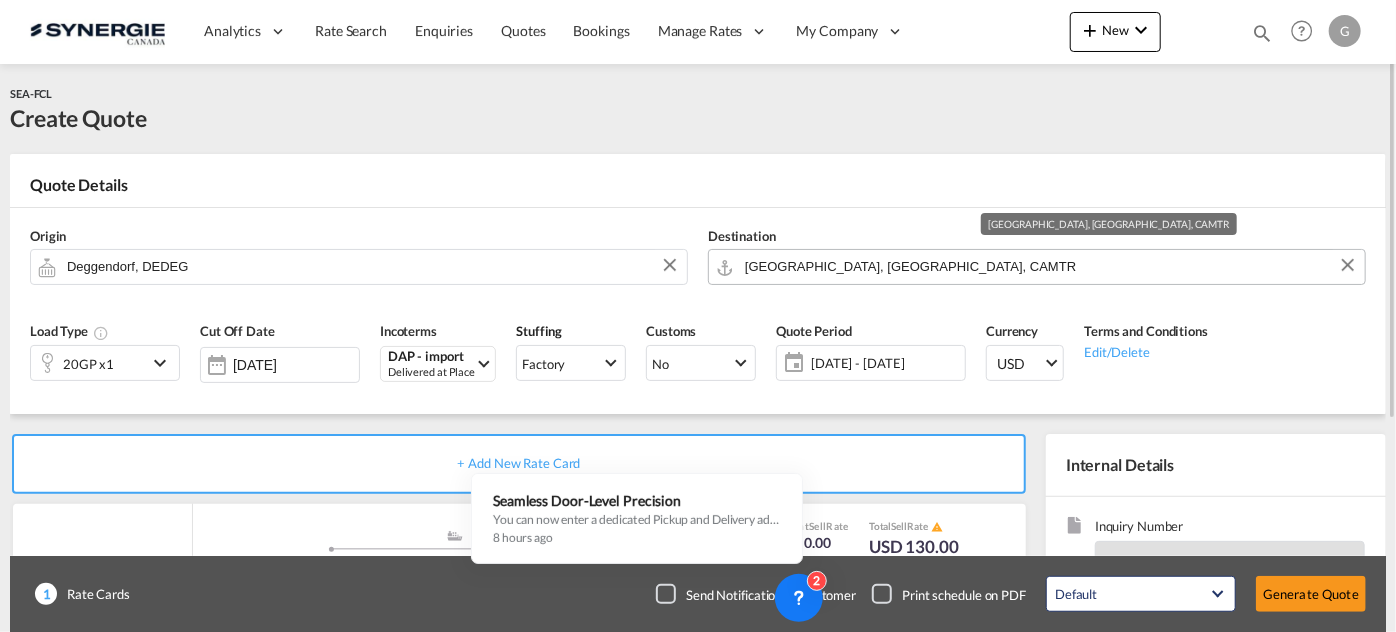 click on "[GEOGRAPHIC_DATA], [GEOGRAPHIC_DATA], CAMTR" at bounding box center (1050, 266) 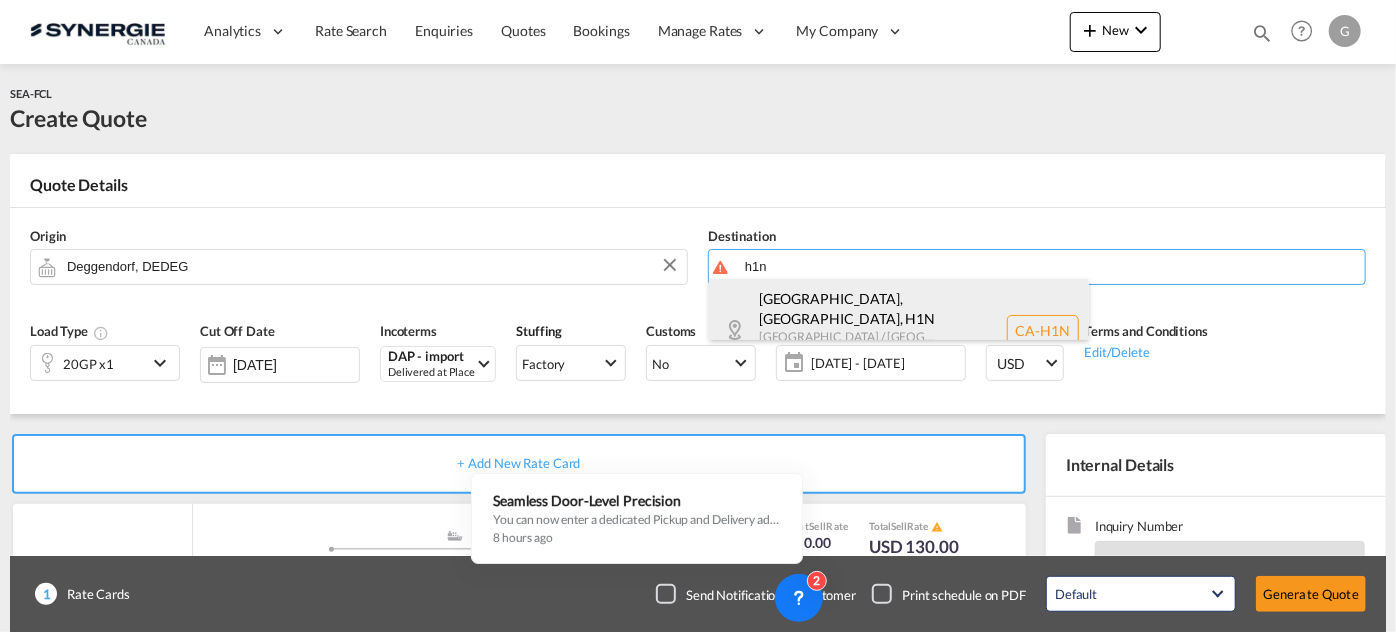 click on "[GEOGRAPHIC_DATA], [GEOGRAPHIC_DATA] ,
H1N
[GEOGRAPHIC_DATA] / [GEOGRAPHIC_DATA]
[GEOGRAPHIC_DATA] [GEOGRAPHIC_DATA]-H1N" at bounding box center [899, 330] 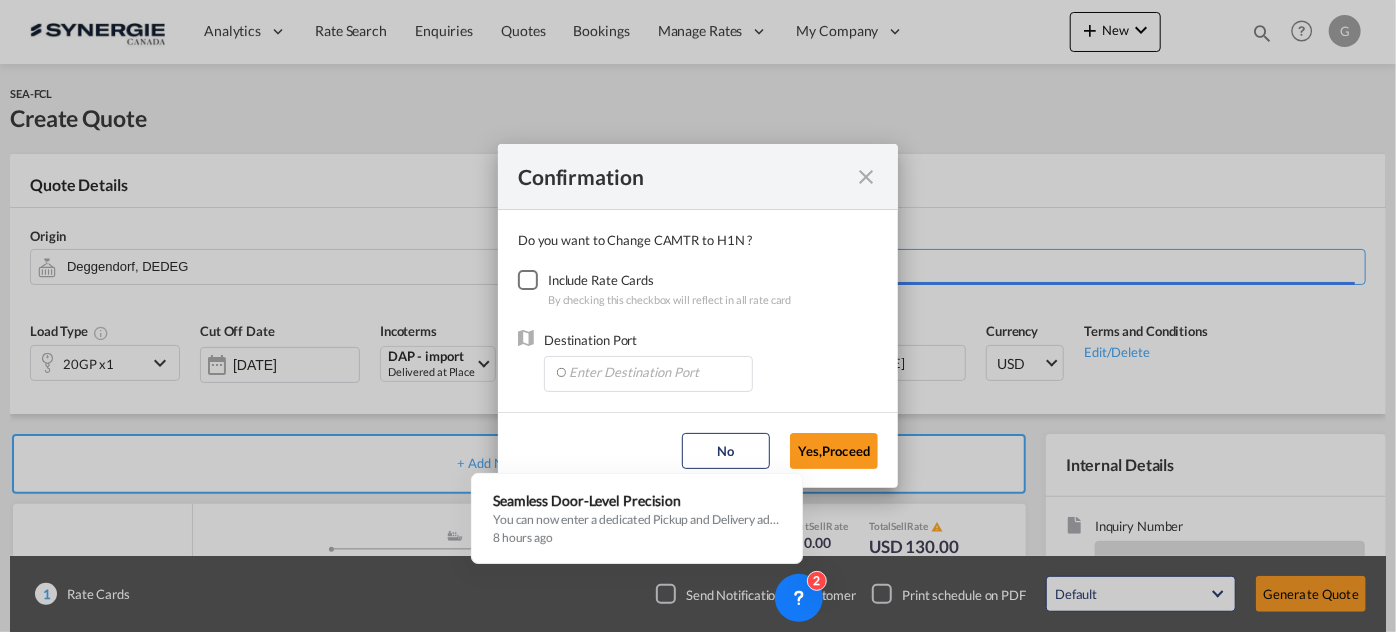 type on "CA-H1N, [GEOGRAPHIC_DATA], [GEOGRAPHIC_DATA], [GEOGRAPHIC_DATA] / [GEOGRAPHIC_DATA]" 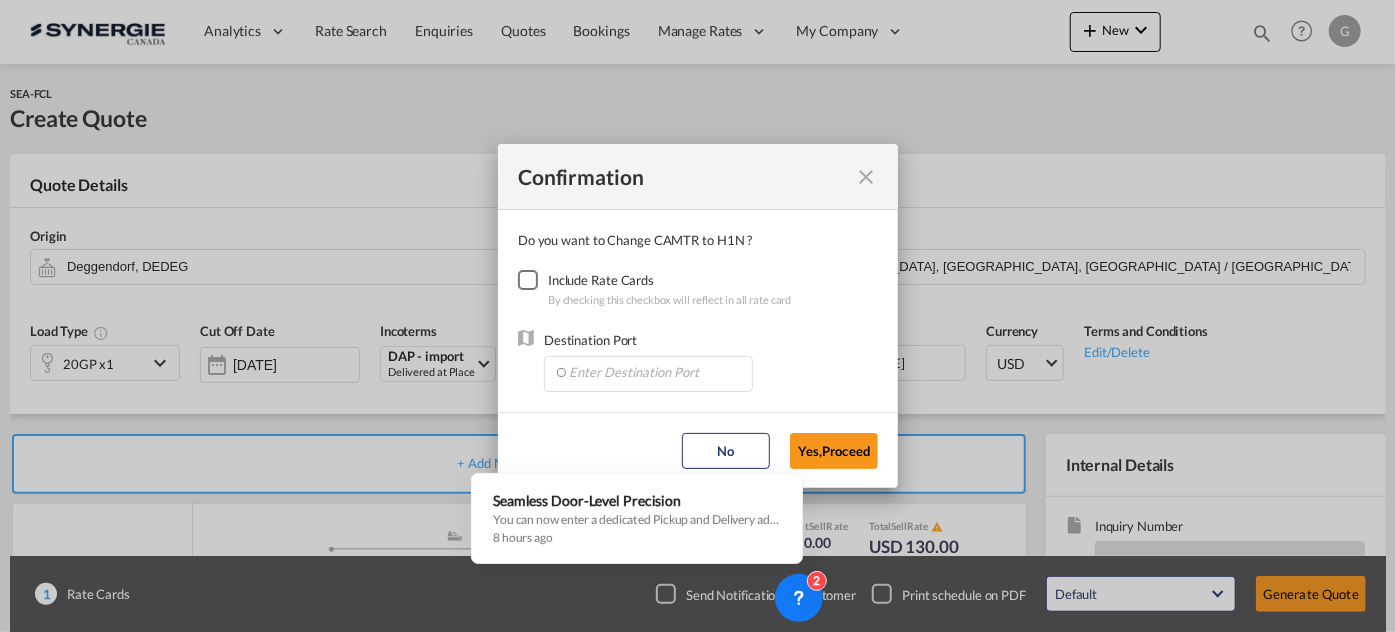 click at bounding box center (528, 280) 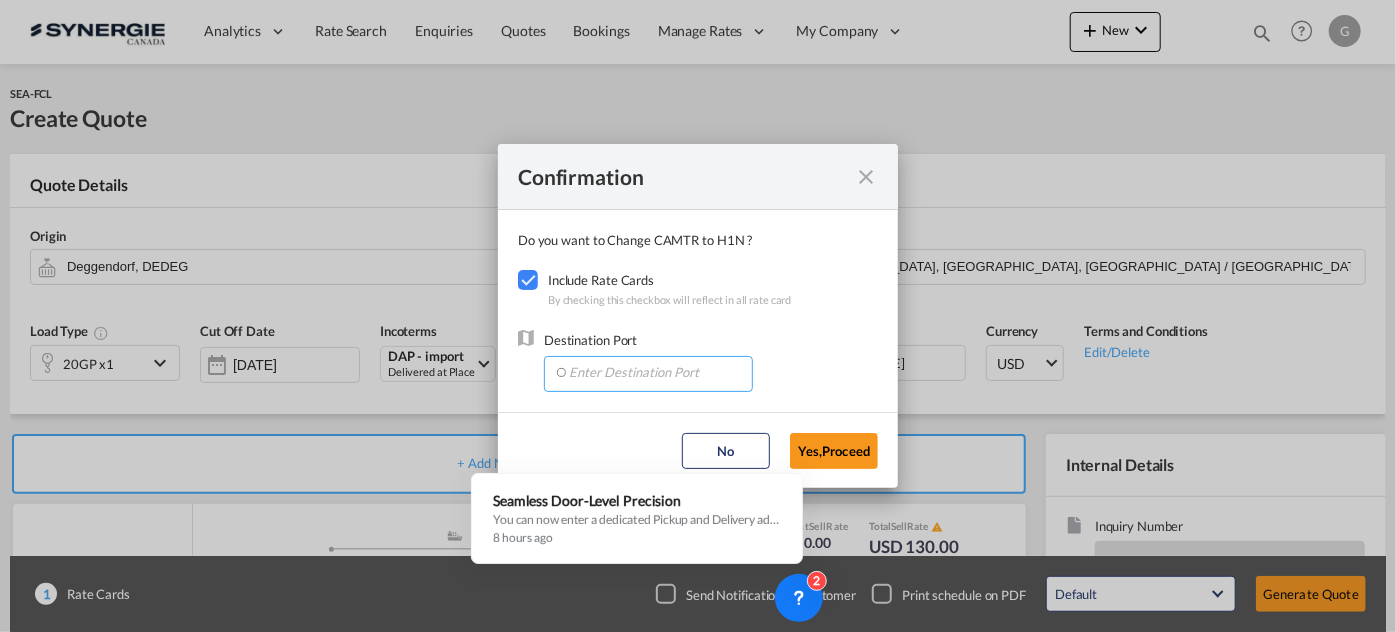 click at bounding box center (653, 372) 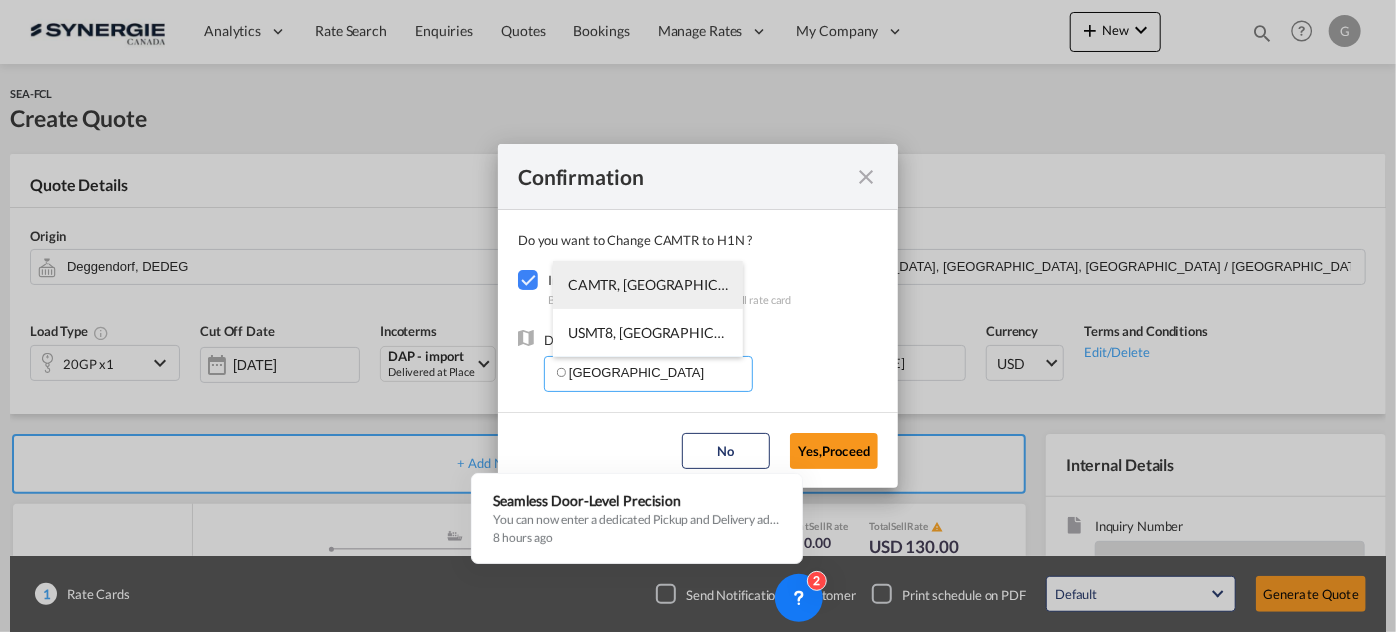 click on "CAMTR, [GEOGRAPHIC_DATA], [GEOGRAPHIC_DATA], [GEOGRAPHIC_DATA], [GEOGRAPHIC_DATA], [GEOGRAPHIC_DATA]" at bounding box center [960, 284] 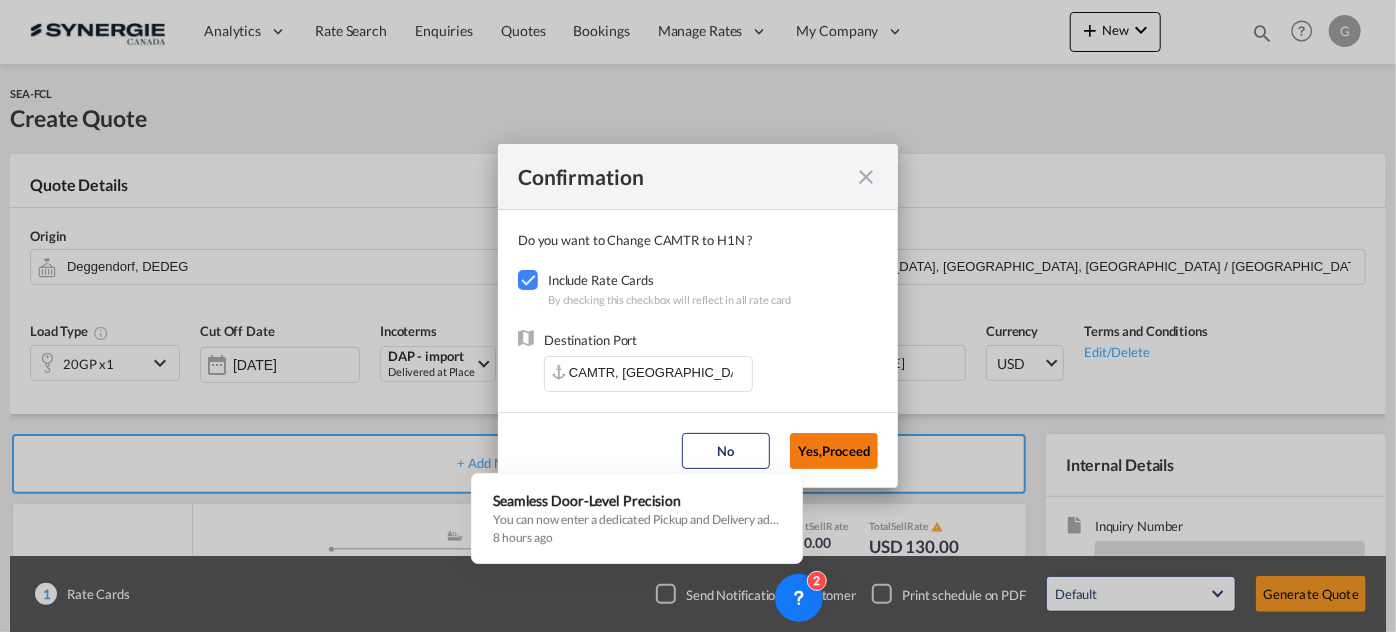 click on "Yes,Proceed" at bounding box center (834, 451) 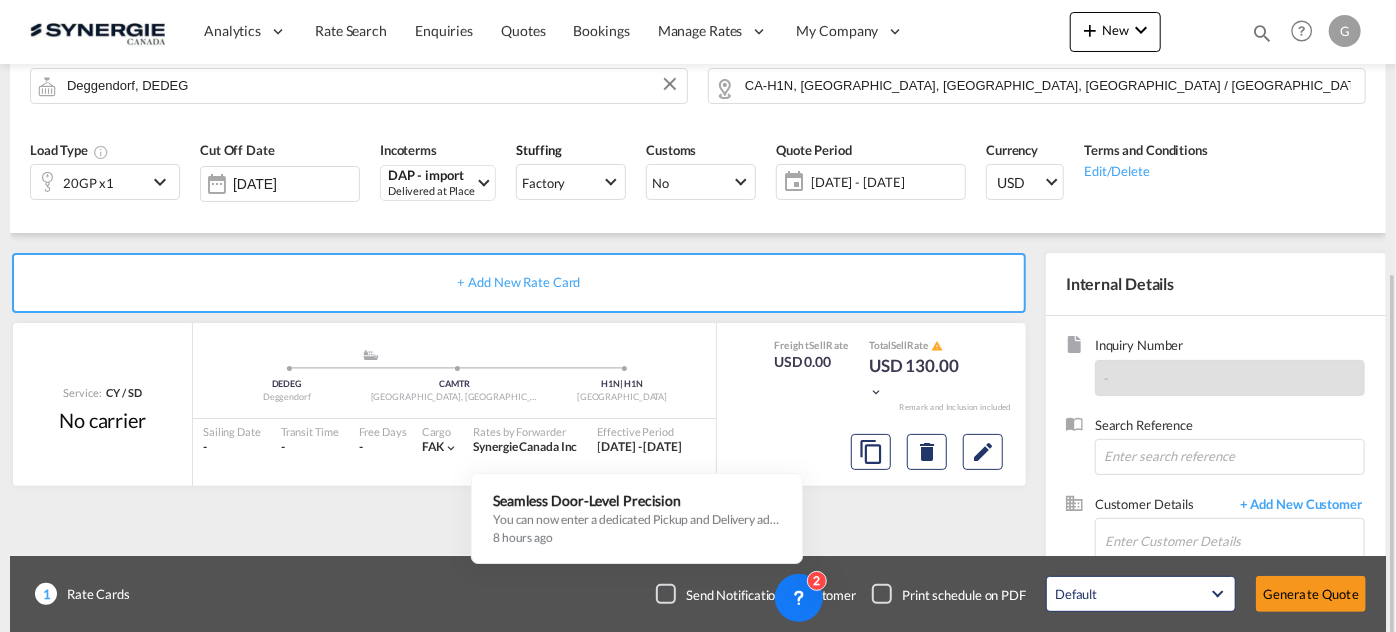 scroll, scrollTop: 272, scrollLeft: 0, axis: vertical 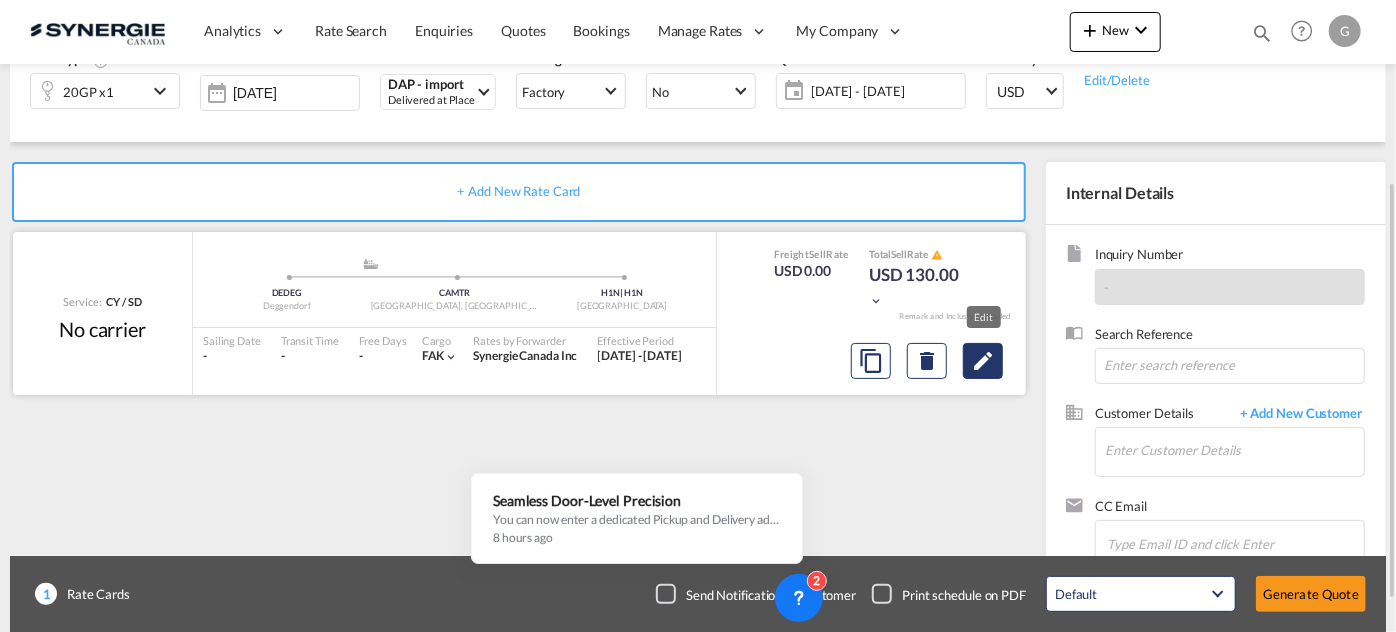click at bounding box center [983, 361] 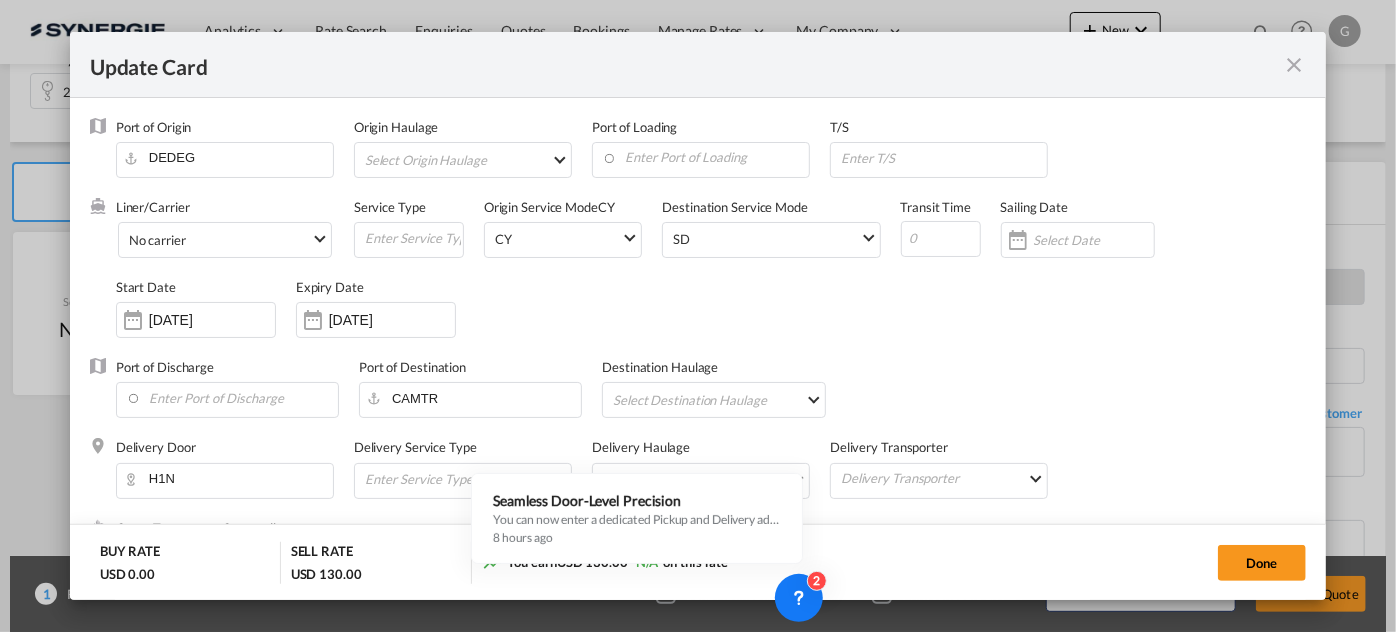 click on "Select Origin Haulage rail road barge truck unspecified not available" at bounding box center [467, 159] 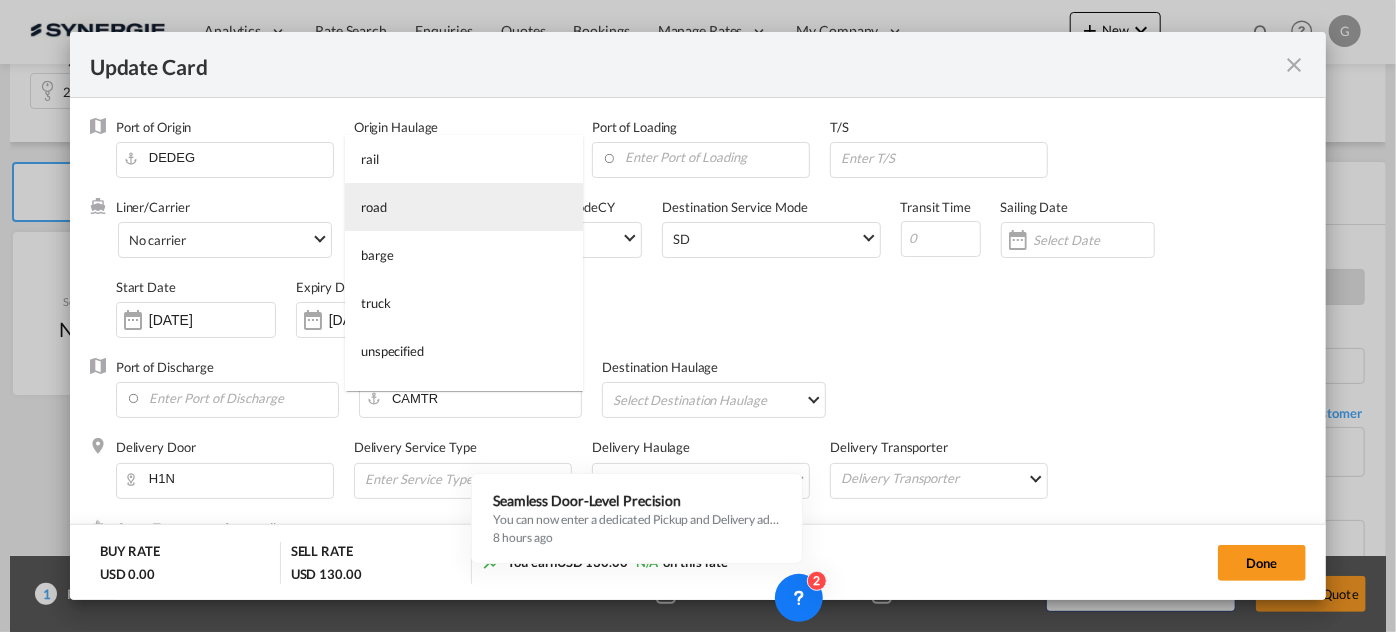 click on "road" at bounding box center [464, 207] 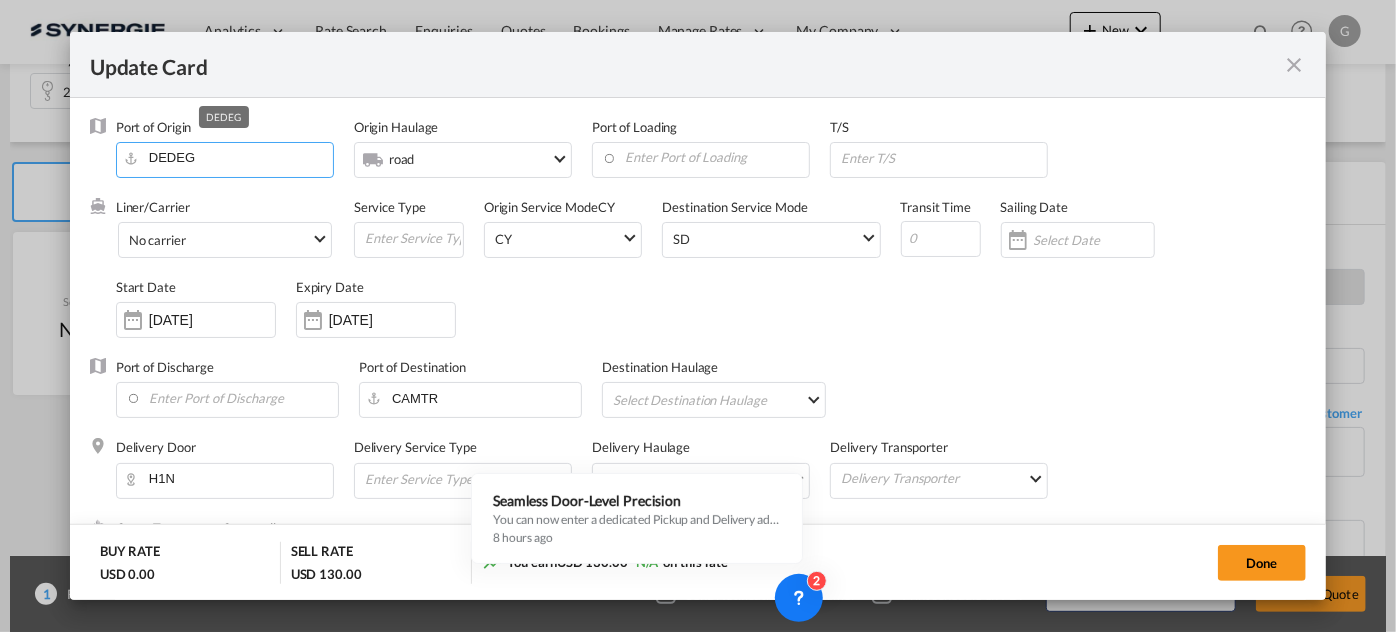 click on "DEDEG" at bounding box center (229, 158) 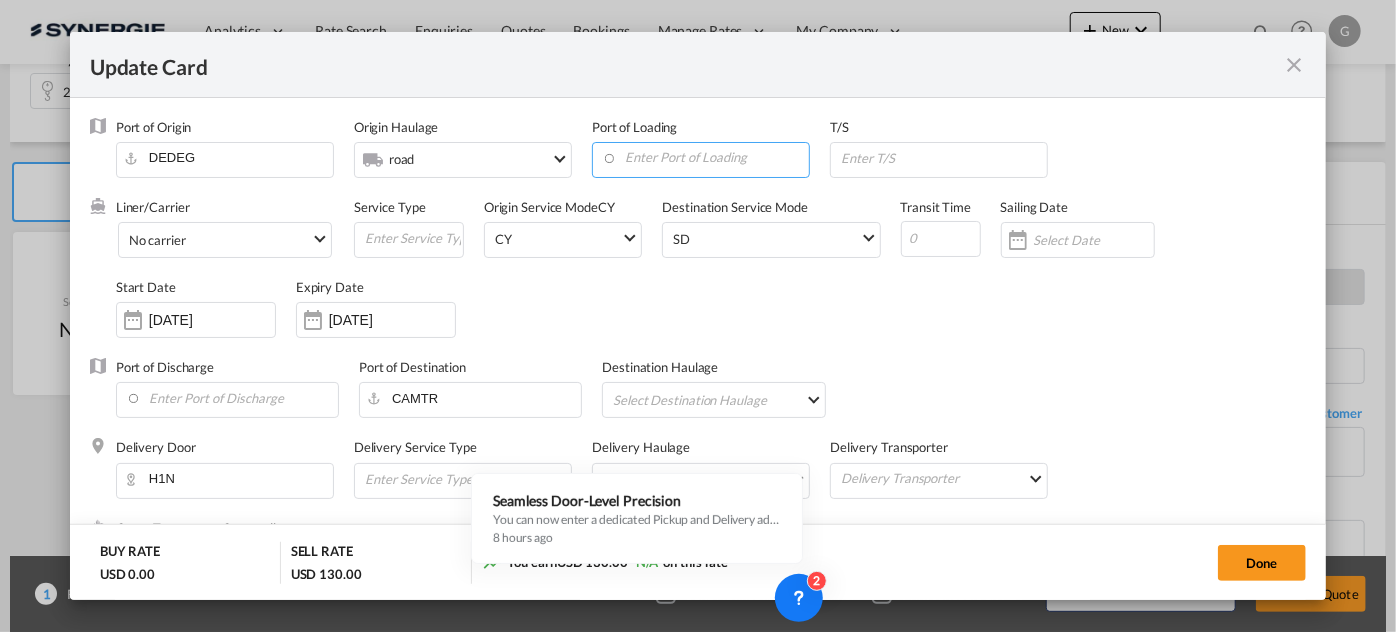 click at bounding box center (705, 158) 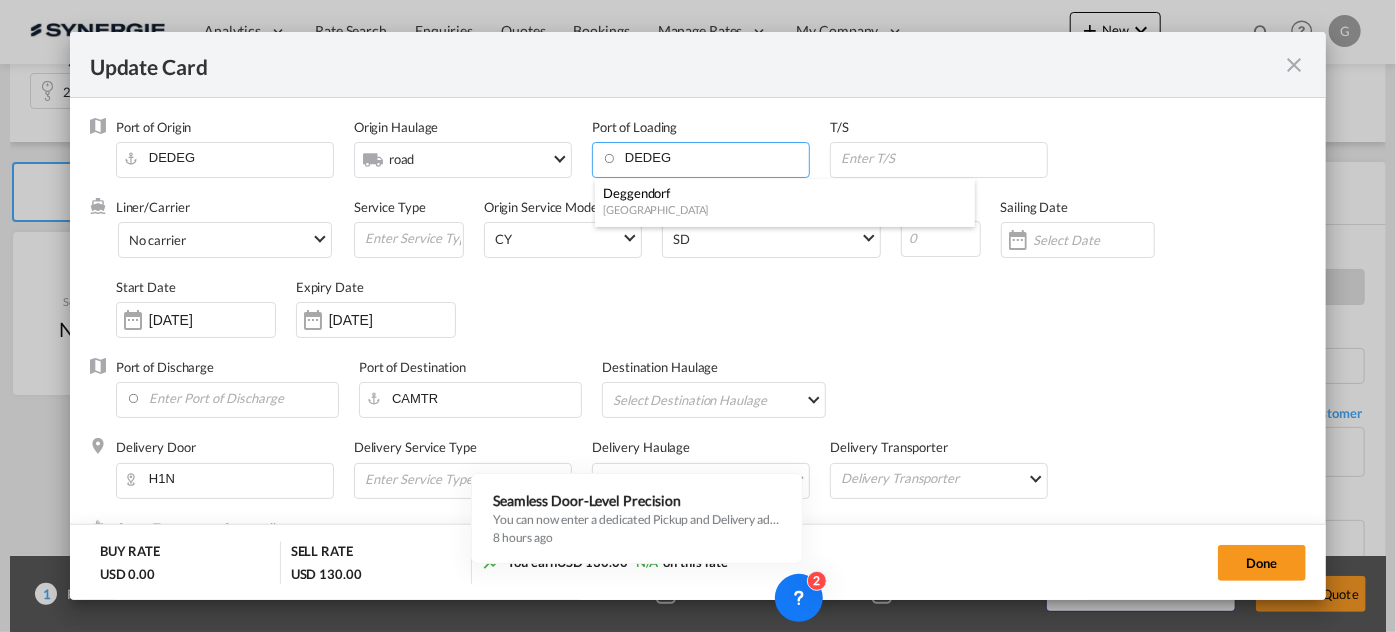 click on "Deggendorf" at bounding box center (779, 193) 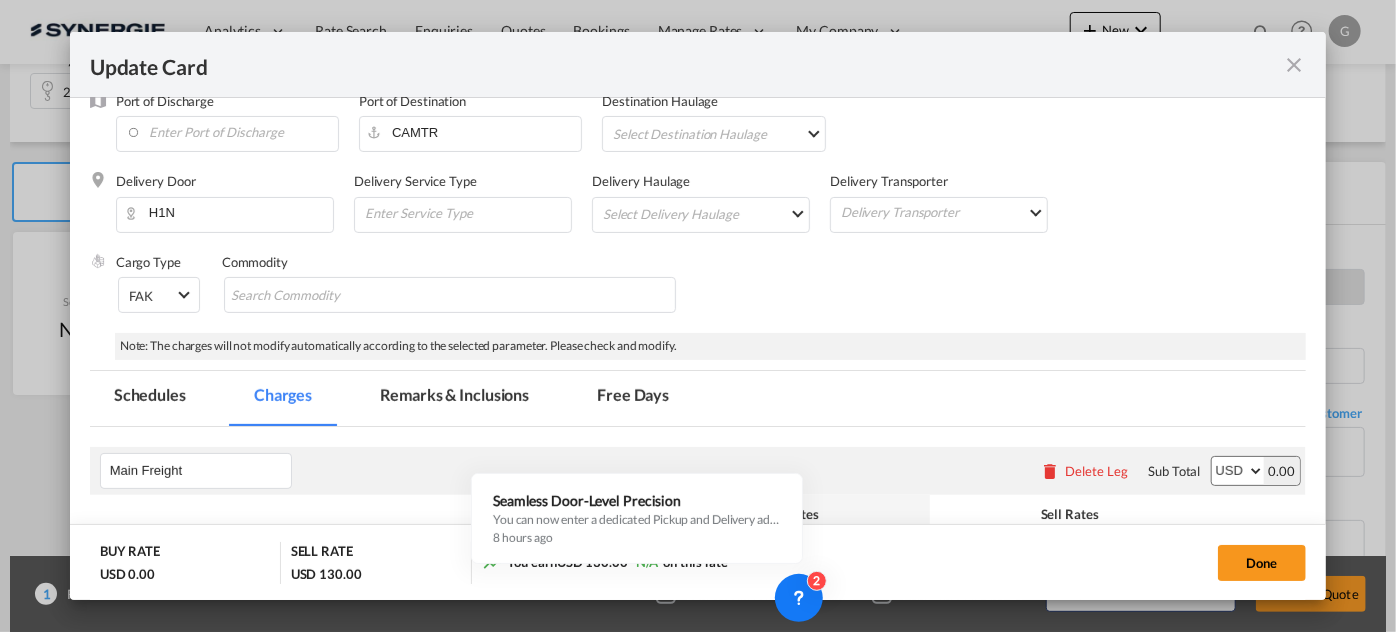 scroll, scrollTop: 272, scrollLeft: 0, axis: vertical 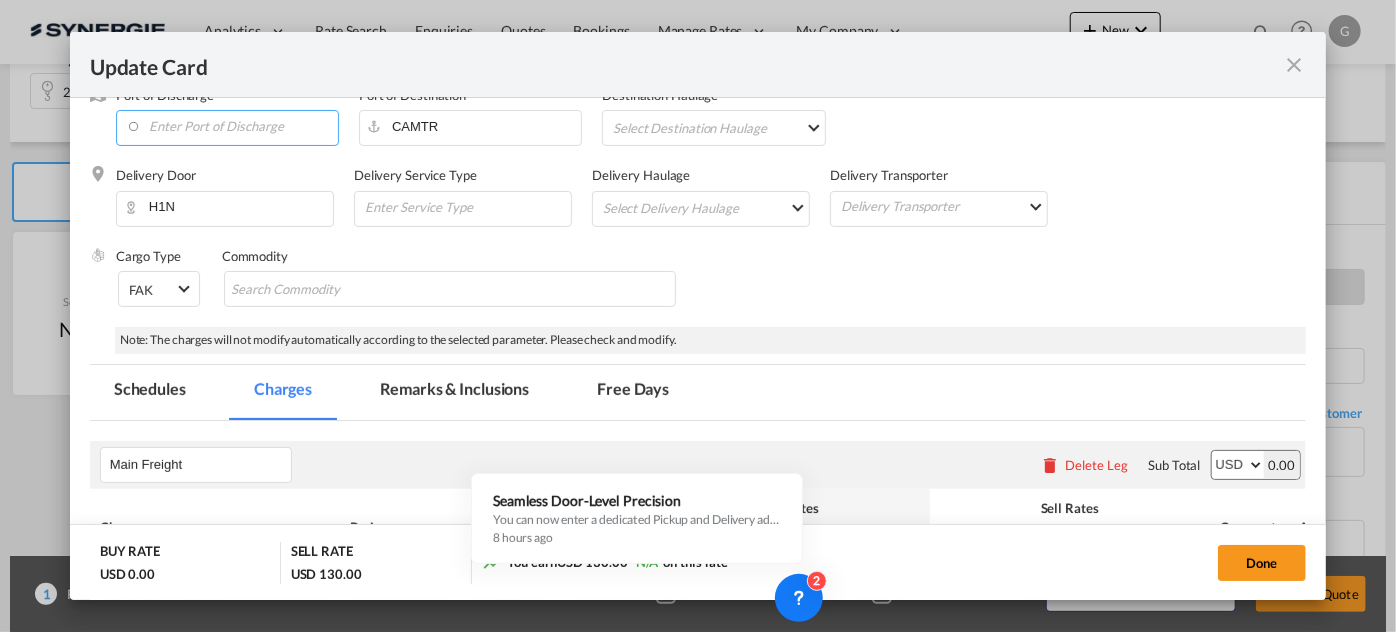 click at bounding box center [232, 126] 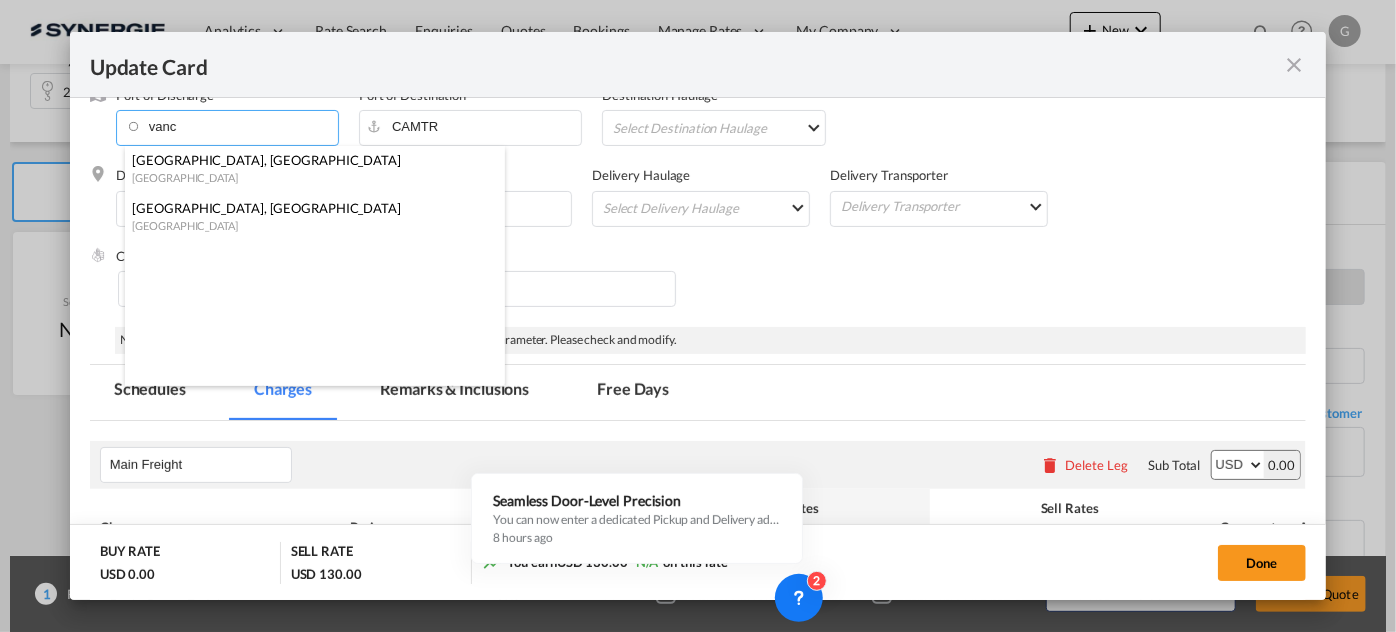 click on "[GEOGRAPHIC_DATA], [GEOGRAPHIC_DATA]" at bounding box center [309, 160] 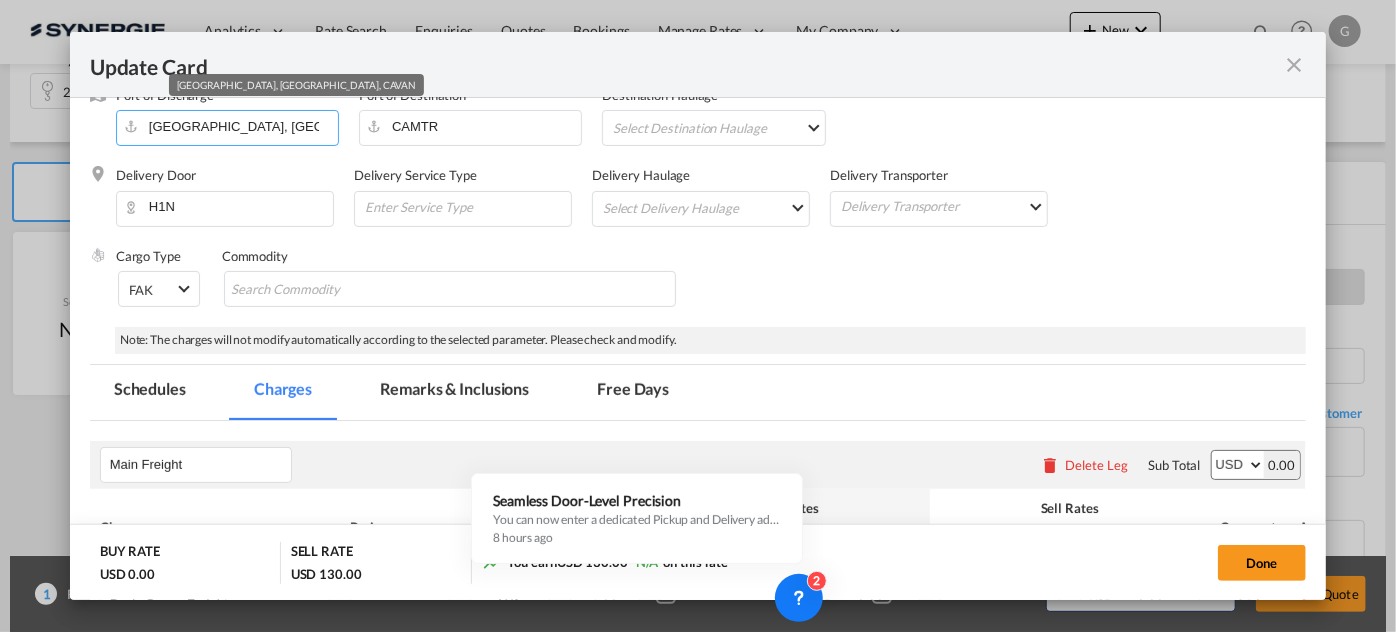 click on "[GEOGRAPHIC_DATA], [GEOGRAPHIC_DATA], CAVAN" at bounding box center [232, 126] 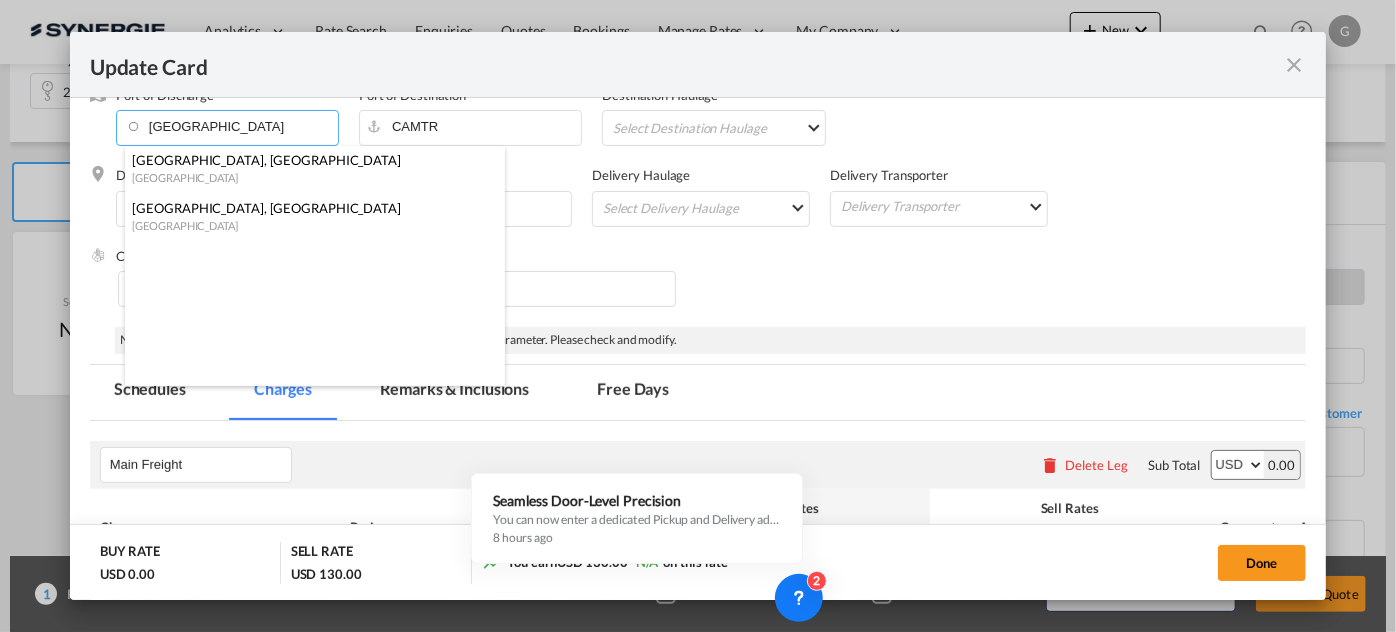click on "[GEOGRAPHIC_DATA], [GEOGRAPHIC_DATA]" at bounding box center (309, 160) 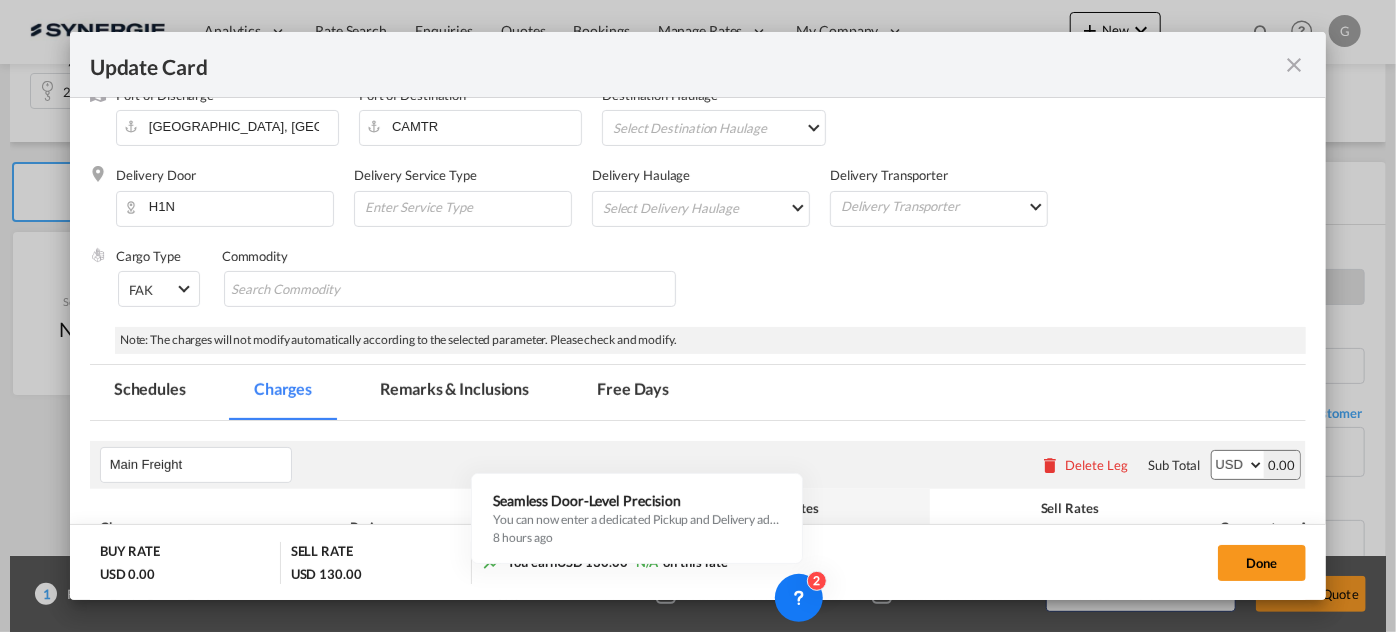 click on "Select Destination Haulage rail road barge truck unspecified not available" at bounding box center (717, 127) 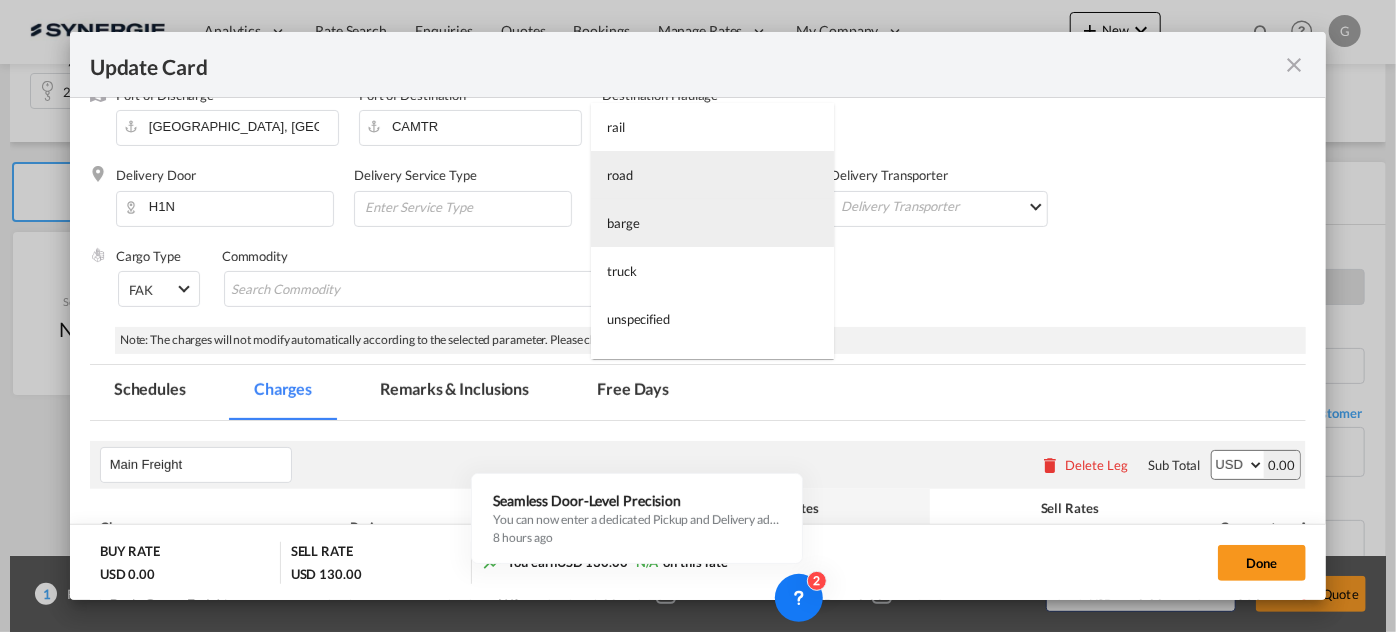 drag, startPoint x: 731, startPoint y: 162, endPoint x: 724, endPoint y: 208, distance: 46.52956 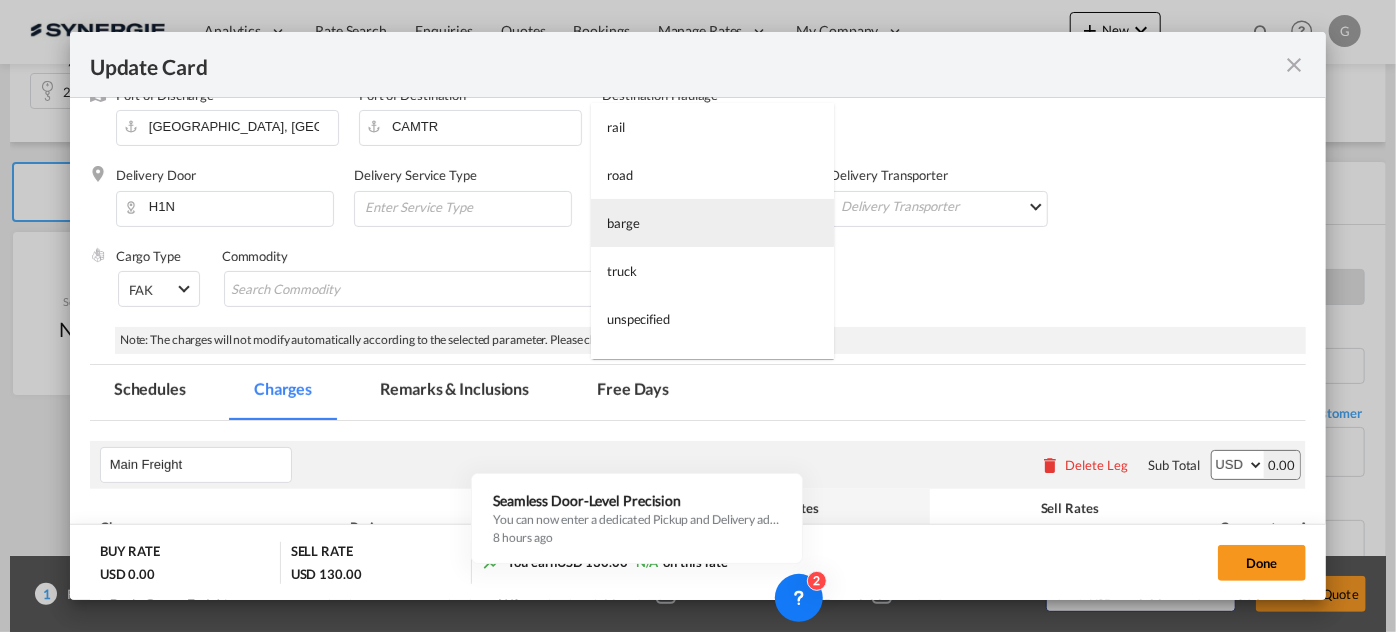click on "barge" at bounding box center (712, 223) 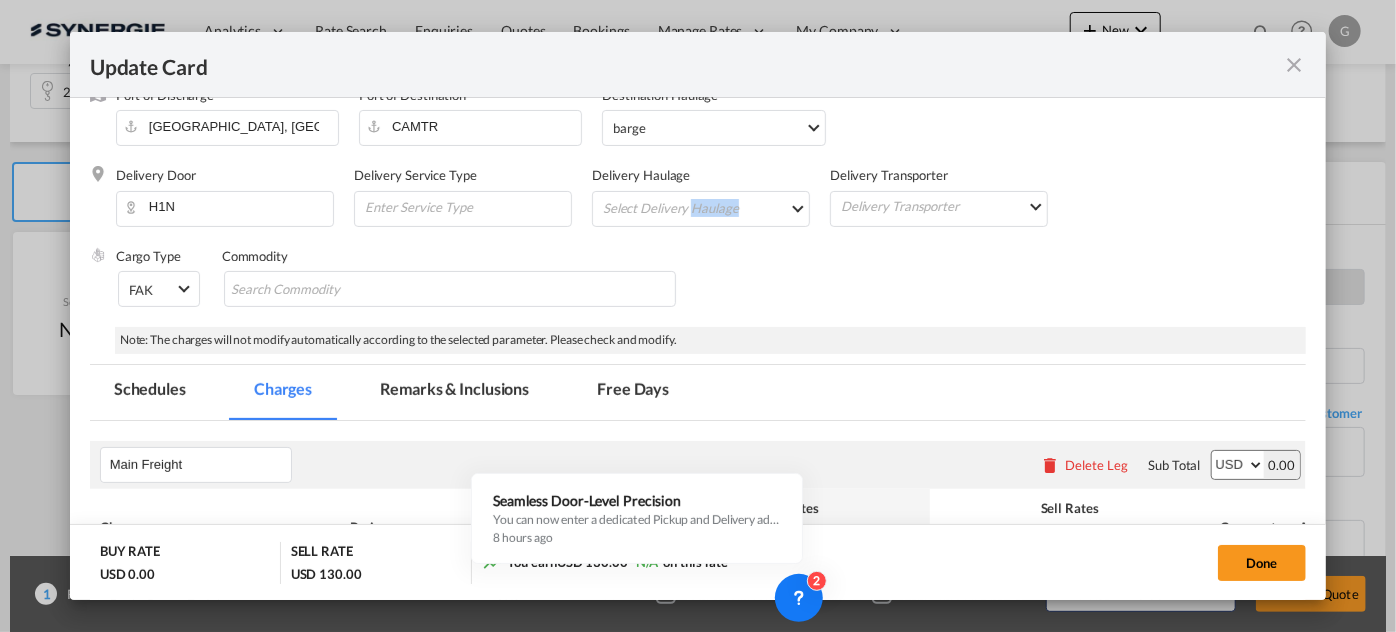 click on "Select Delivery Haulage
rail road barge truck unspecified not available" at bounding box center (705, 208) 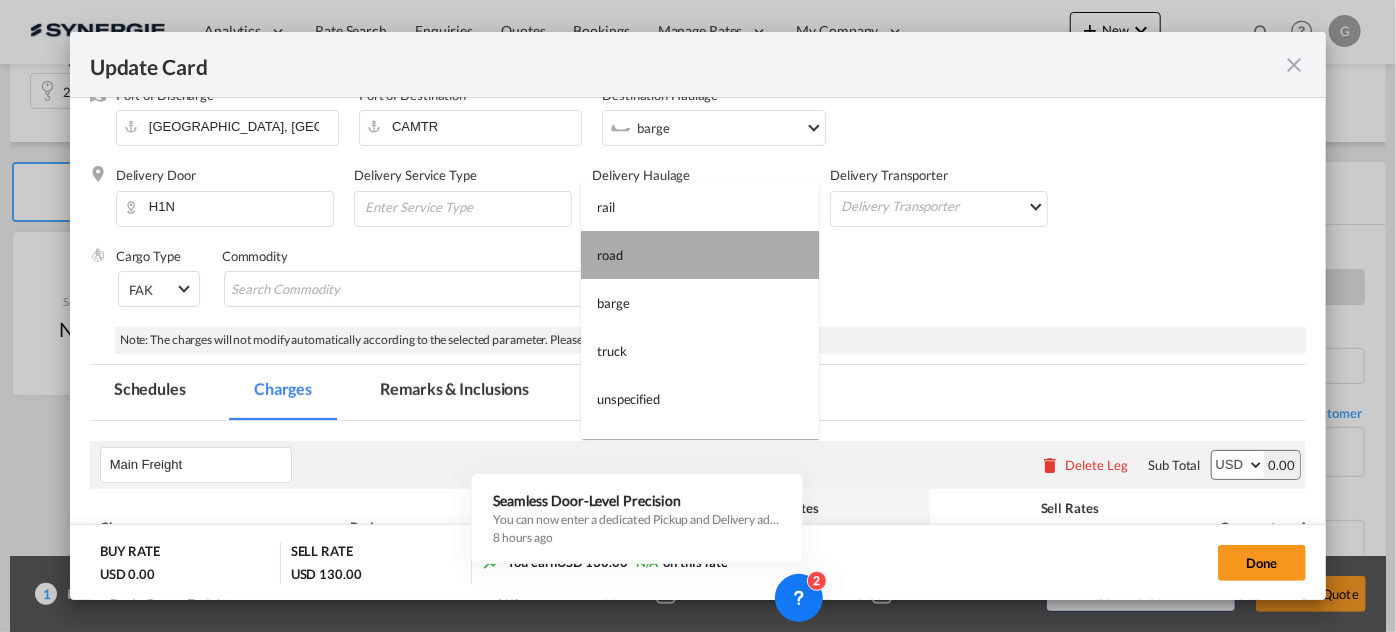 click on "road" at bounding box center [700, 255] 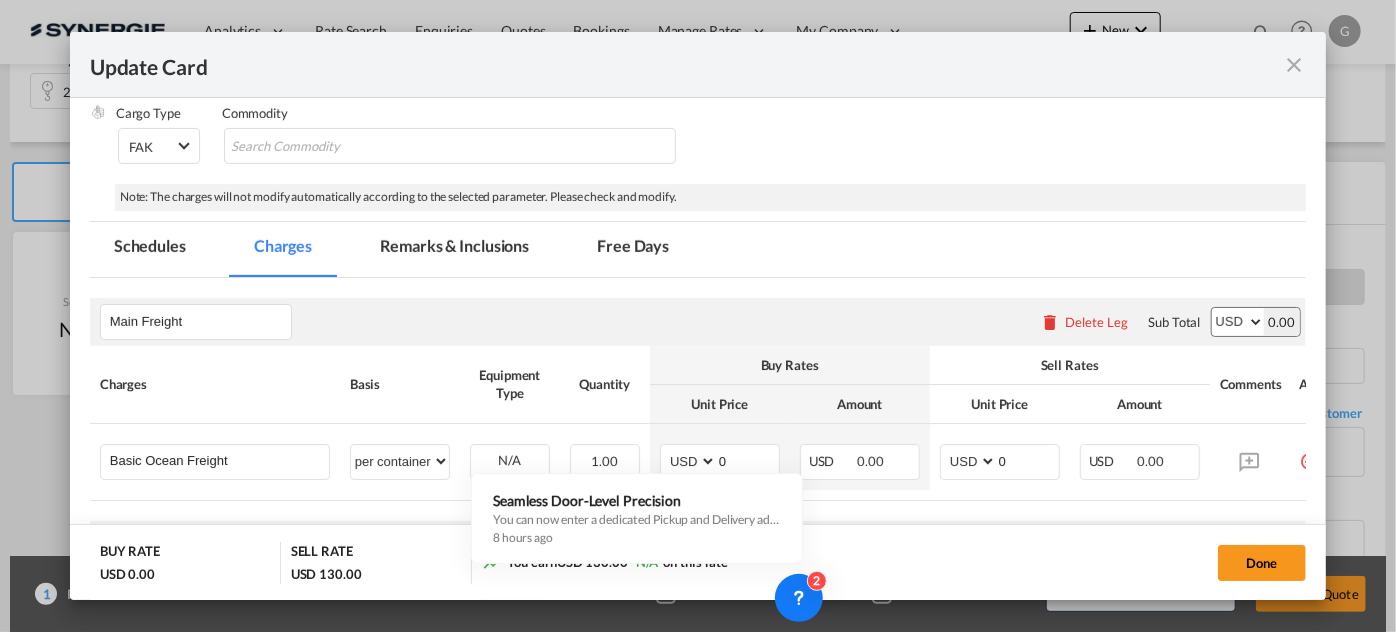 scroll, scrollTop: 545, scrollLeft: 0, axis: vertical 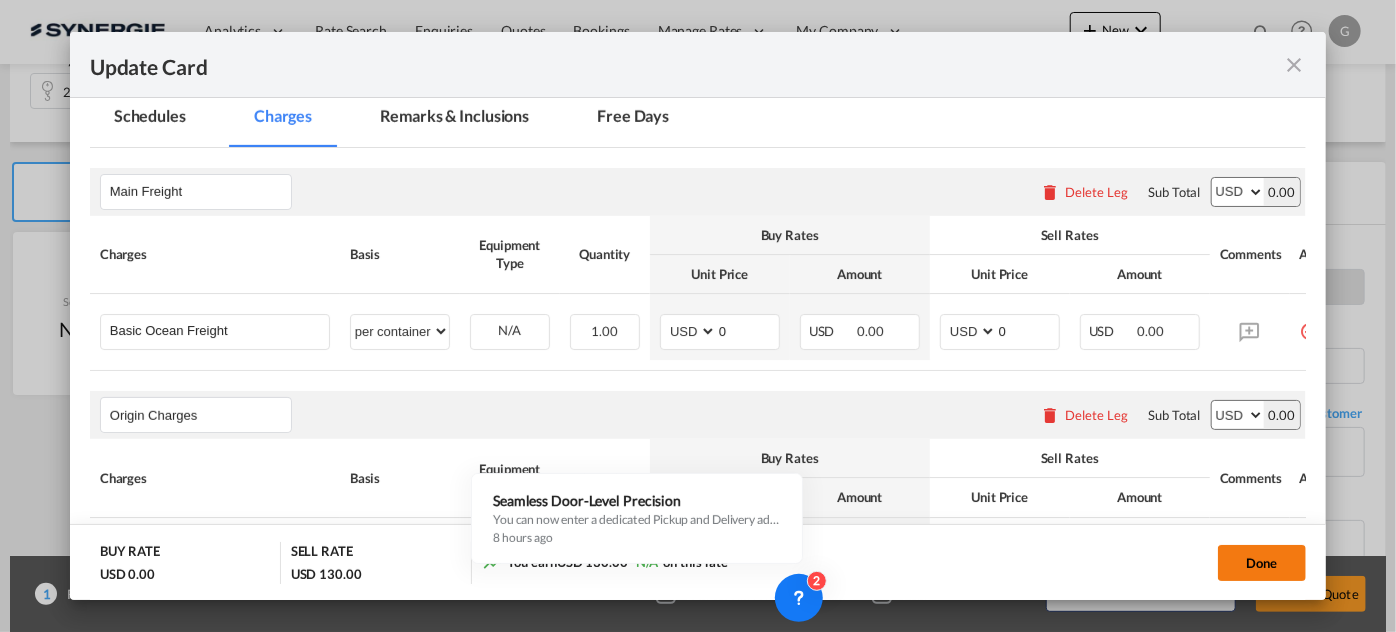 click on "Done" 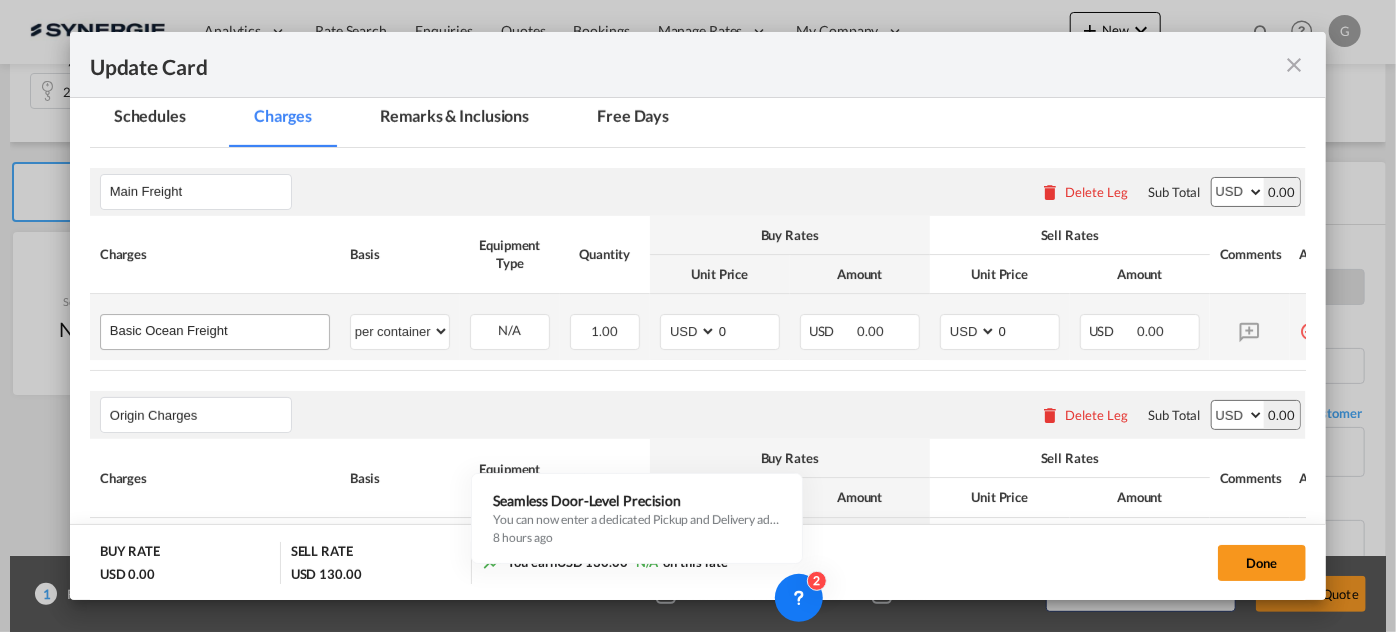 type on "[DATE]" 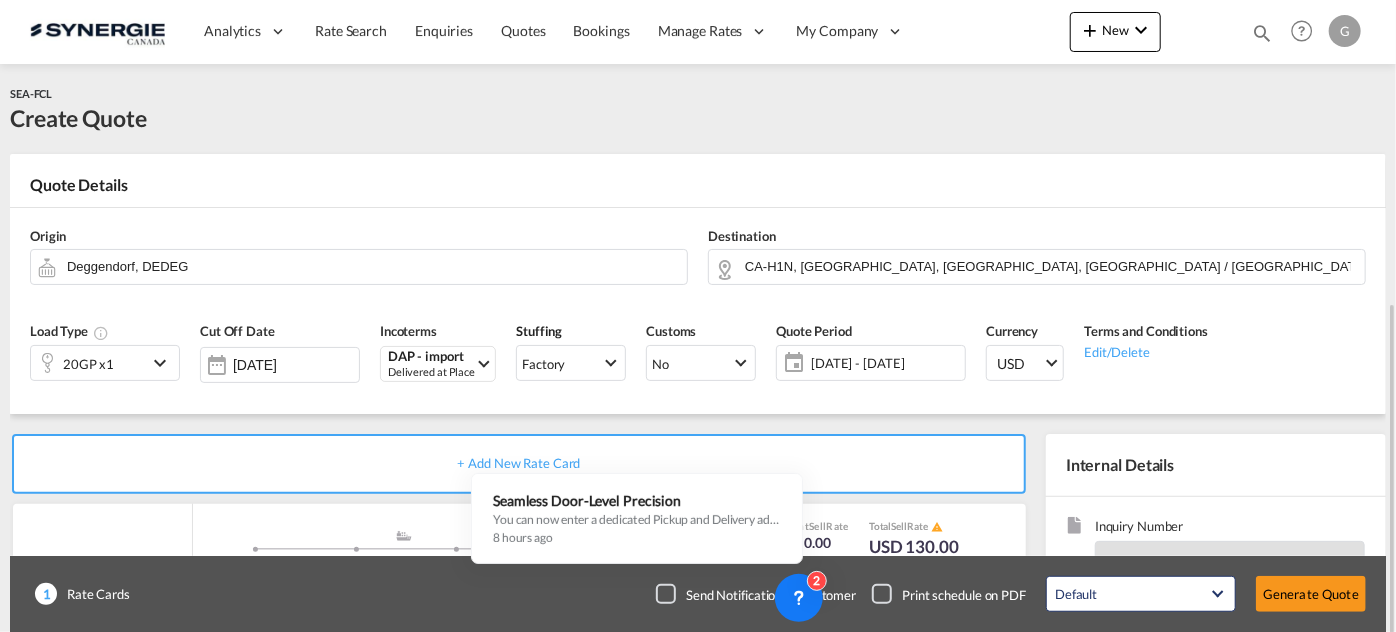 scroll, scrollTop: 181, scrollLeft: 0, axis: vertical 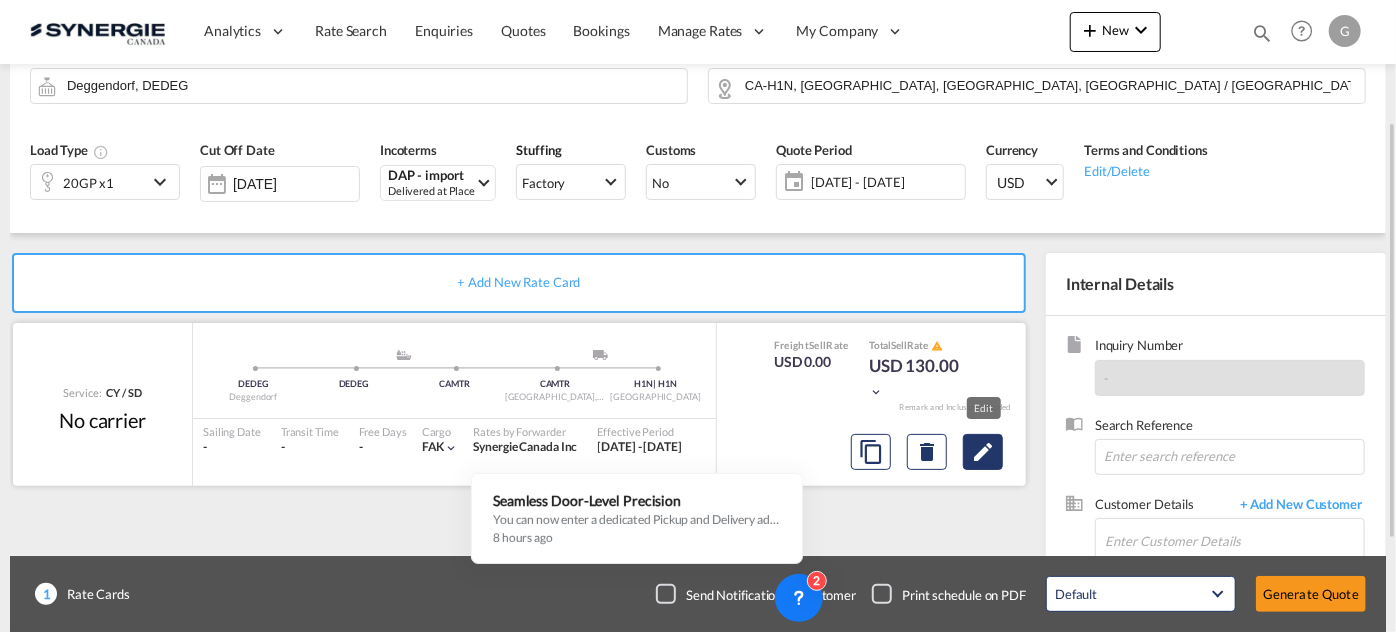 click at bounding box center [983, 452] 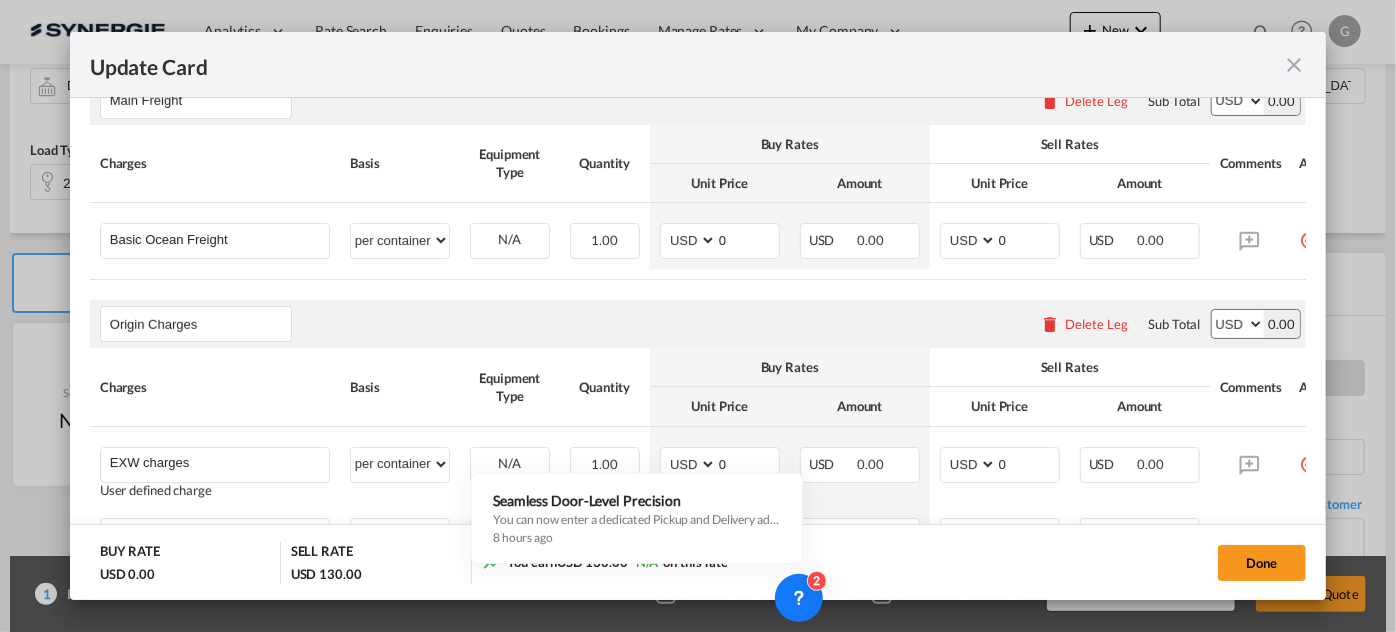 scroll, scrollTop: 545, scrollLeft: 0, axis: vertical 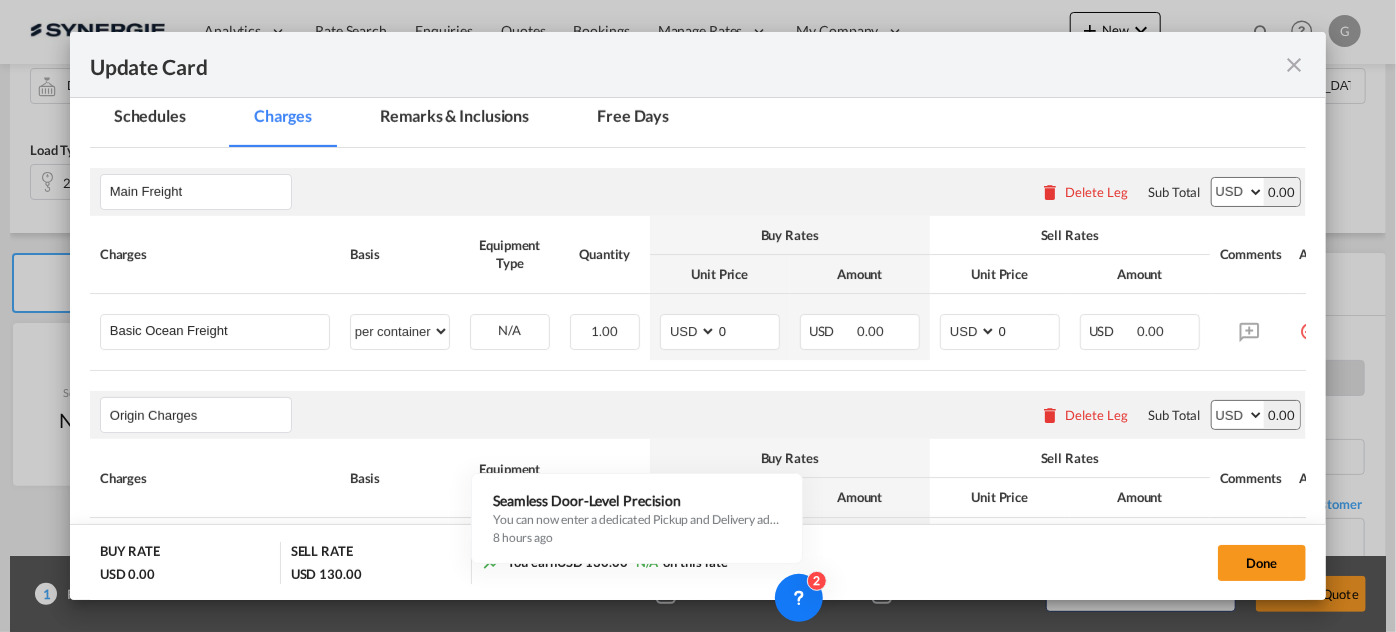 click on "Delete Leg" at bounding box center (1096, 192) 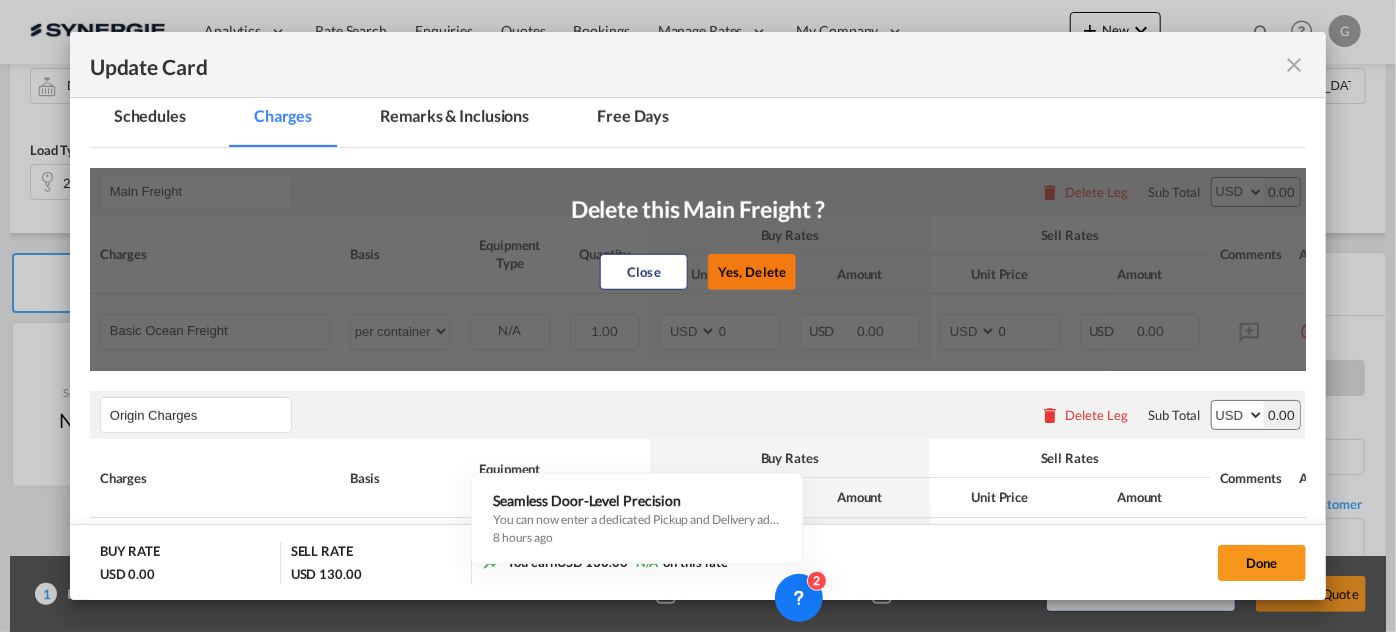 click on "Yes, Delete" at bounding box center (752, 272) 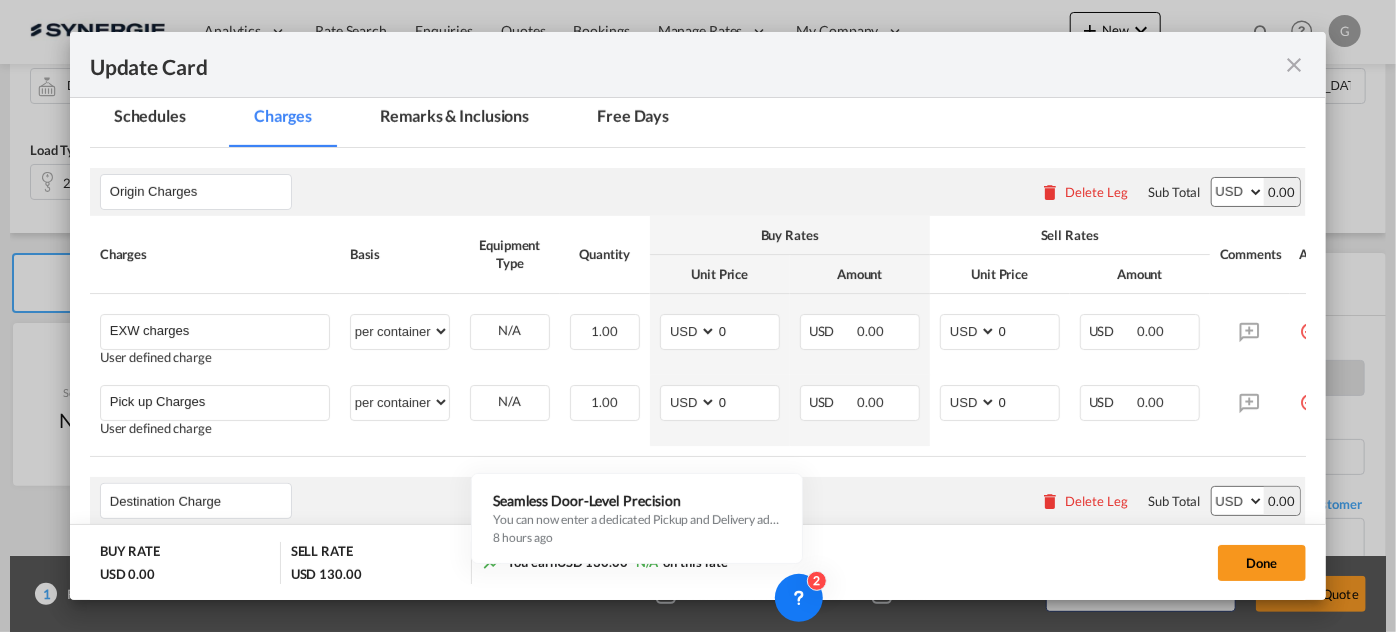 click on "Delete Leg" at bounding box center (1096, 192) 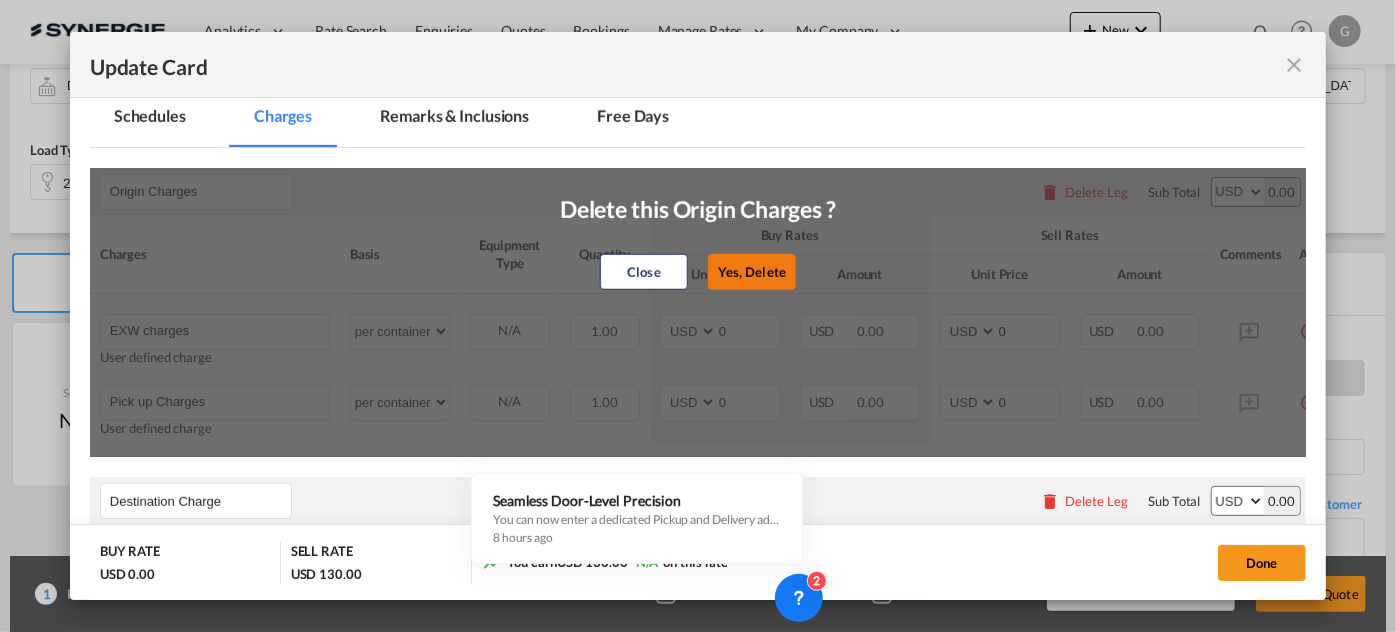 click on "Yes, Delete" at bounding box center (752, 272) 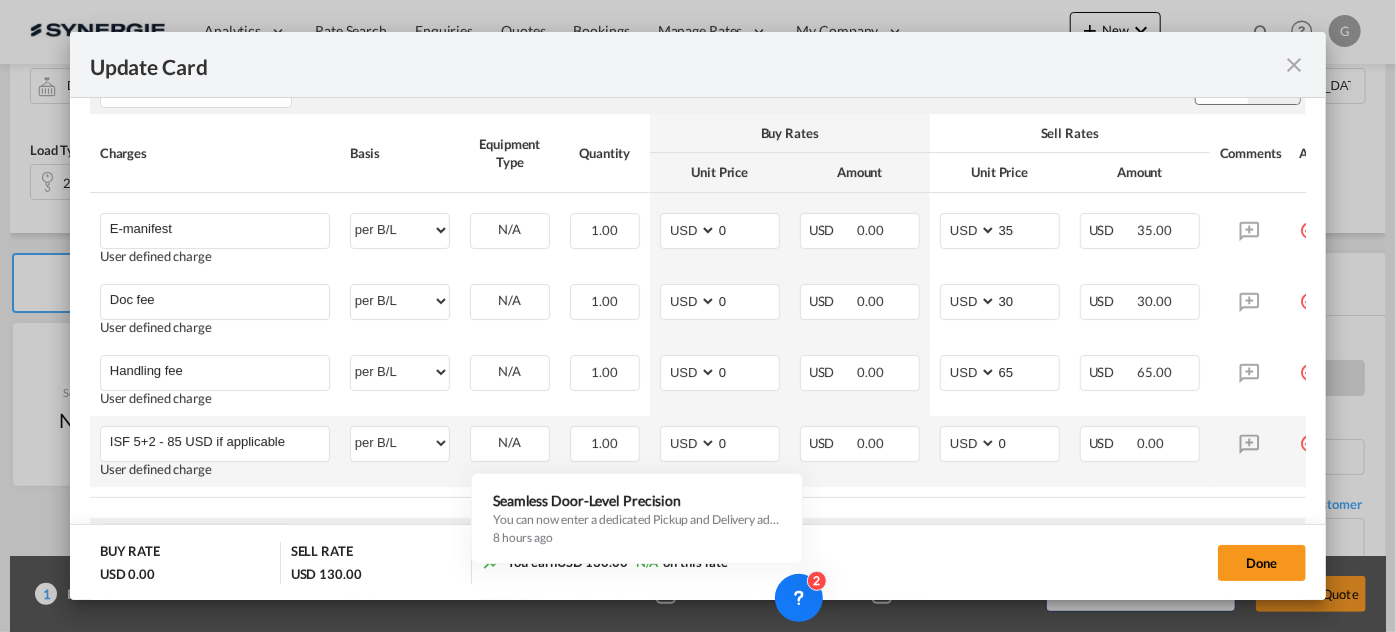 scroll, scrollTop: 988, scrollLeft: 0, axis: vertical 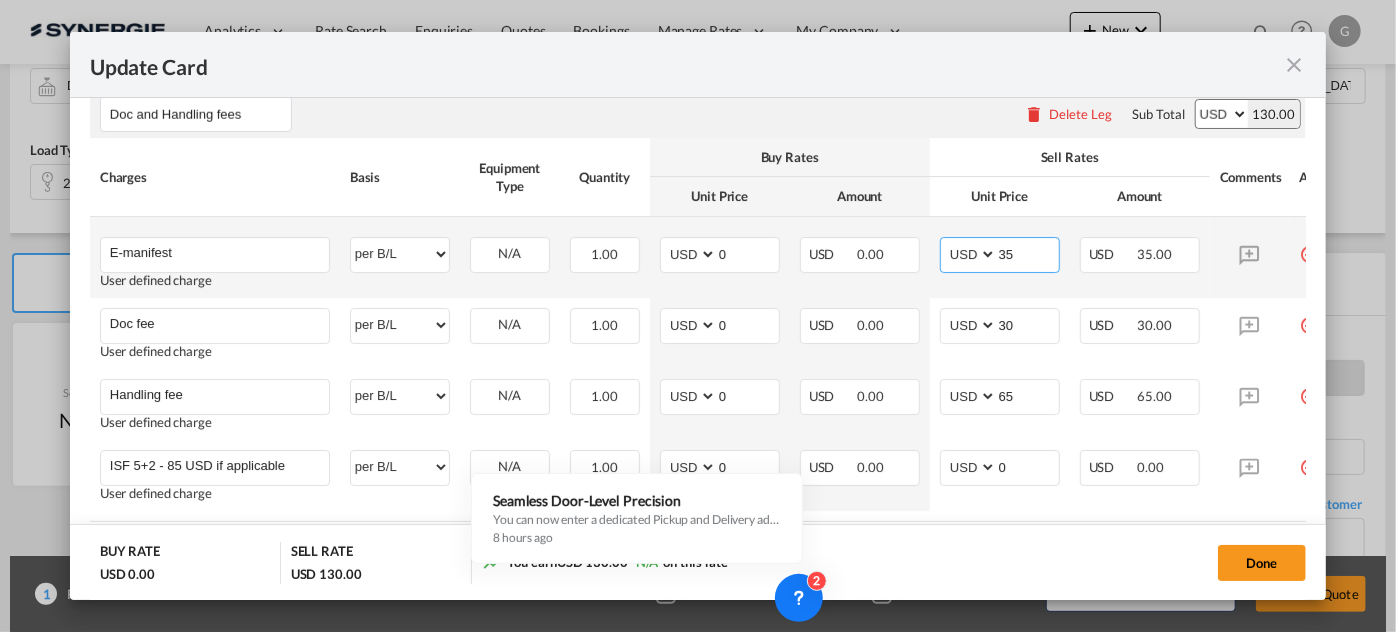 drag, startPoint x: 1005, startPoint y: 255, endPoint x: 976, endPoint y: 260, distance: 29.427877 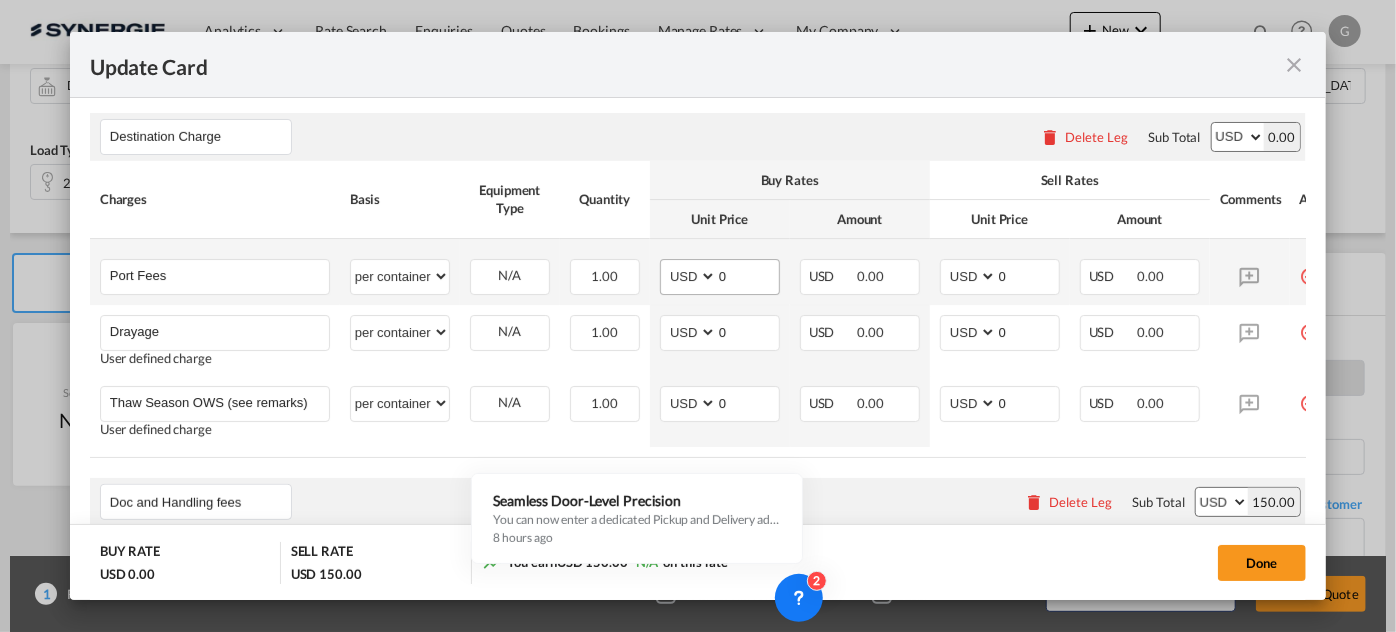 scroll, scrollTop: 624, scrollLeft: 0, axis: vertical 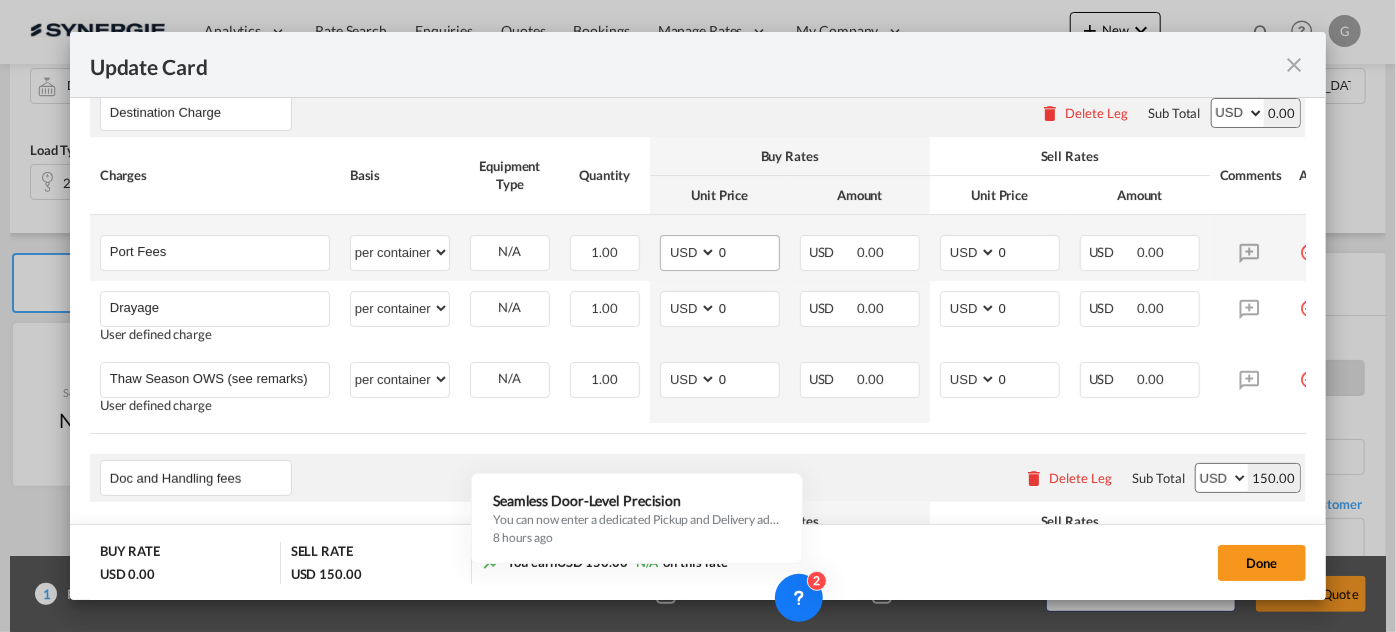 type on "55" 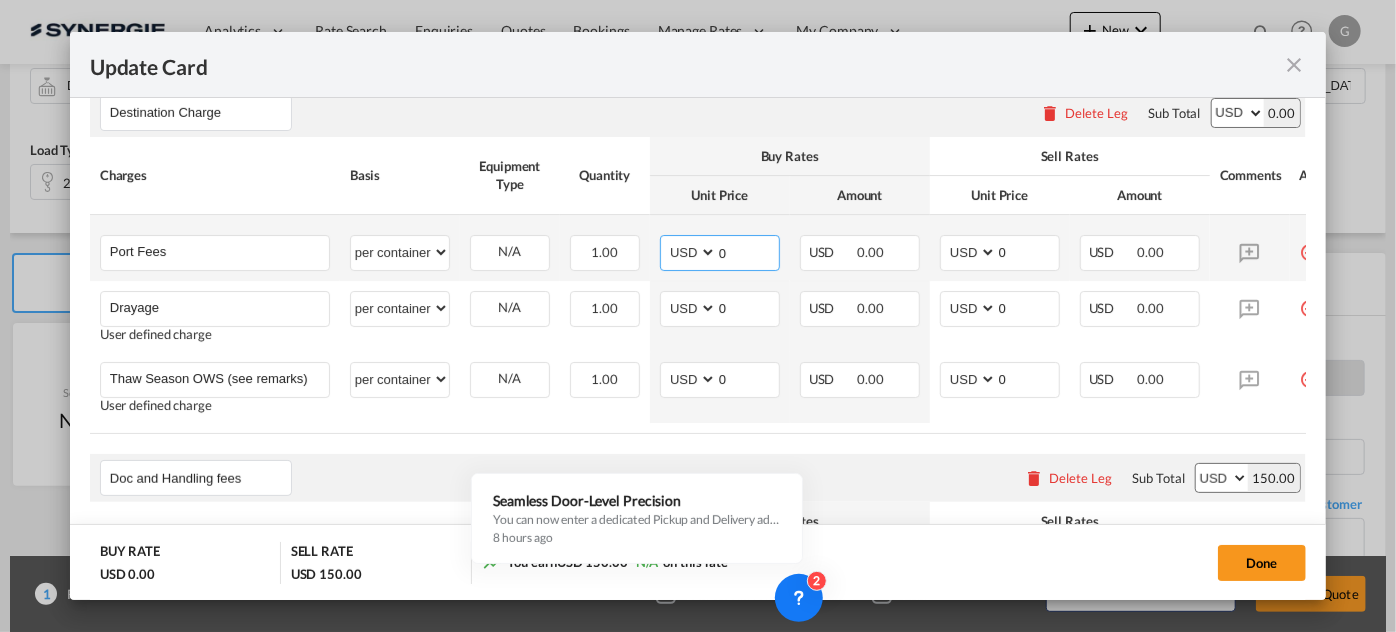 click on "0" at bounding box center (748, 251) 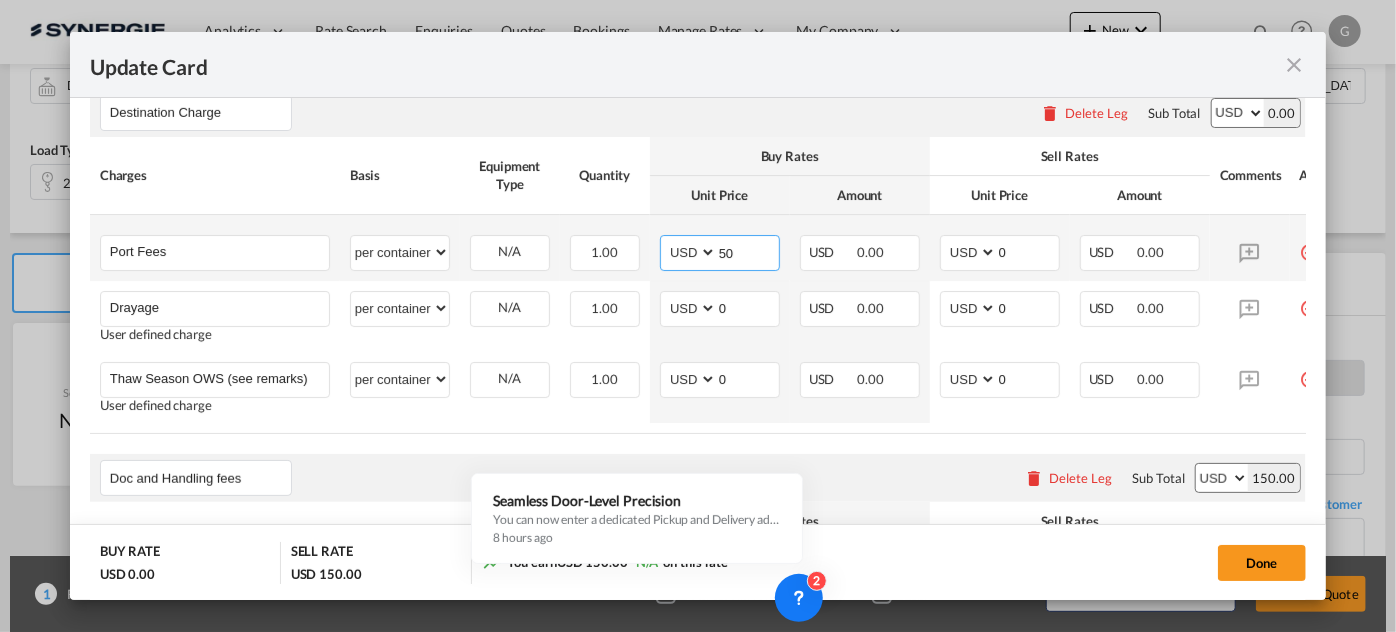 type on "50" 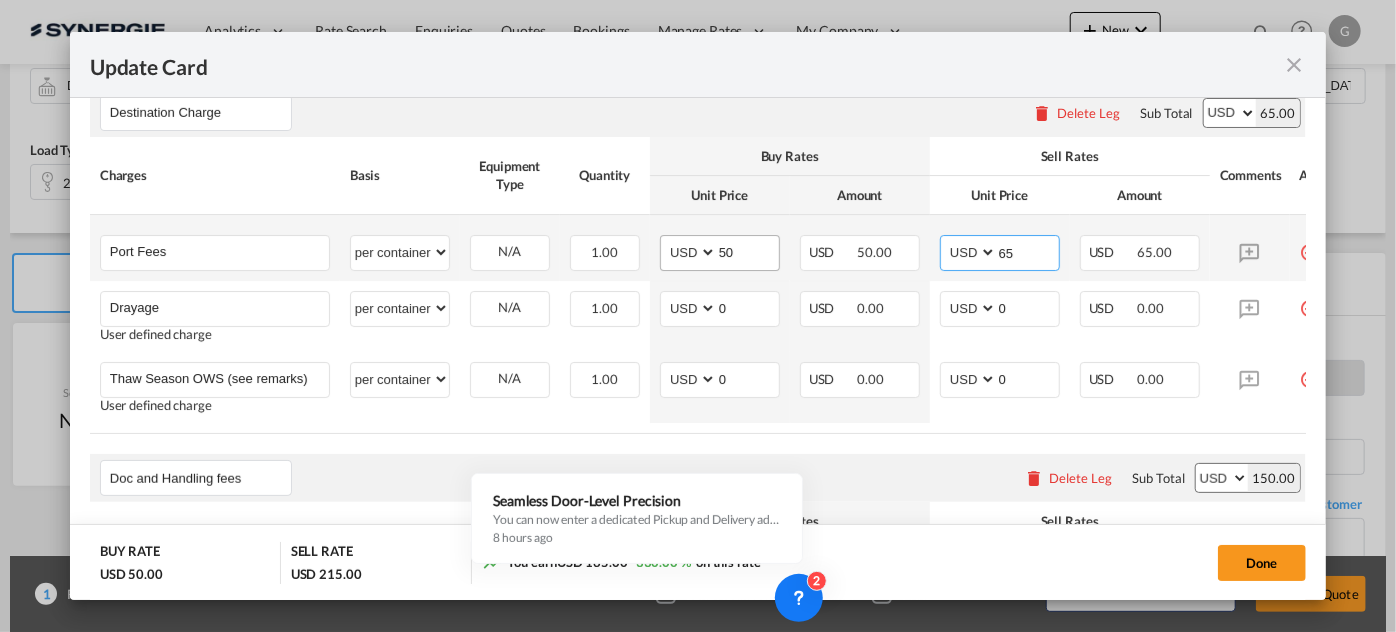 type on "65" 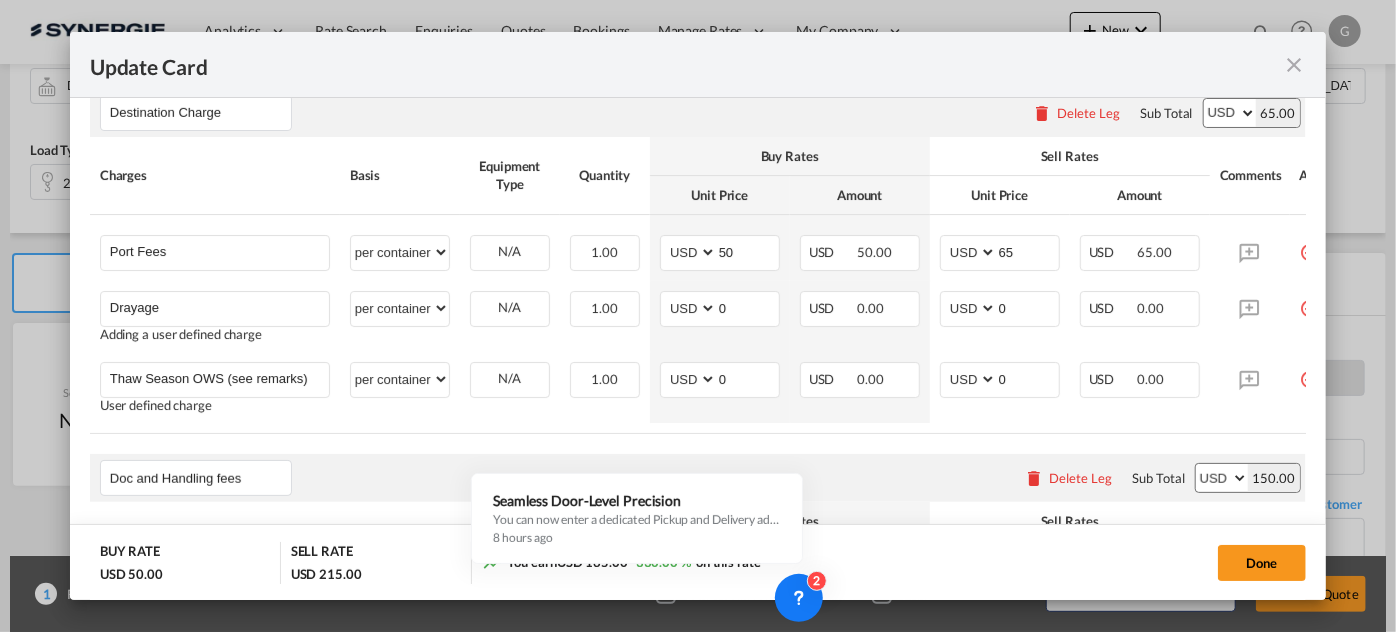 click on "Destination Charge                                                     Please enter leg name   Leg Name Already Exists Delete Leg Sub Total AED AFN ALL AMD ANG AOA ARS AUD AWG AZN BAM BBD BDT BGN BHD BIF BMD BND [PERSON_NAME] BRL BSD BTN BWP BYN BZD CAD CDF CHF CLP CNY COP CRC CUC CUP CVE CZK DJF DKK DOP DZD EGP ERN ETB EUR FJD FKP FOK GBP GEL GGP GHS GIP GMD GNF GTQ GYD HKD HNL HRK HTG HUF IDR ILS IMP INR IQD IRR ISK JMD JOD JPY KES KGS KHR KID KMF KRW KWD KYD KZT LAK LBP LKR LRD LSL LYD MAD MDL MGA MKD MMK MNT MOP MRU MUR MVR MWK MXN MYR MZN NAD NGN NIO NOK NPR NZD OMR PAB PEN PGK PHP PKR PLN PYG QAR [PERSON_NAME] RSD RUB RWF SAR SBD SCR SDG SEK SGD SHP SLL SOS SRD SSP STN SYP SZL THB TJS TMT TND TOP TRY TTD TVD TWD TZS UAH UGX USD UYU UZS VES VND VUV WST XAF XCD XDR XOF XPF YER ZAR ZMW 65.00 Charges Basis
Equipment Type Quantity Buy Rates Sell Rates
Comments Action Unit Price Amount Unit Price Amount                                 Port Fees" at bounding box center [698, 625] 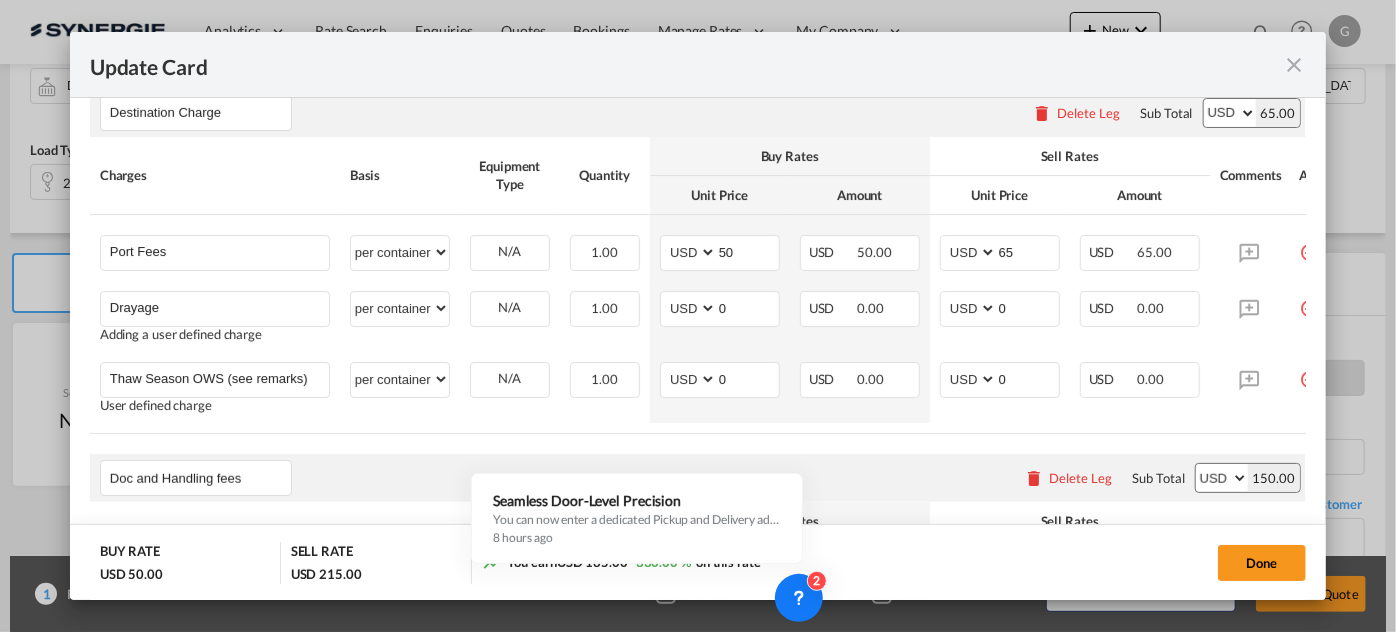 click on "Charges Basis
Equipment Type Quantity Buy Rates Sell Rates
Comments Action Unit Price Amount Unit Price Amount                                 Port Fees
Please Enter
User Defined Charges Cannot Be Published
per equipment
per container
per B/L
per shipping bill
per shipment
per pallet
per carton
per vehicle
per shift
per invoice
per package
per day
per revalidation
per teu
per kg
per ton
per hour
flat
per_hbl
per belt
% on freight total
per_declaration
per_document
per chasis split
per clearance per container can not applied for this charge.   Please Select   Already exist N/A
Please Select
Already exists 1.00 Please Enter
Invalid Input
AED AFN ALL AMD ANG AOA ARS AUD AWG AZN BAM BBD BDT BGN BHD BIF BMD BND [PERSON_NAME] BRL BSD BTN BWP BYN BZD CAD CDF CHF CLP CNY COP CRC CUC CUP CVE CZK DJF DKK DOP DZD EGP ERN ETB EUR FJD FKP FOK GBP GEL GGP GHS GIP GMD GNF GTQ GYD HKD HNL HRK HTG HUF IDR ILS IMP INR IQD IRR ISK JMD JOD 50" at bounding box center [723, 285] 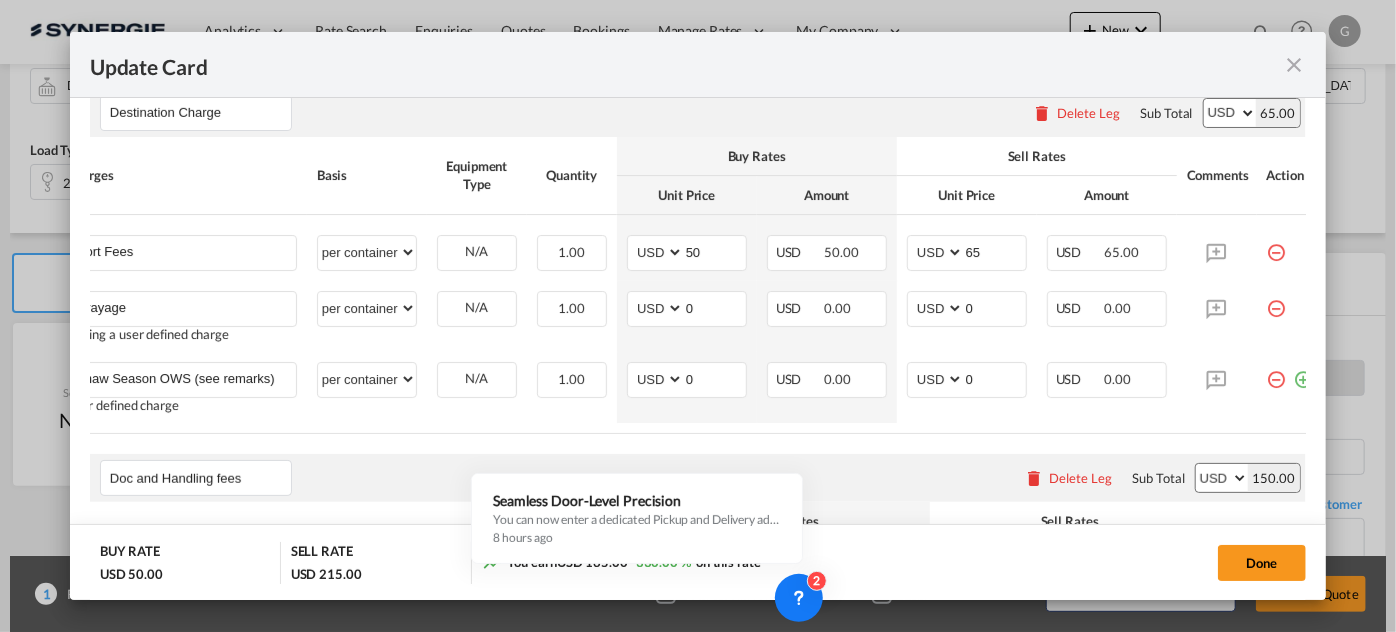 scroll, scrollTop: 0, scrollLeft: 64, axis: horizontal 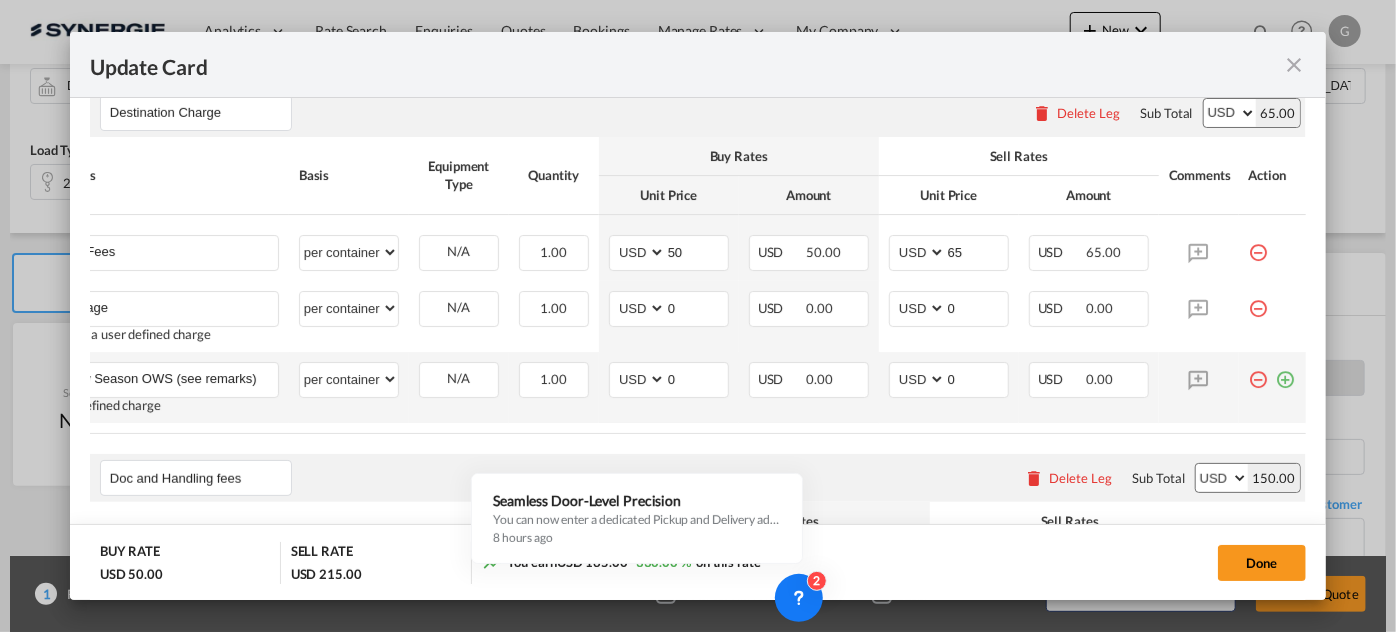 click at bounding box center [1286, 372] 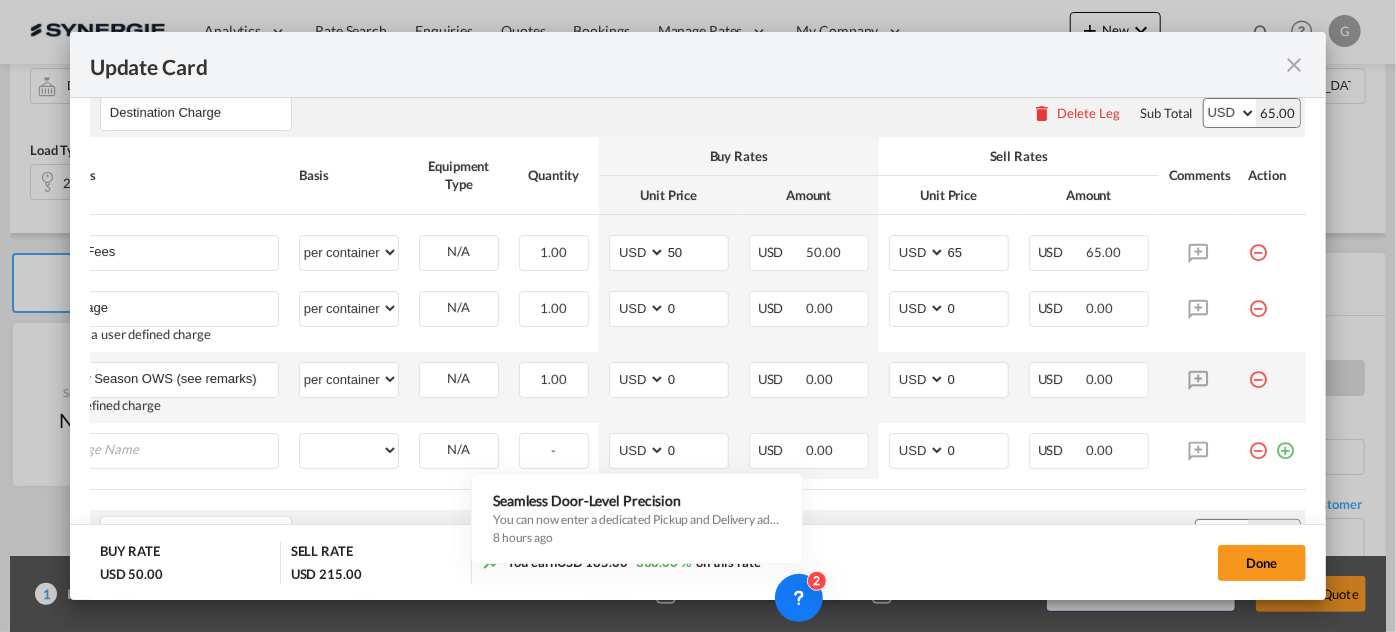 scroll, scrollTop: 0, scrollLeft: 19, axis: horizontal 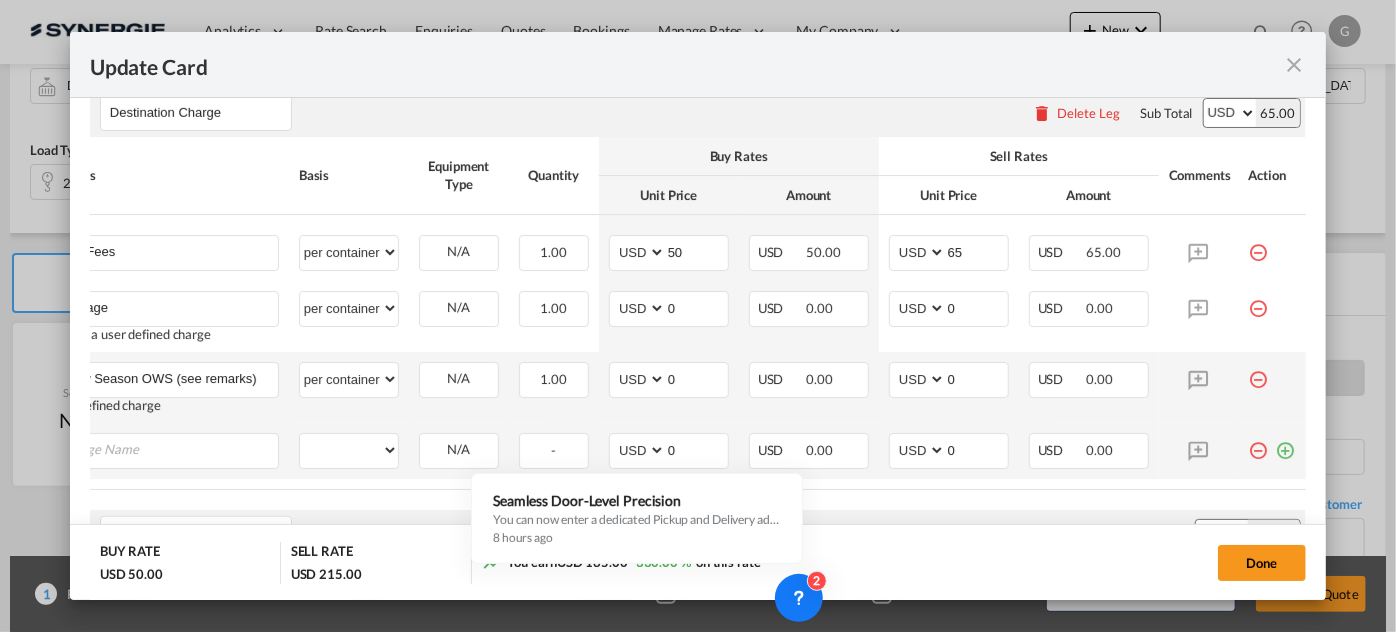 click at bounding box center (1286, 443) 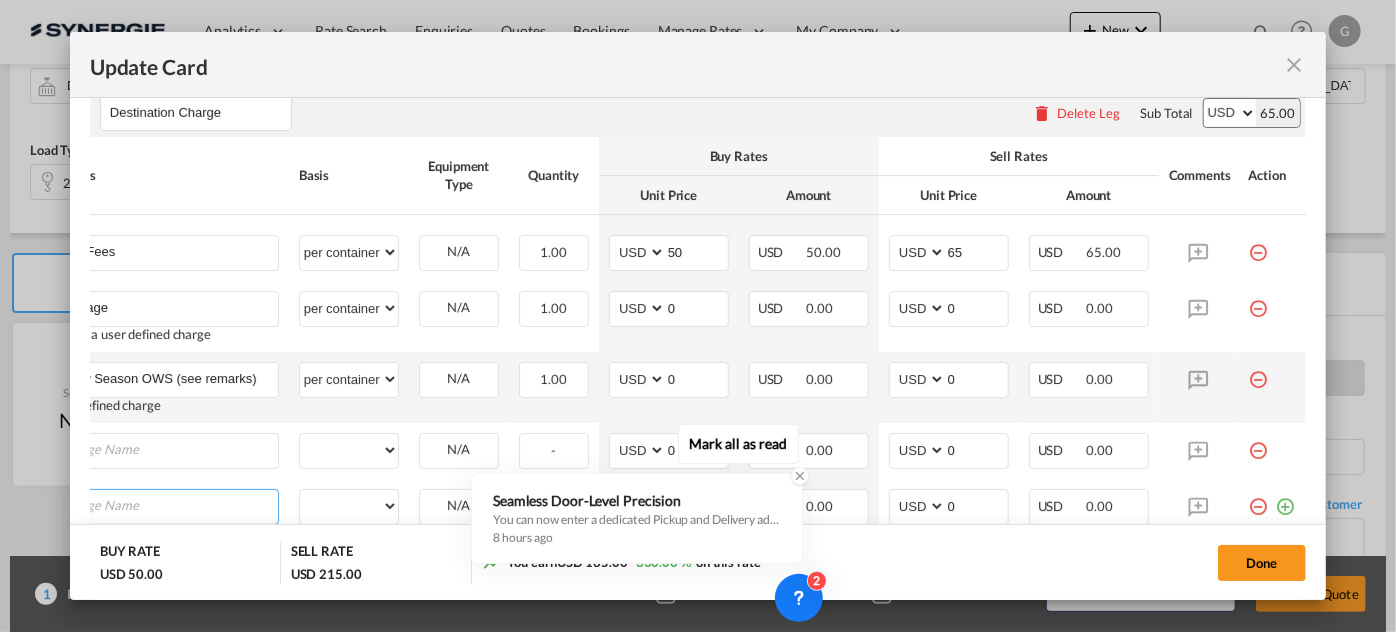 scroll, scrollTop: 0, scrollLeft: 19, axis: horizontal 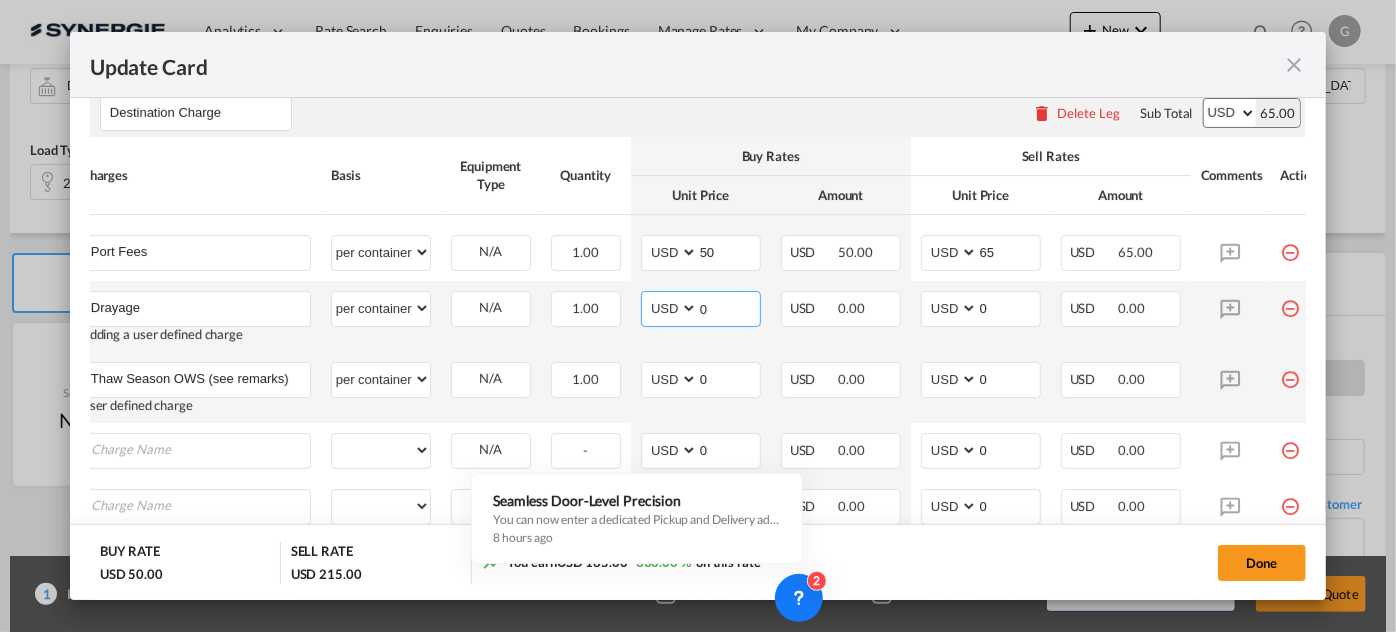 drag, startPoint x: 726, startPoint y: 306, endPoint x: 637, endPoint y: 310, distance: 89.08984 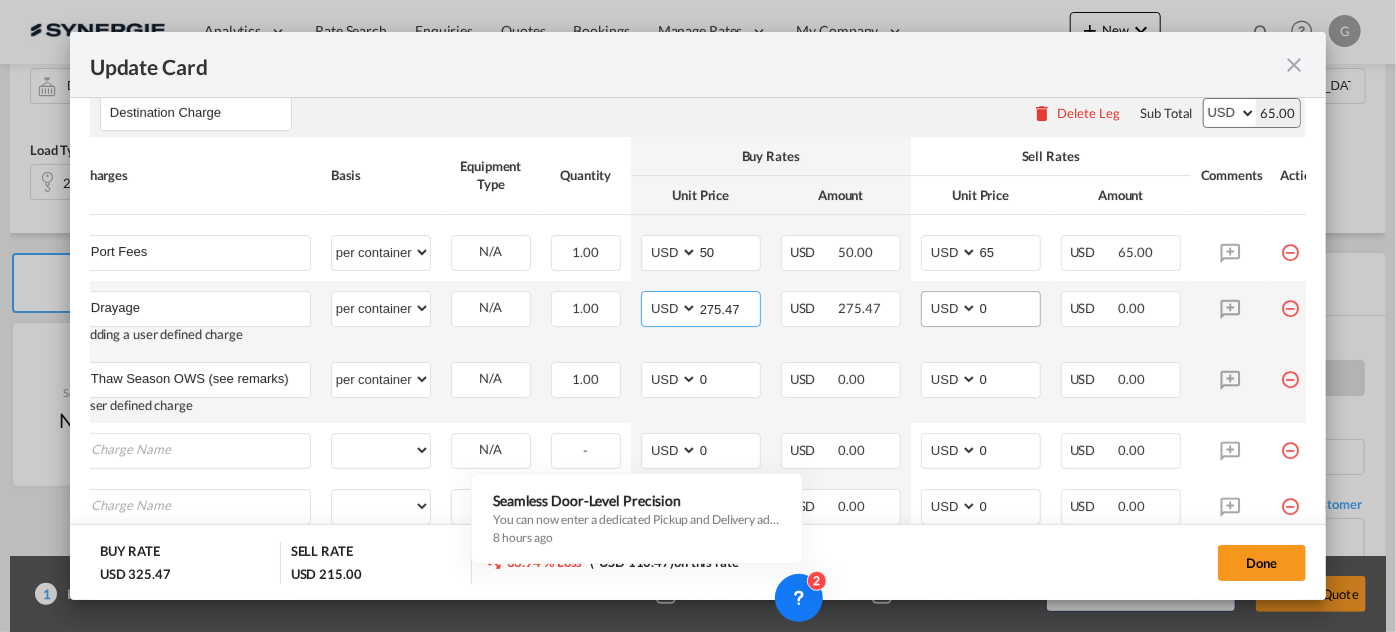 type on "275.47" 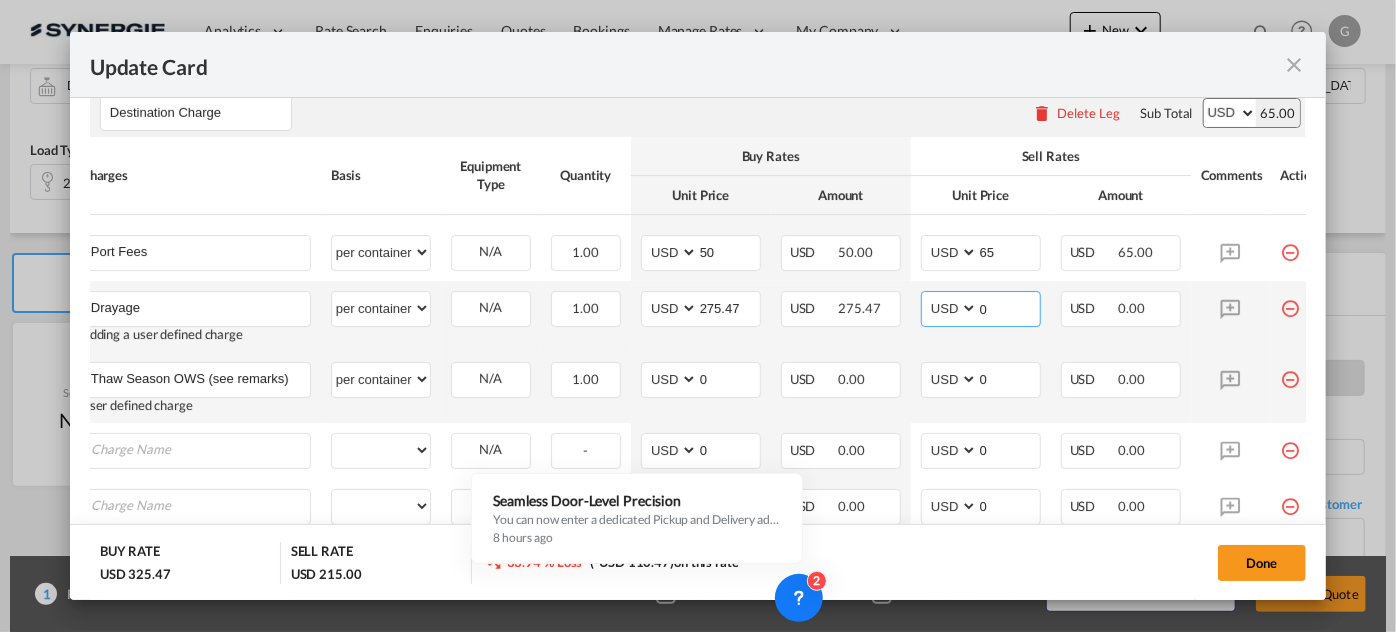 drag, startPoint x: 986, startPoint y: 304, endPoint x: 936, endPoint y: 303, distance: 50.01 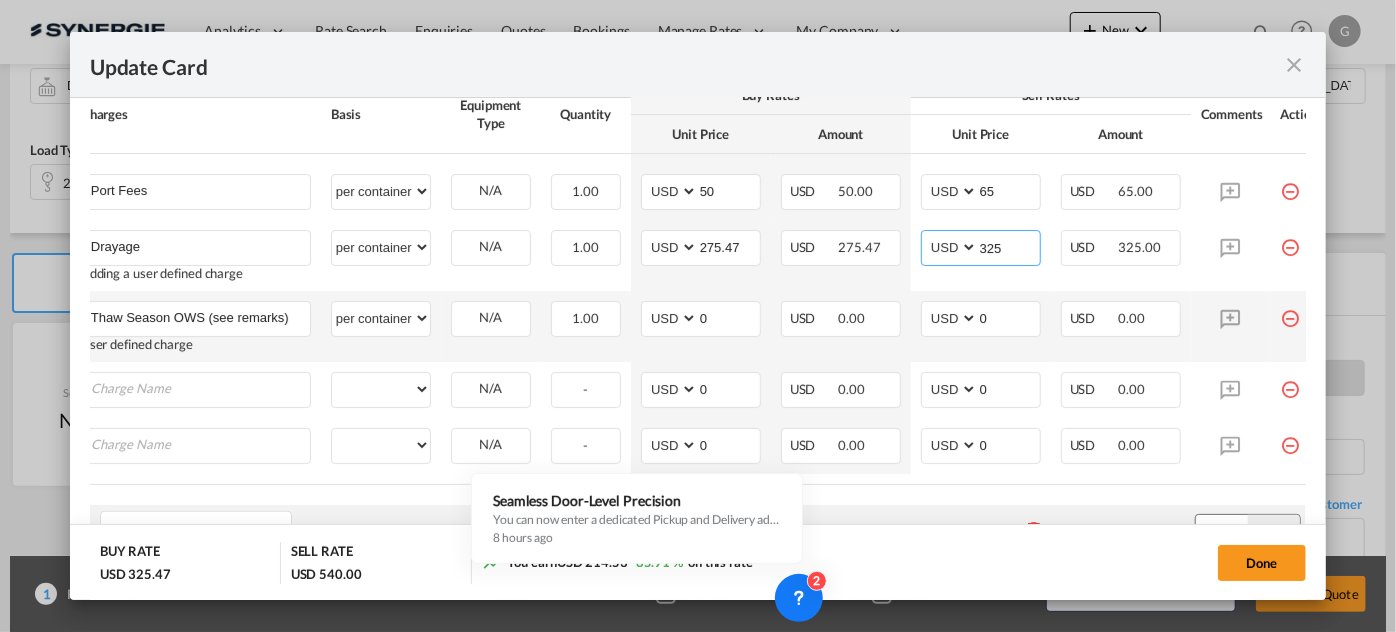 scroll, scrollTop: 715, scrollLeft: 0, axis: vertical 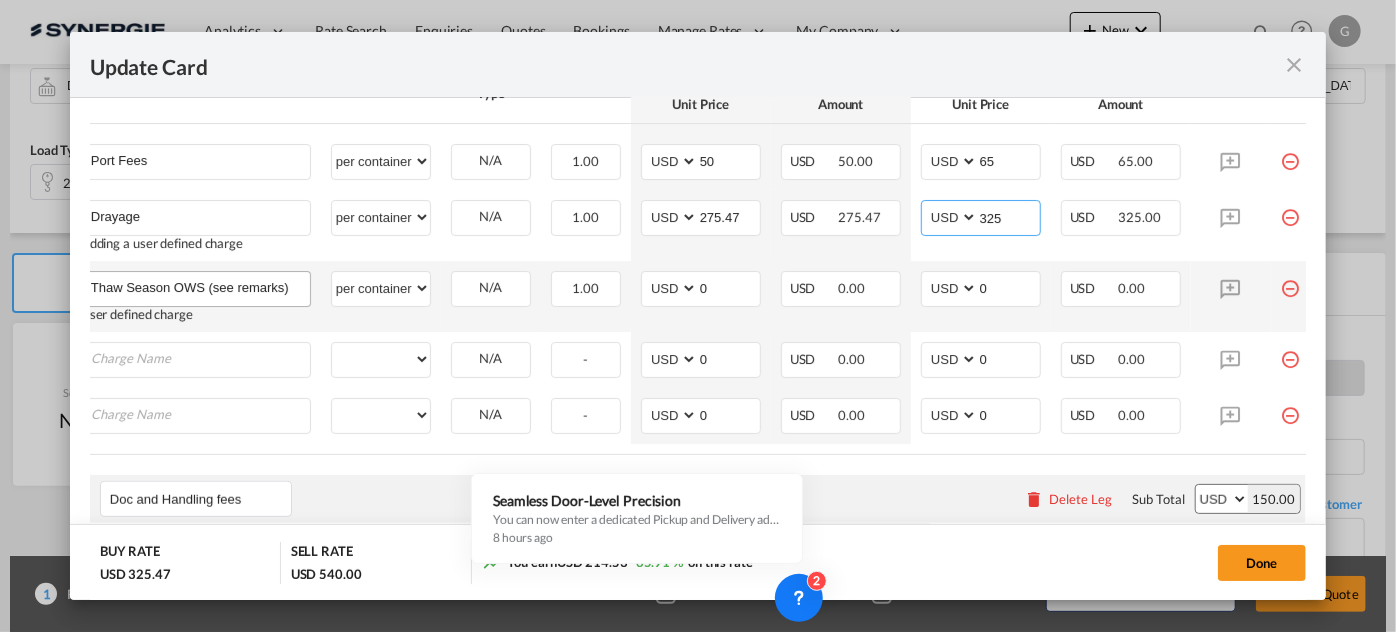type on "325" 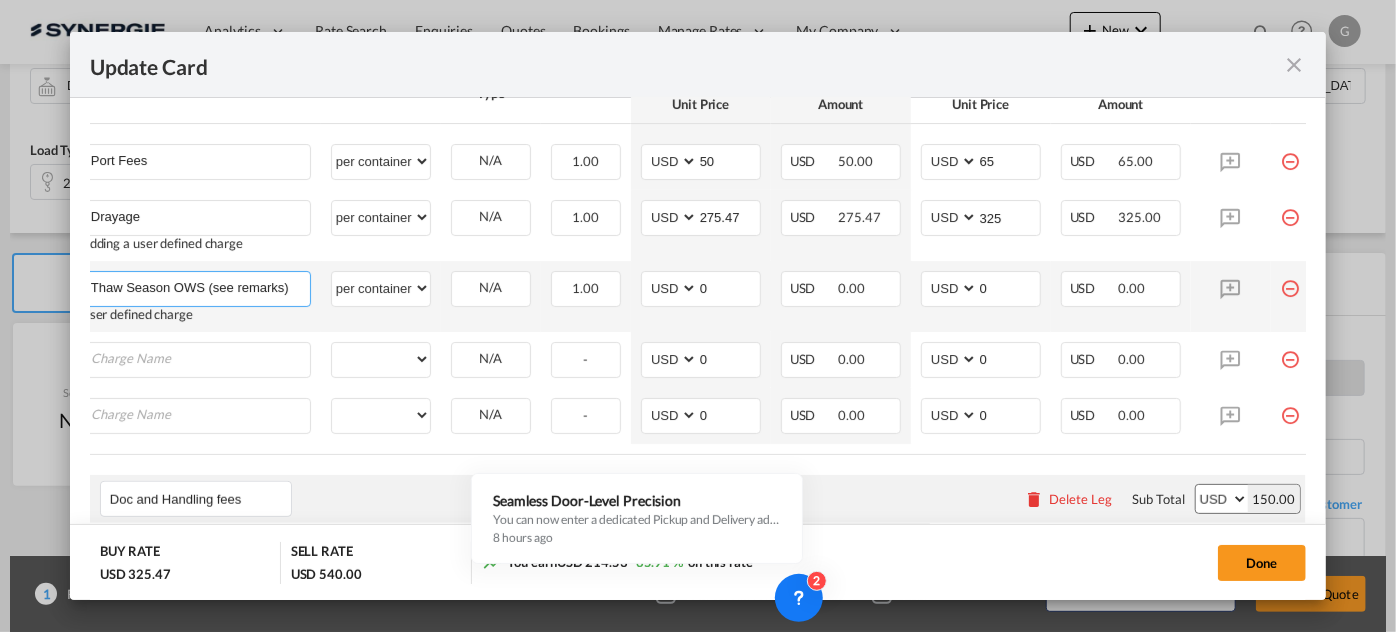 click on "Thaw Season OWS (see remarks) - 290 USD if applicable" at bounding box center [200, 287] 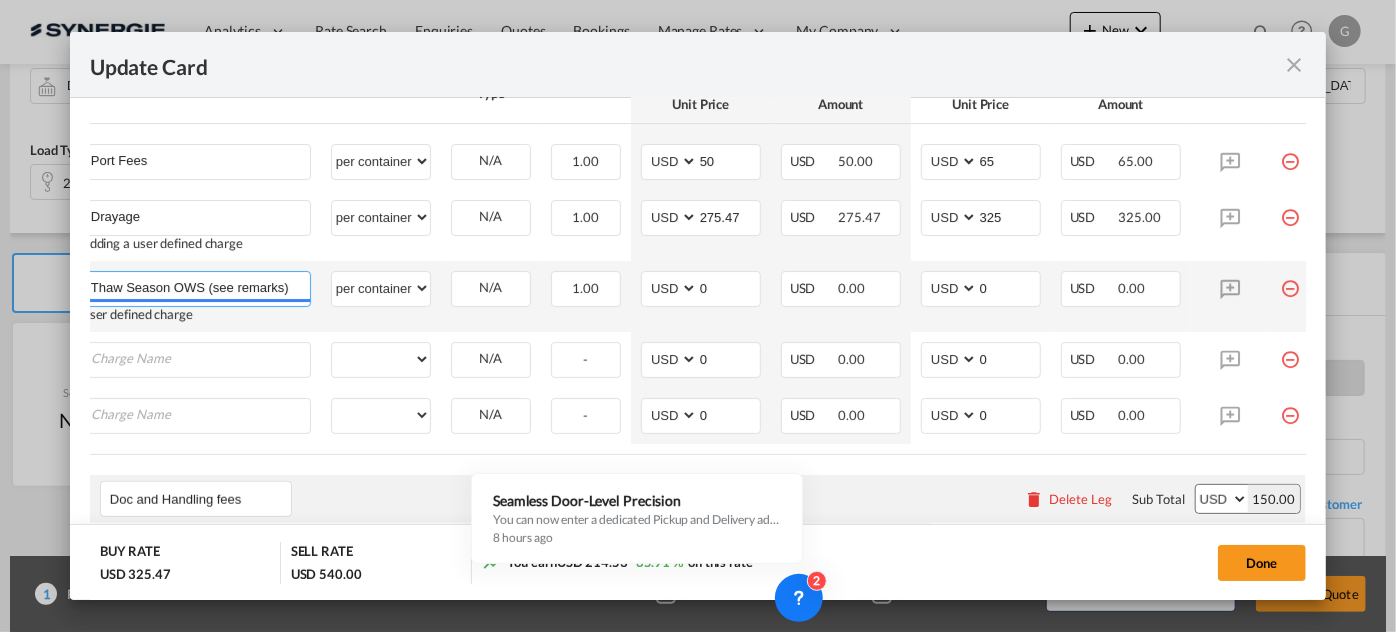click on "Thaw Season OWS (see remarks) - 290 USD if applicable" at bounding box center (200, 287) 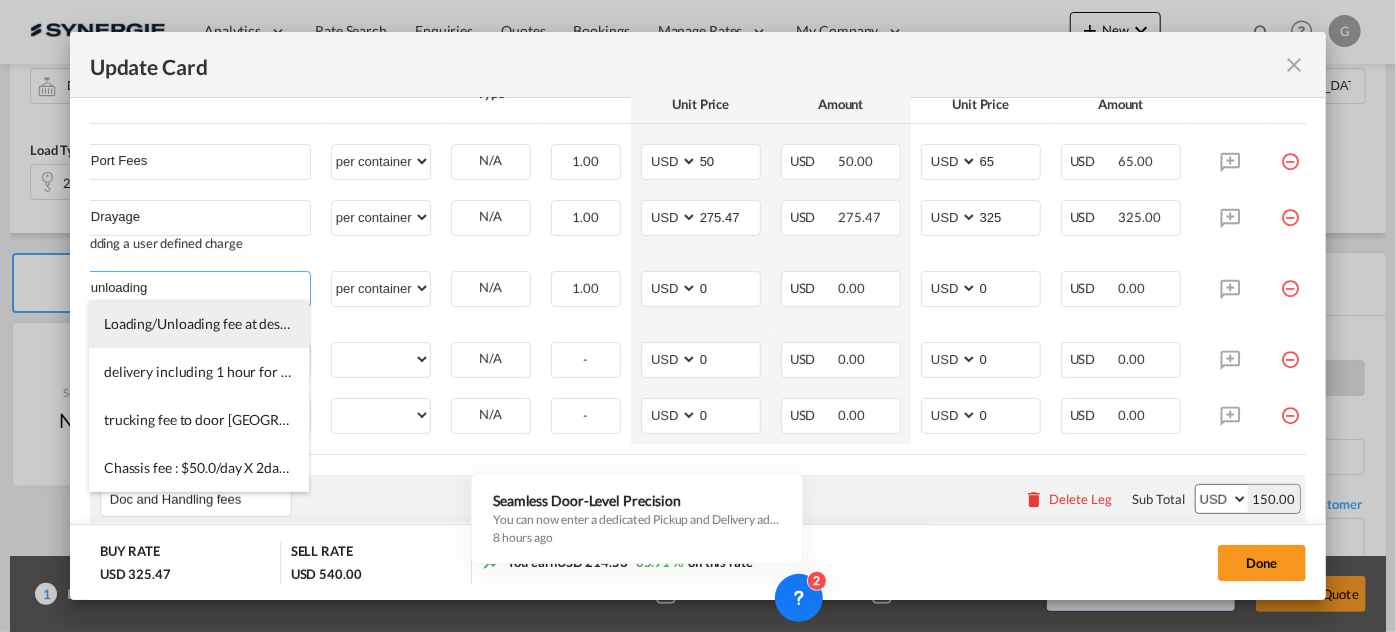 click on "Loading/Unloading fee at destination" at bounding box center [199, 324] 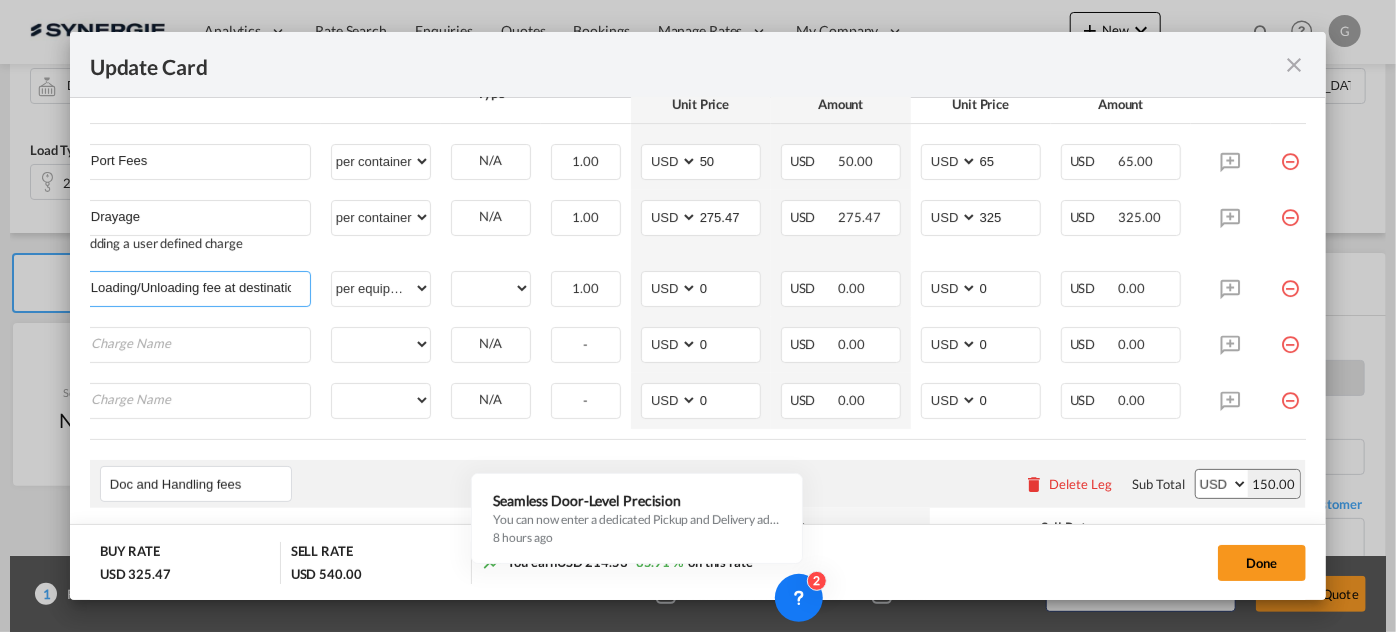 scroll, scrollTop: 0, scrollLeft: 0, axis: both 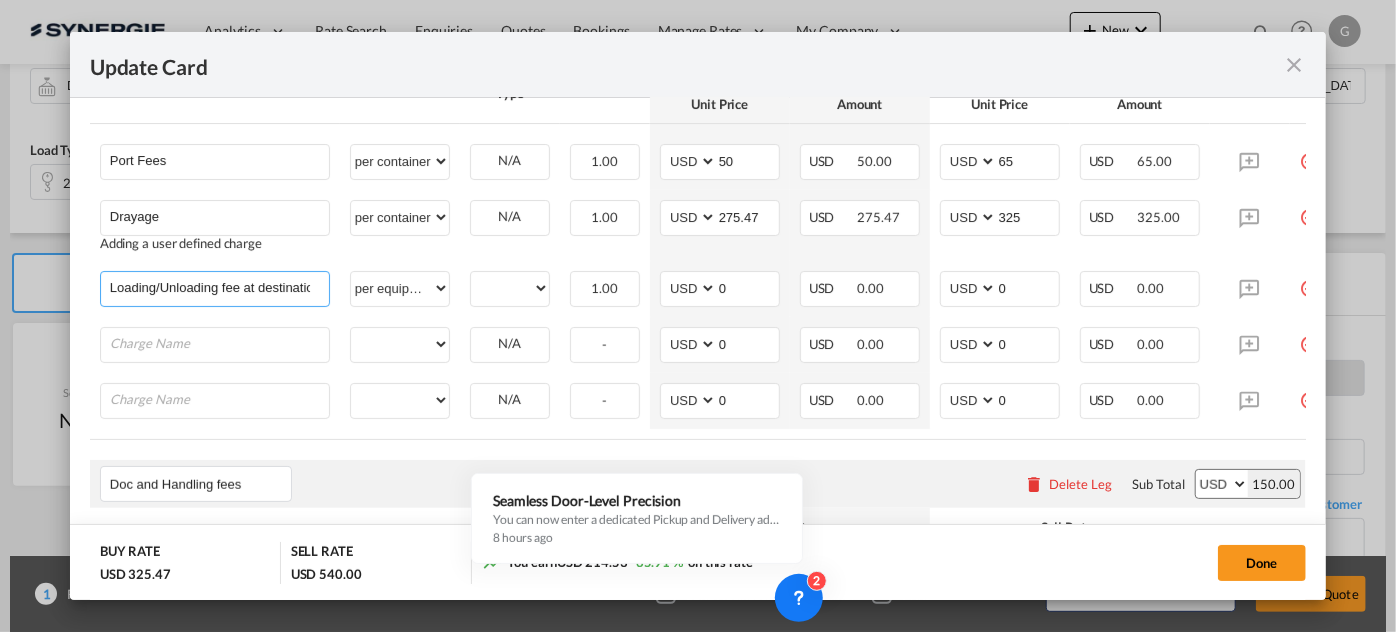 drag, startPoint x: 141, startPoint y: 280, endPoint x: 36, endPoint y: 284, distance: 105.076164 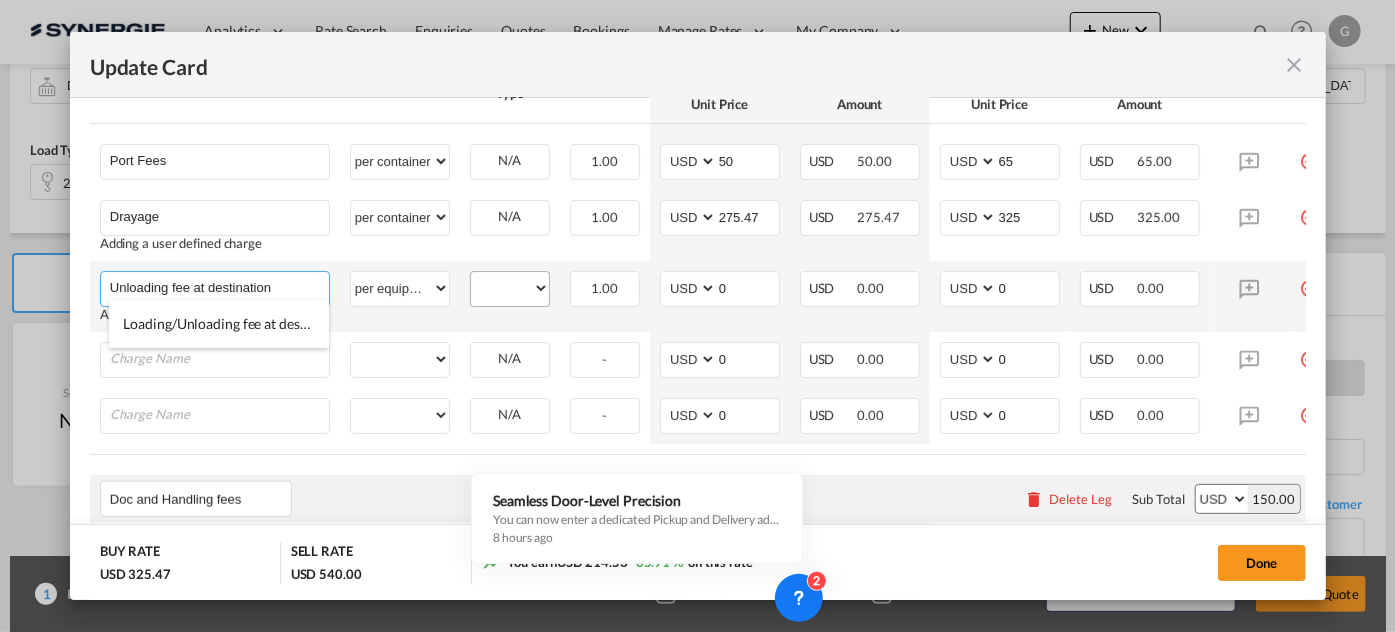 type on "Unloading fee at destination" 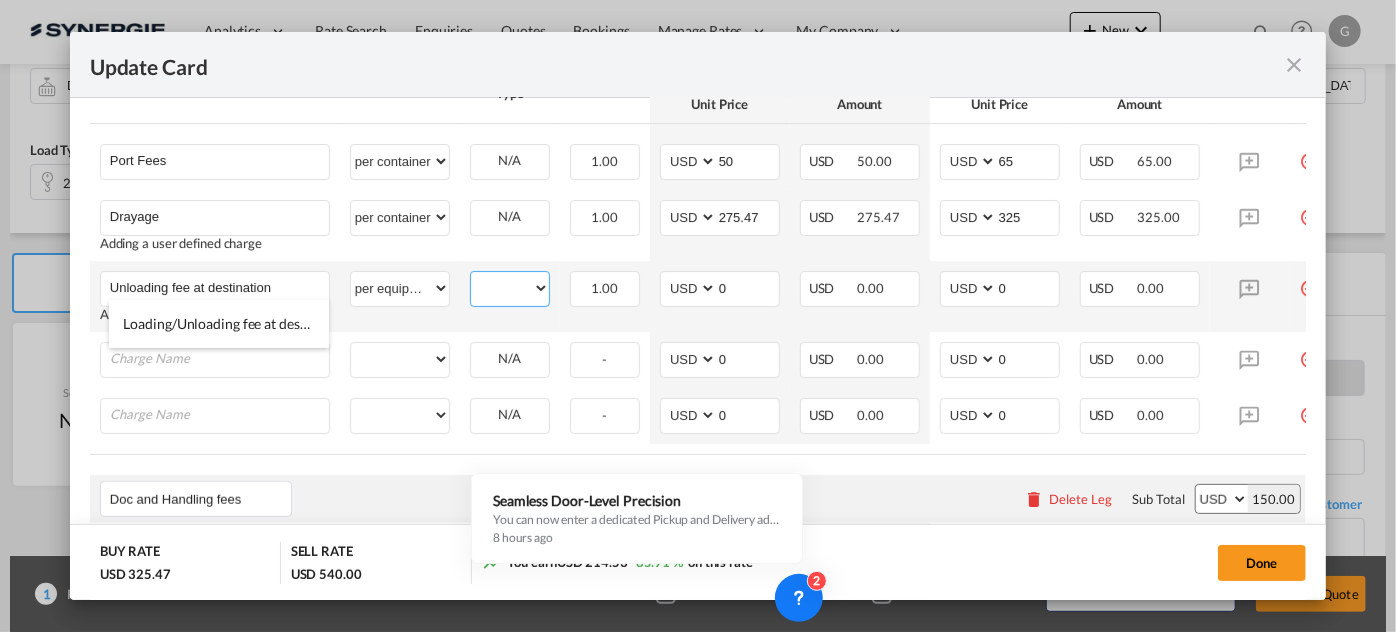 click on "20GP" at bounding box center [510, 288] 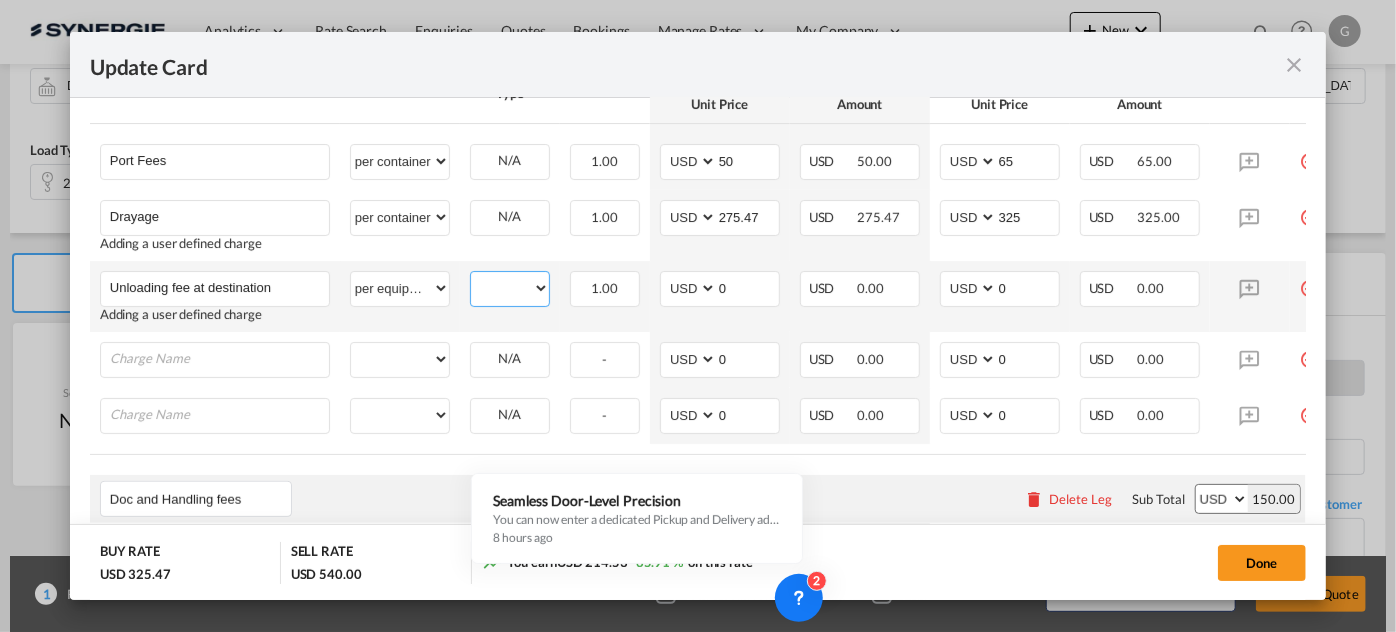 select on "20GP" 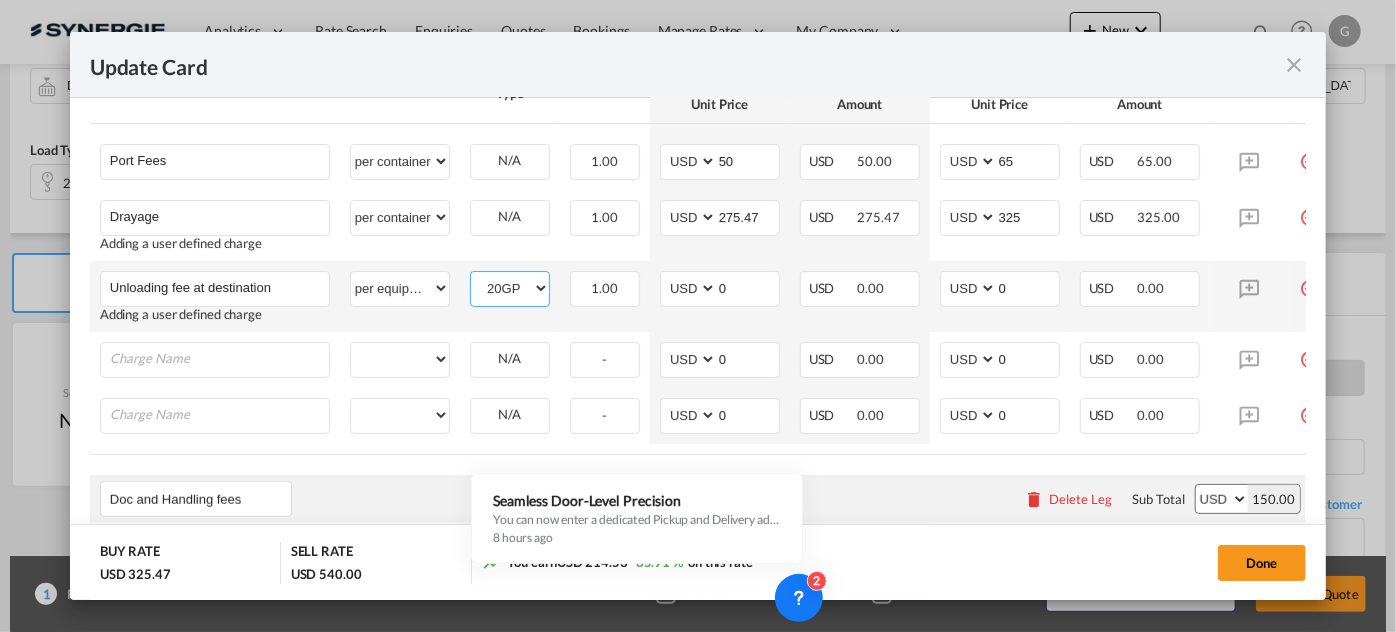 click on "20GP" at bounding box center (510, 288) 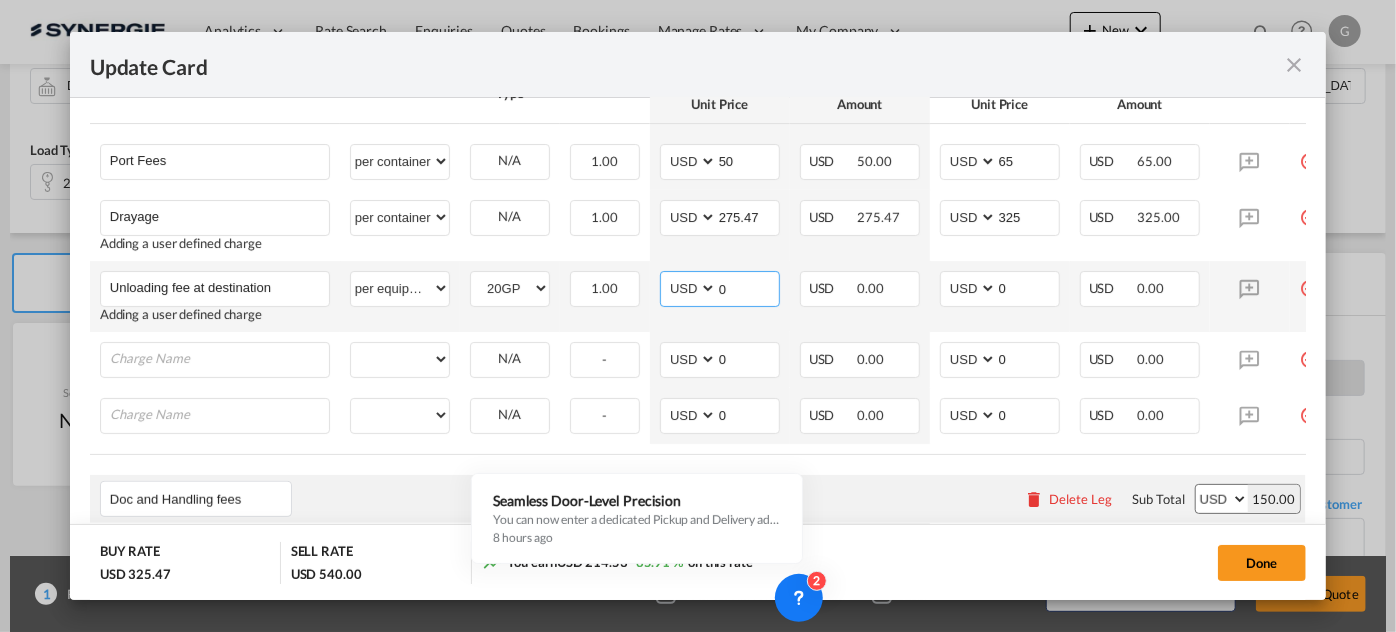 drag, startPoint x: 745, startPoint y: 284, endPoint x: 677, endPoint y: 291, distance: 68.359344 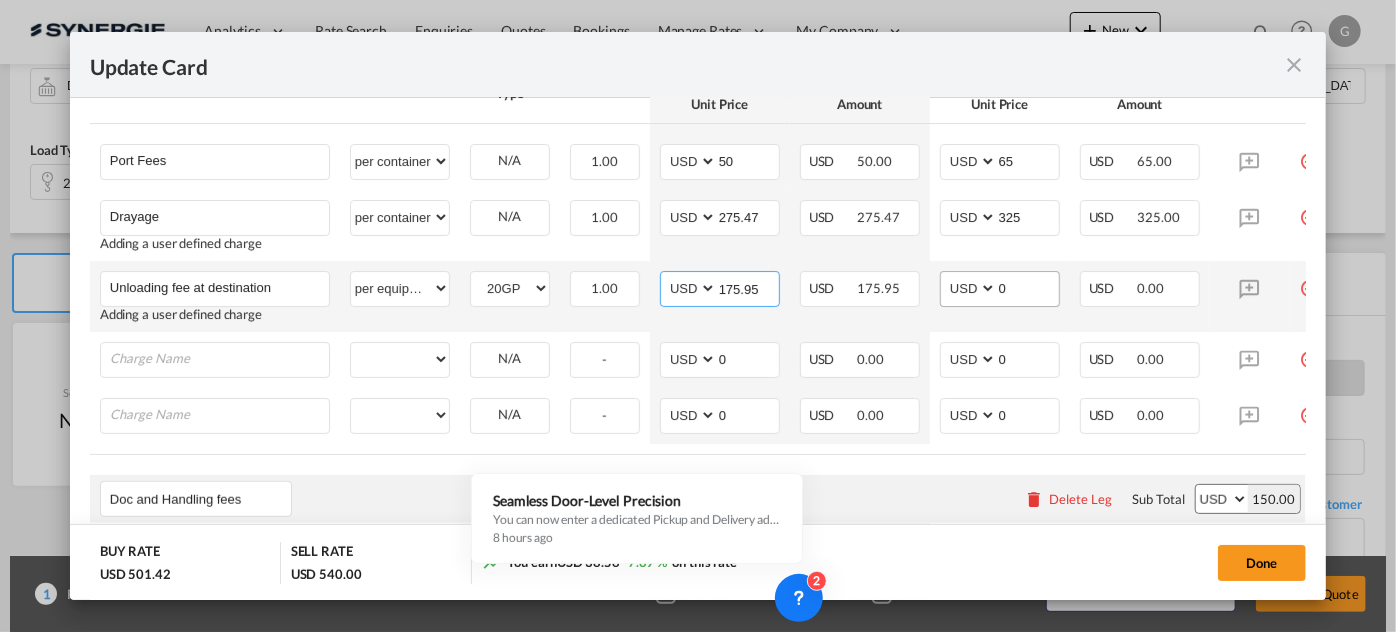 type on "175.95" 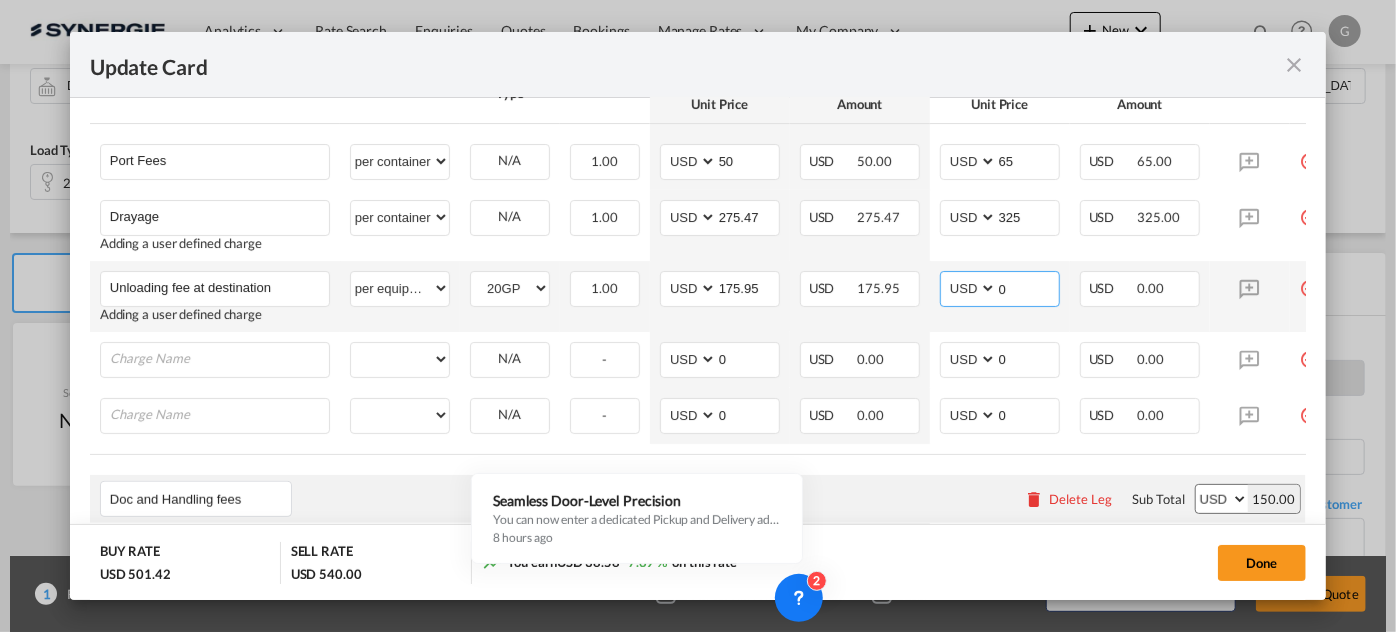 drag, startPoint x: 1006, startPoint y: 287, endPoint x: 936, endPoint y: 282, distance: 70.178345 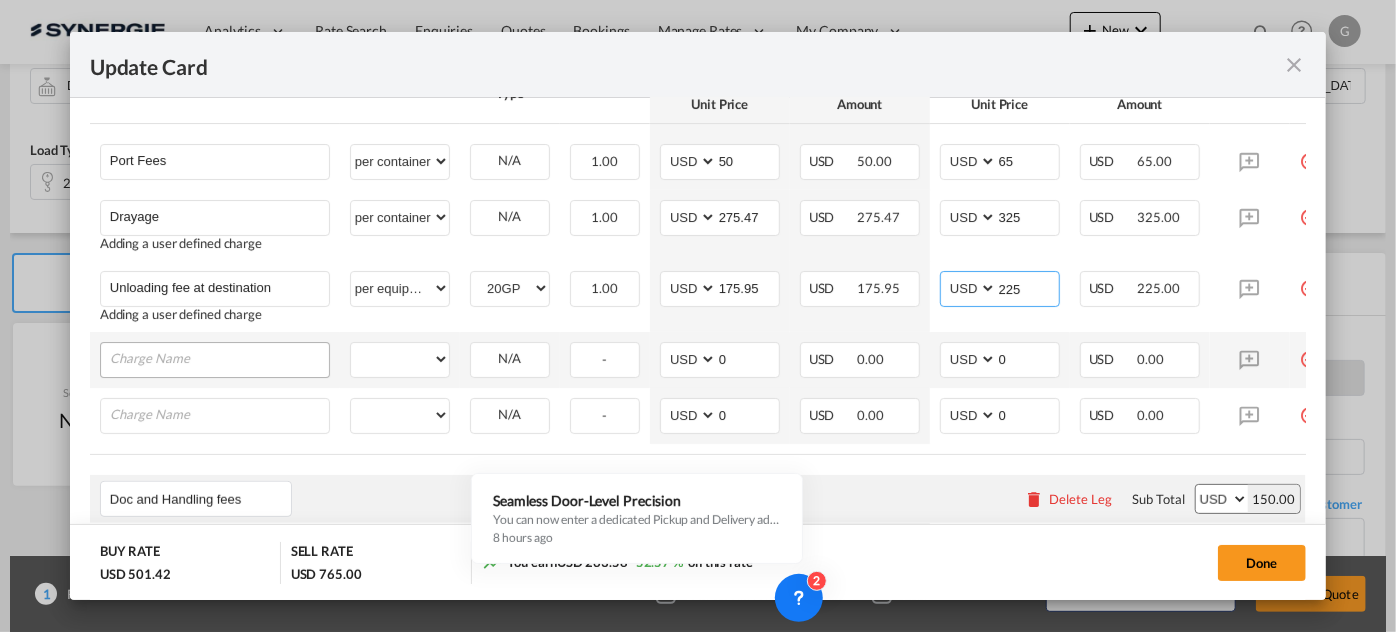type on "225" 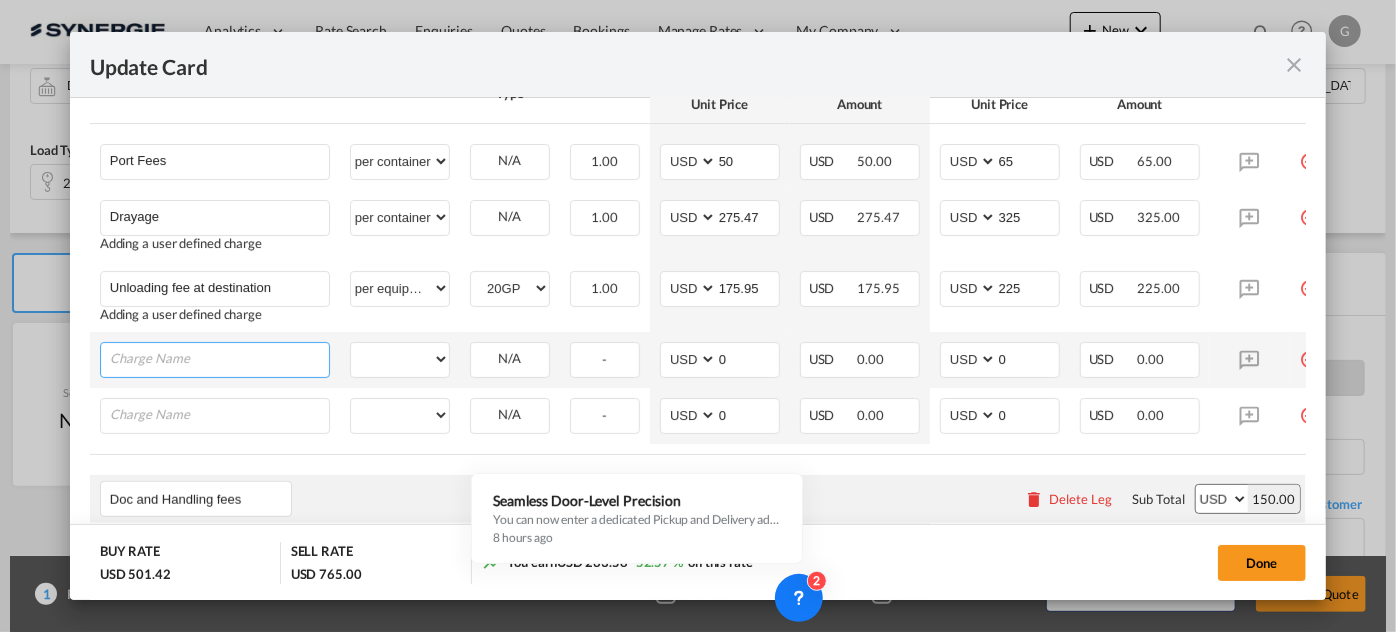 click at bounding box center (219, 358) 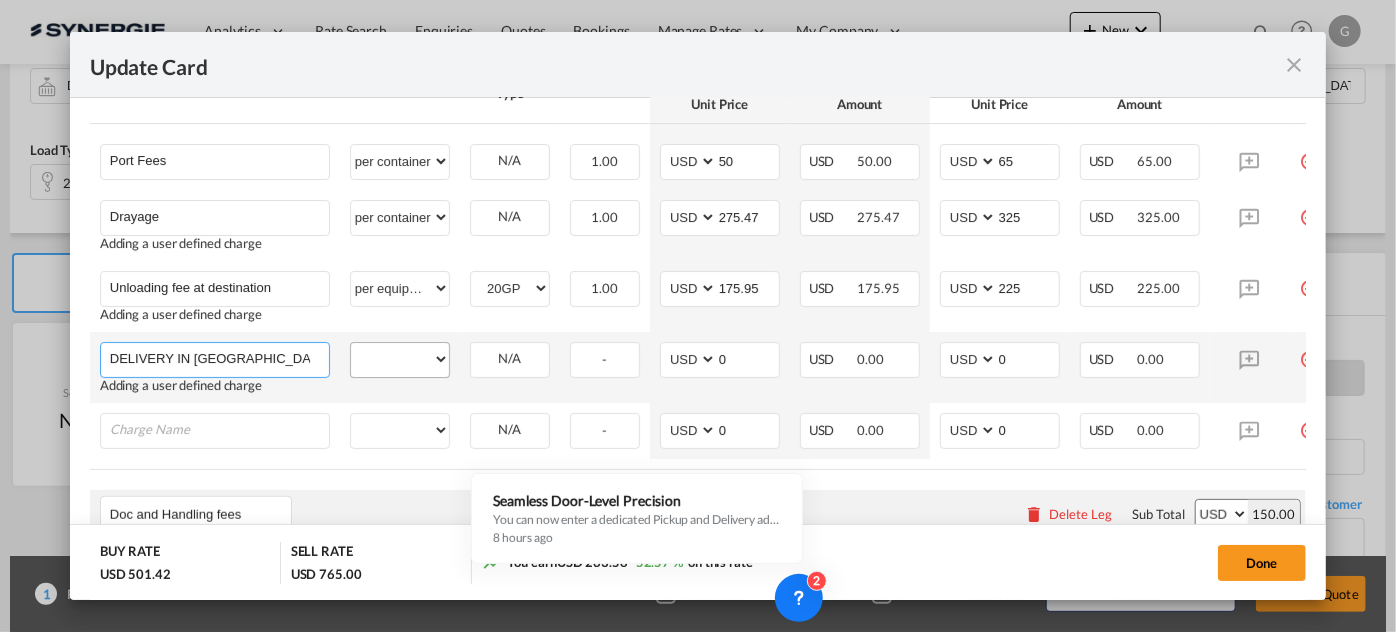type on "DELIVERY IN [GEOGRAPHIC_DATA]" 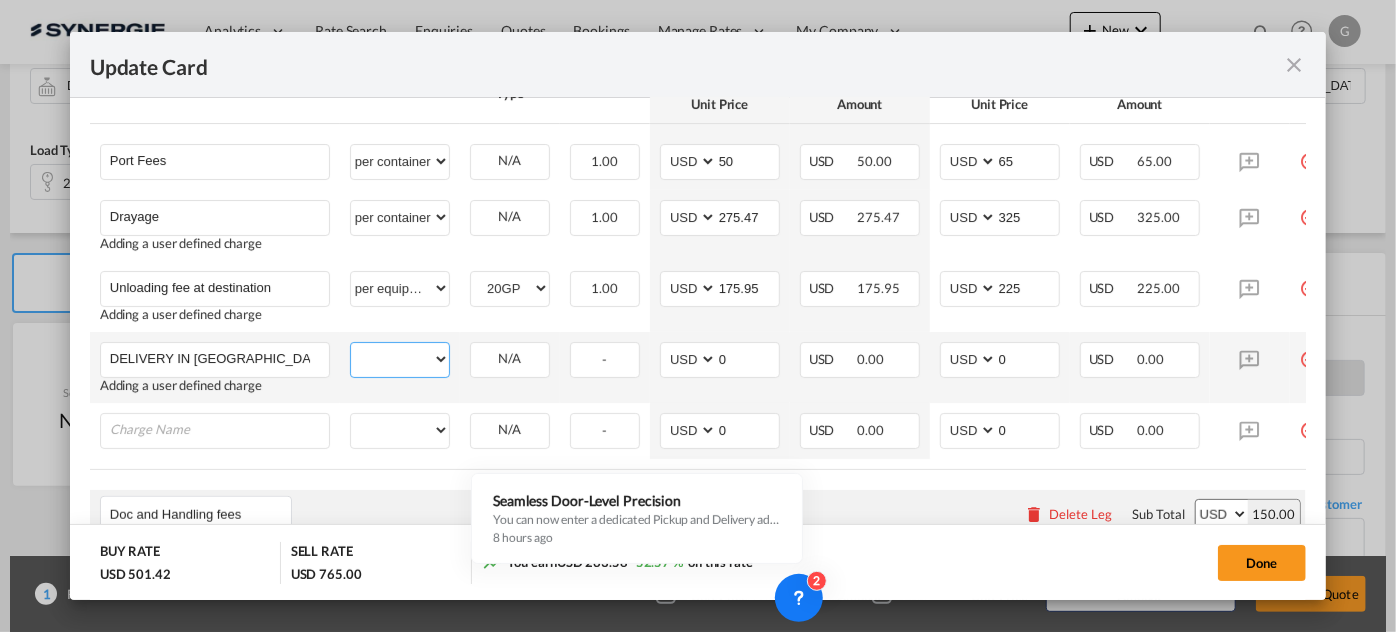 click on "per equipment
per container
per B/L
per shipping bill
per shipment
per pallet
per carton
per vehicle
per shift
per invoice
per package
per day
per revalidation
per teu
per kg
per ton
per hour
flat
per_hbl
per belt
% on freight total
per_declaration
per_document
per chasis split
per clearance" at bounding box center [400, 359] 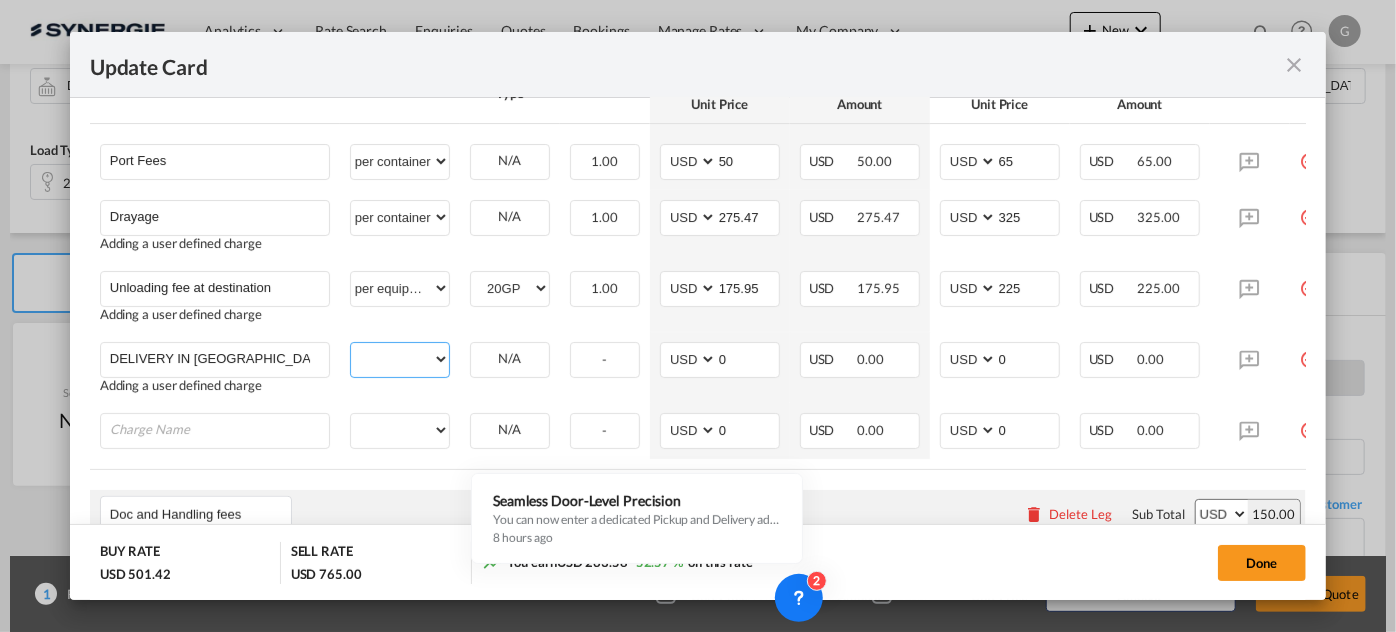 select on "per container" 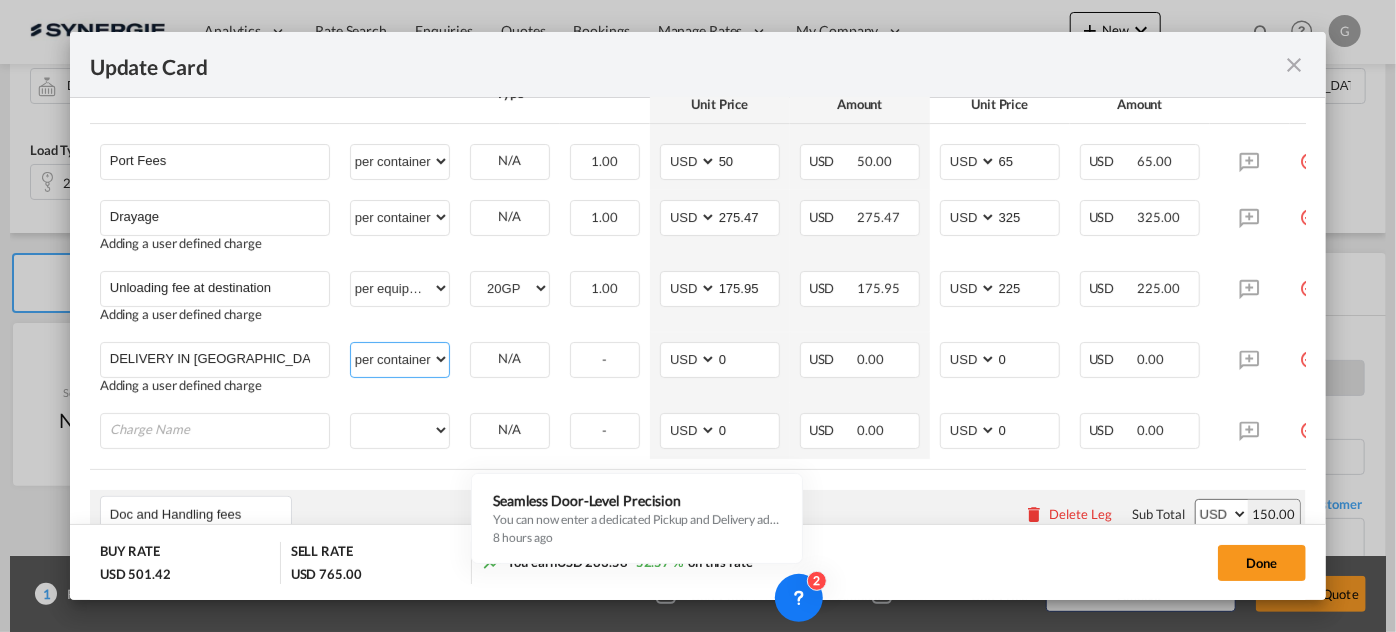 click on "per equipment
per container
per B/L
per shipping bill
per shipment
per pallet
per carton
per vehicle
per shift
per invoice
per package
per day
per revalidation
per teu
per kg
per ton
per hour
flat
per_hbl
per belt
% on freight total
per_declaration
per_document
per chasis split
per clearance" at bounding box center (400, 359) 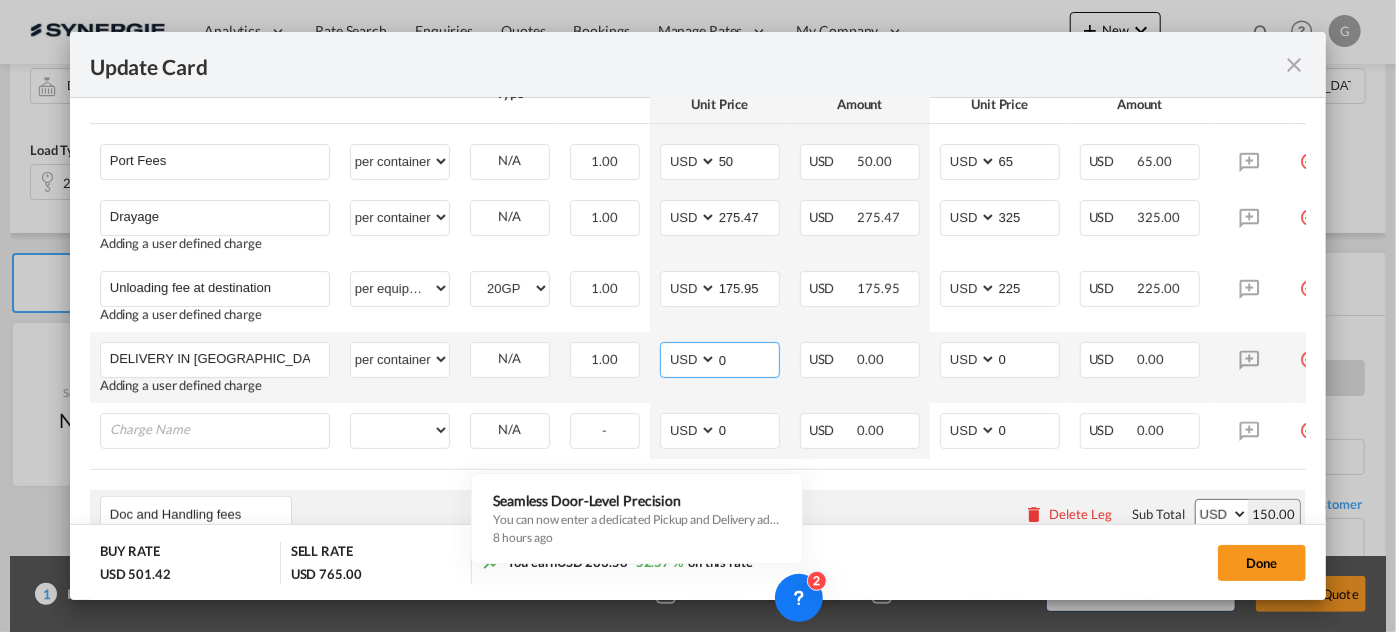 drag, startPoint x: 736, startPoint y: 358, endPoint x: 679, endPoint y: 359, distance: 57.00877 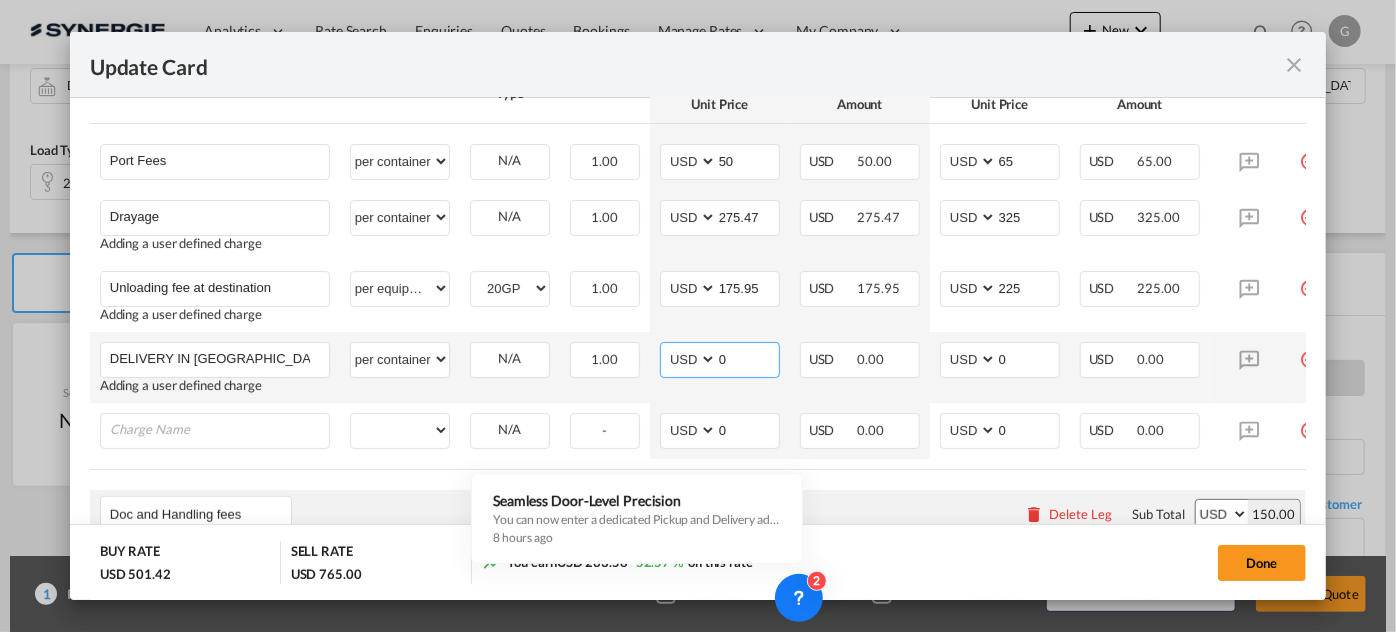 click on "0" at bounding box center (748, 358) 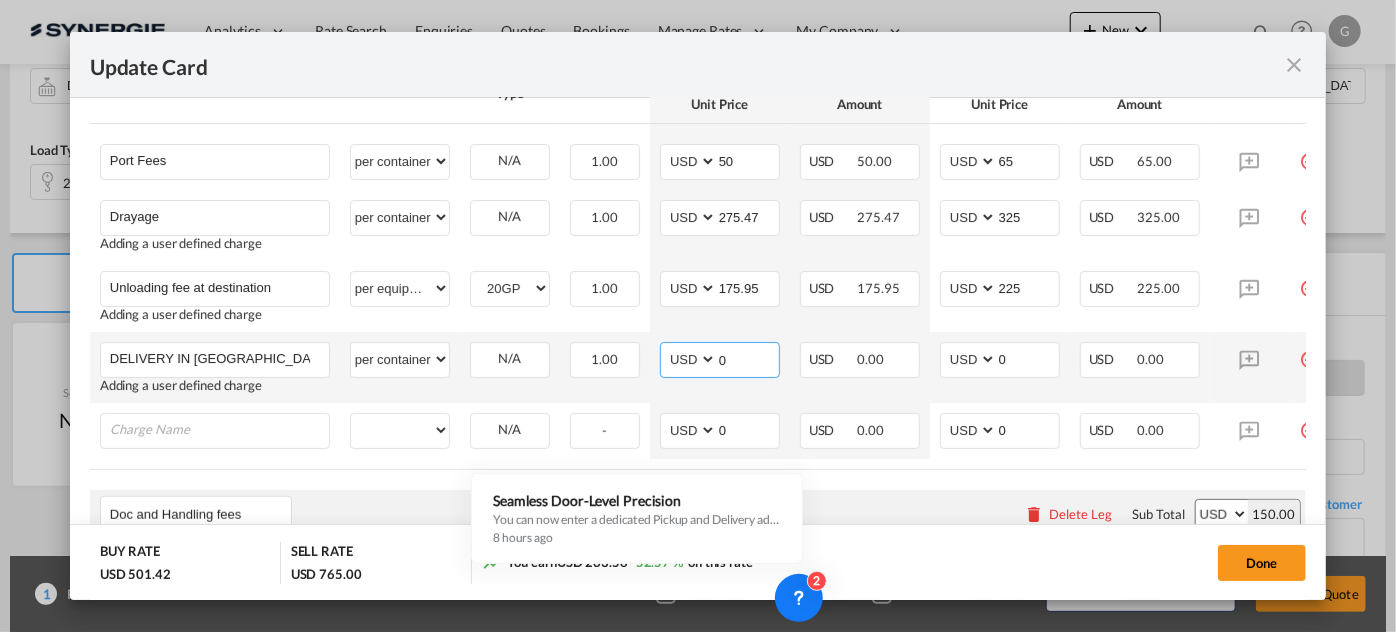 drag, startPoint x: 744, startPoint y: 359, endPoint x: 661, endPoint y: 351, distance: 83.38465 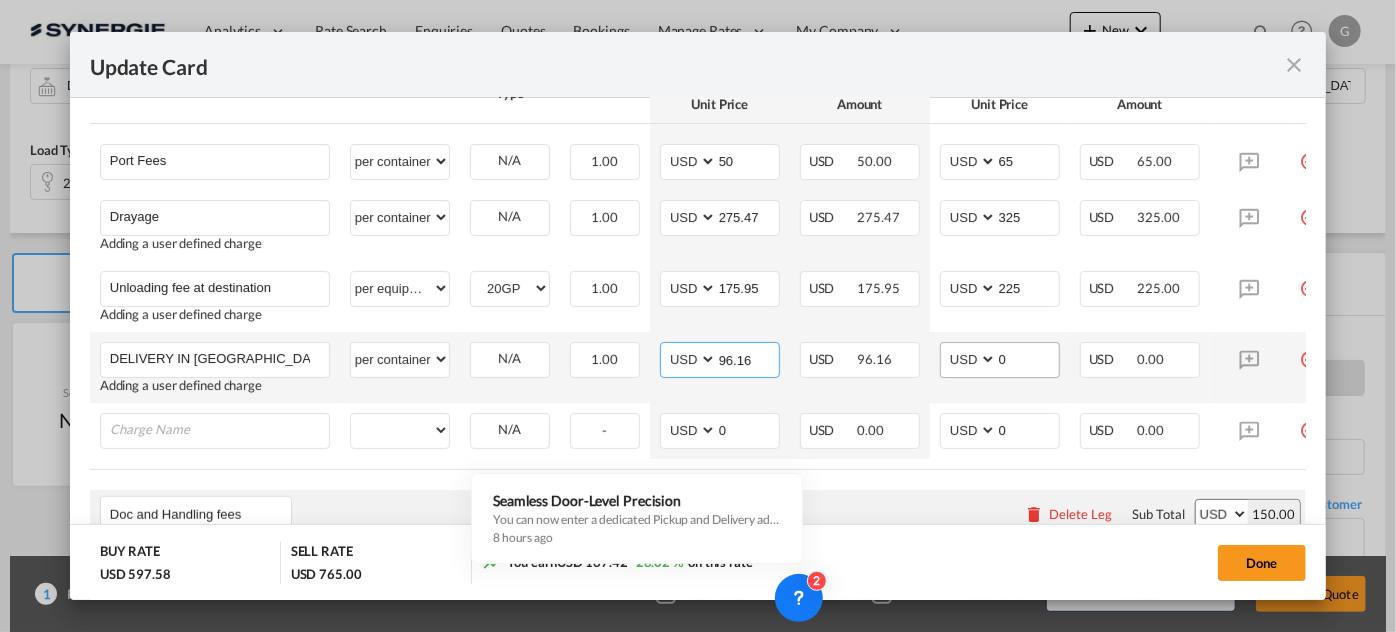 type on "96.16" 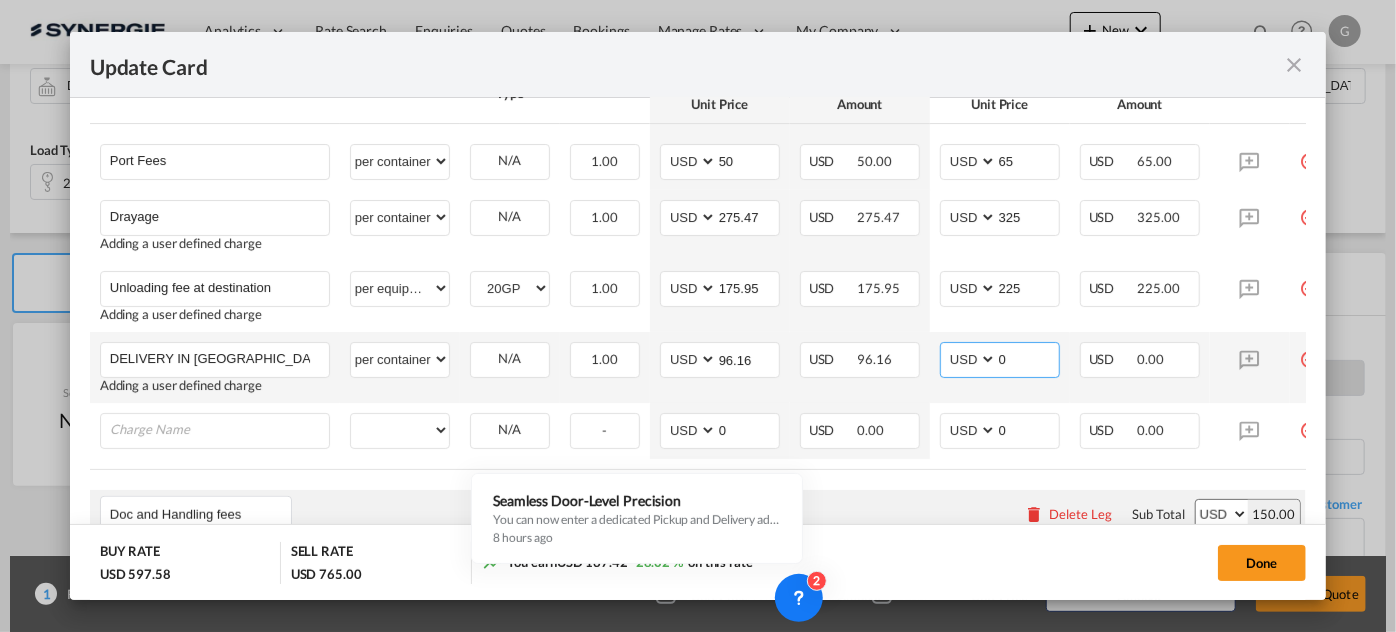 click on "0" at bounding box center [1028, 358] 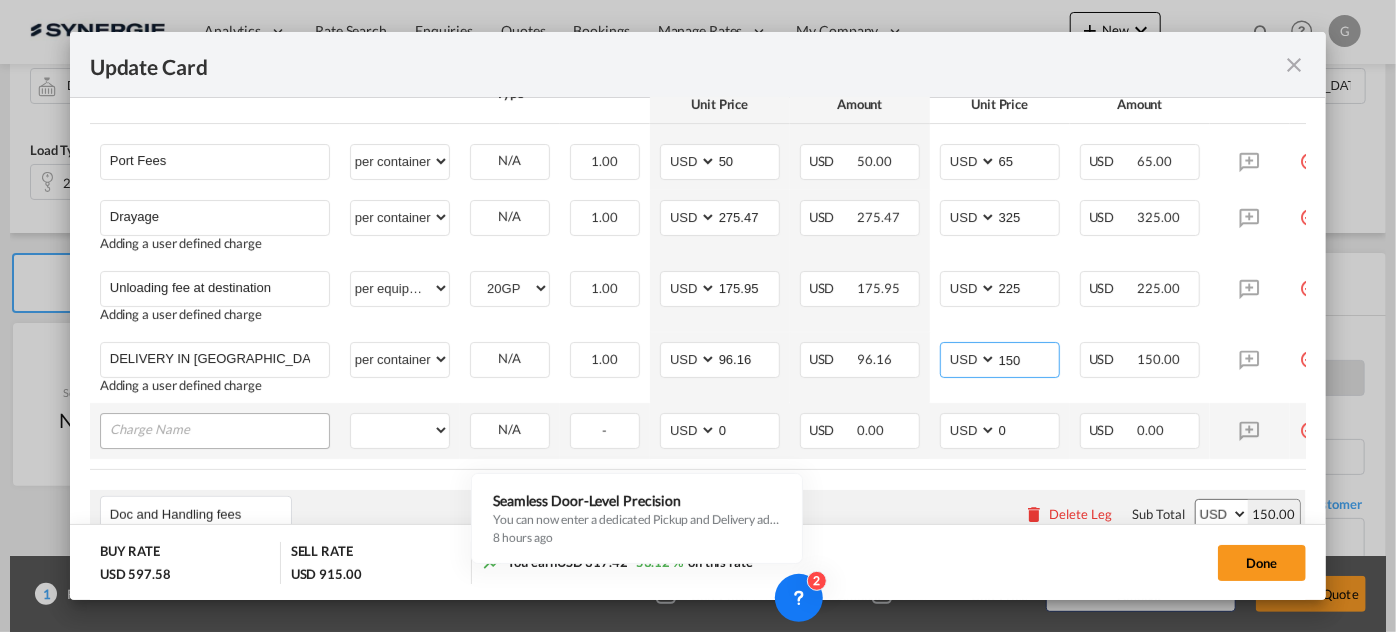 type on "150" 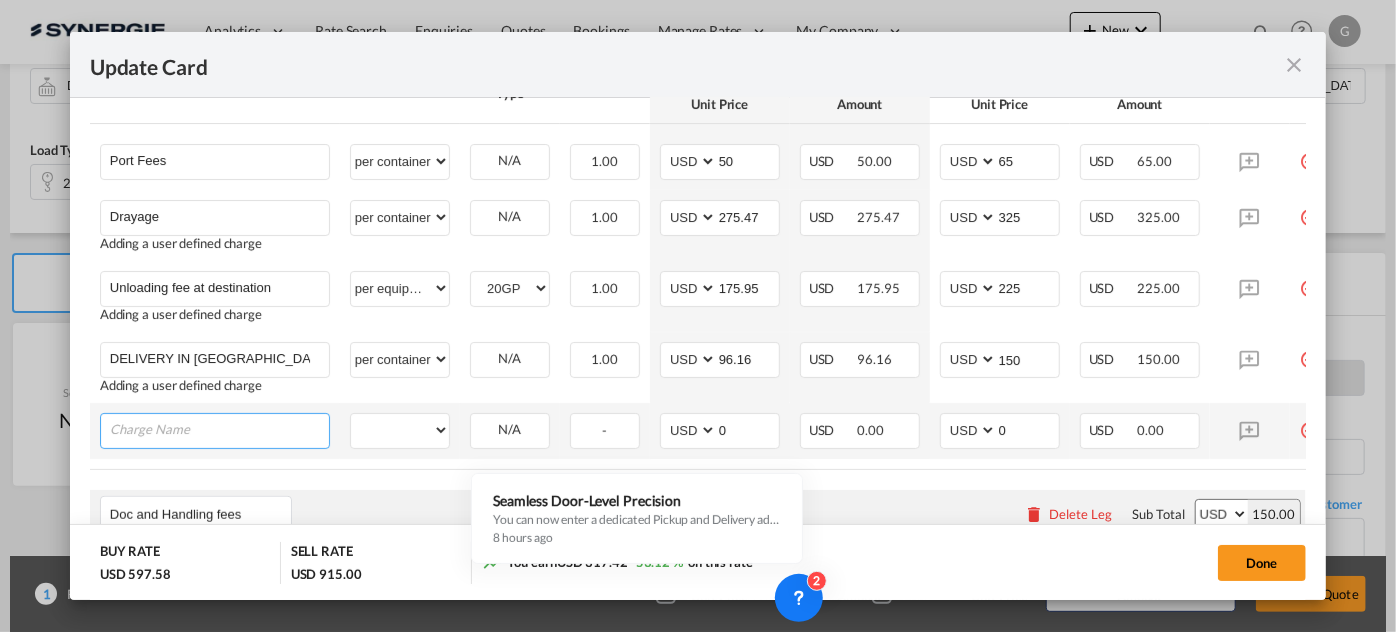 click at bounding box center [219, 429] 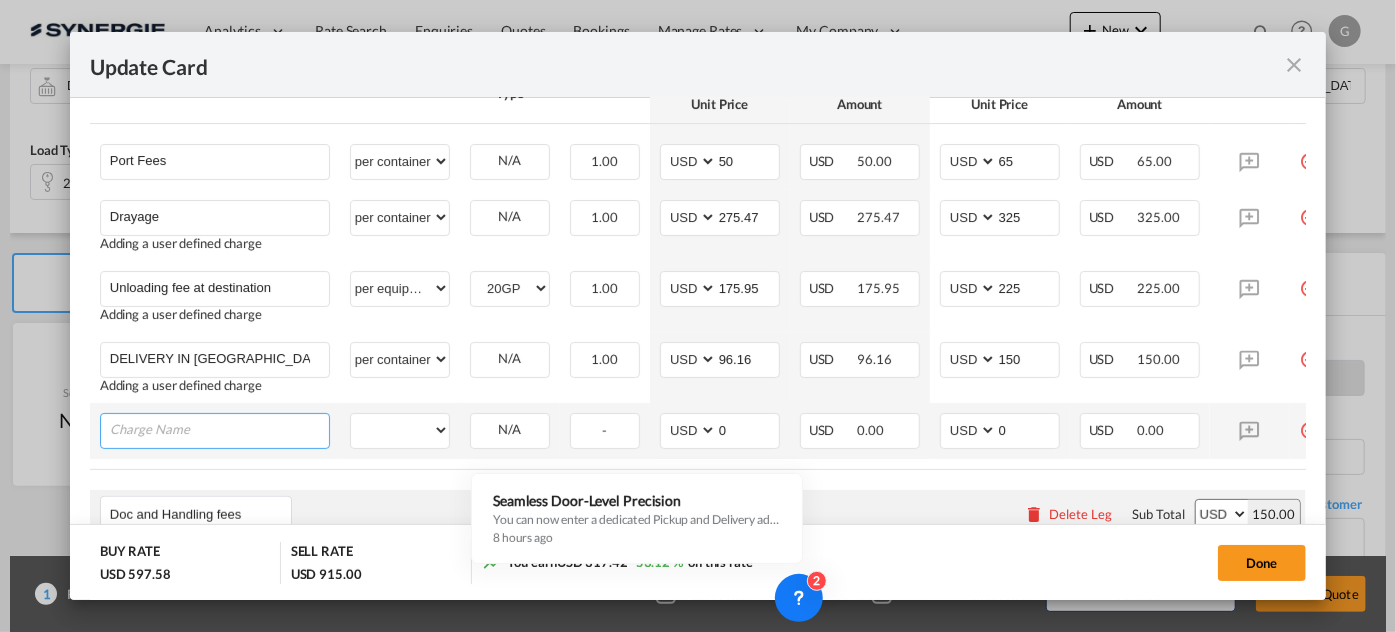 click at bounding box center [219, 429] 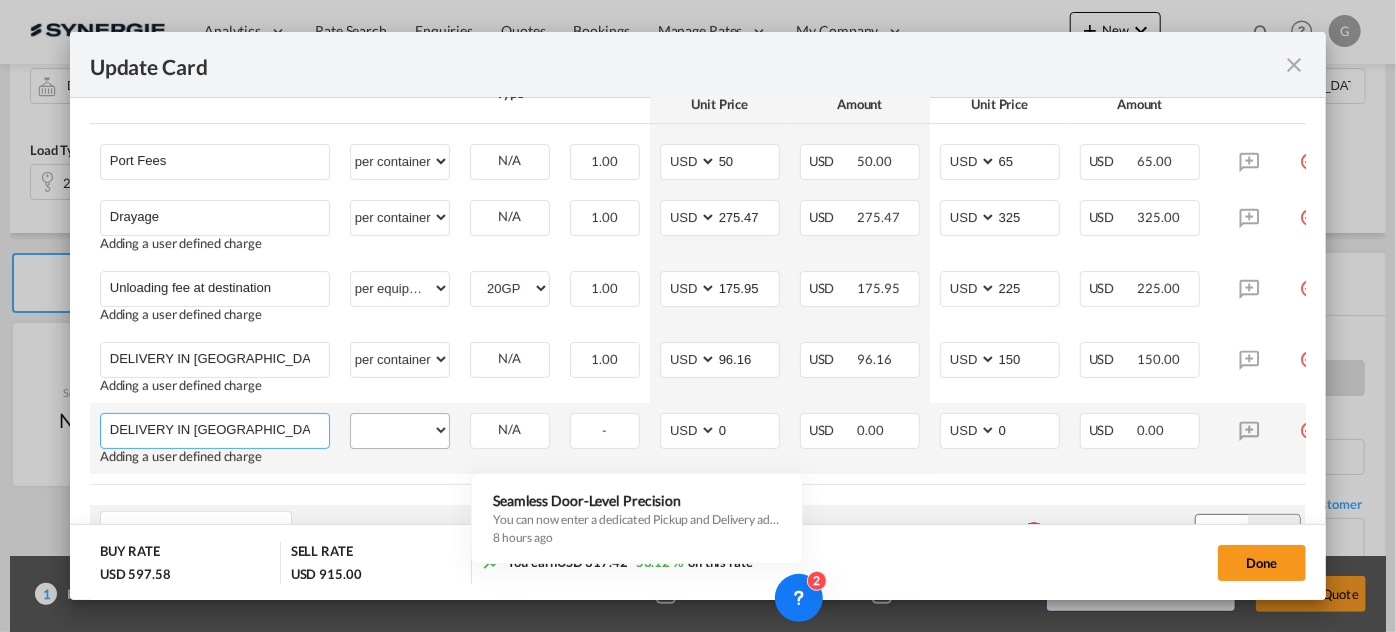type on "DELIVERY IN [GEOGRAPHIC_DATA]" 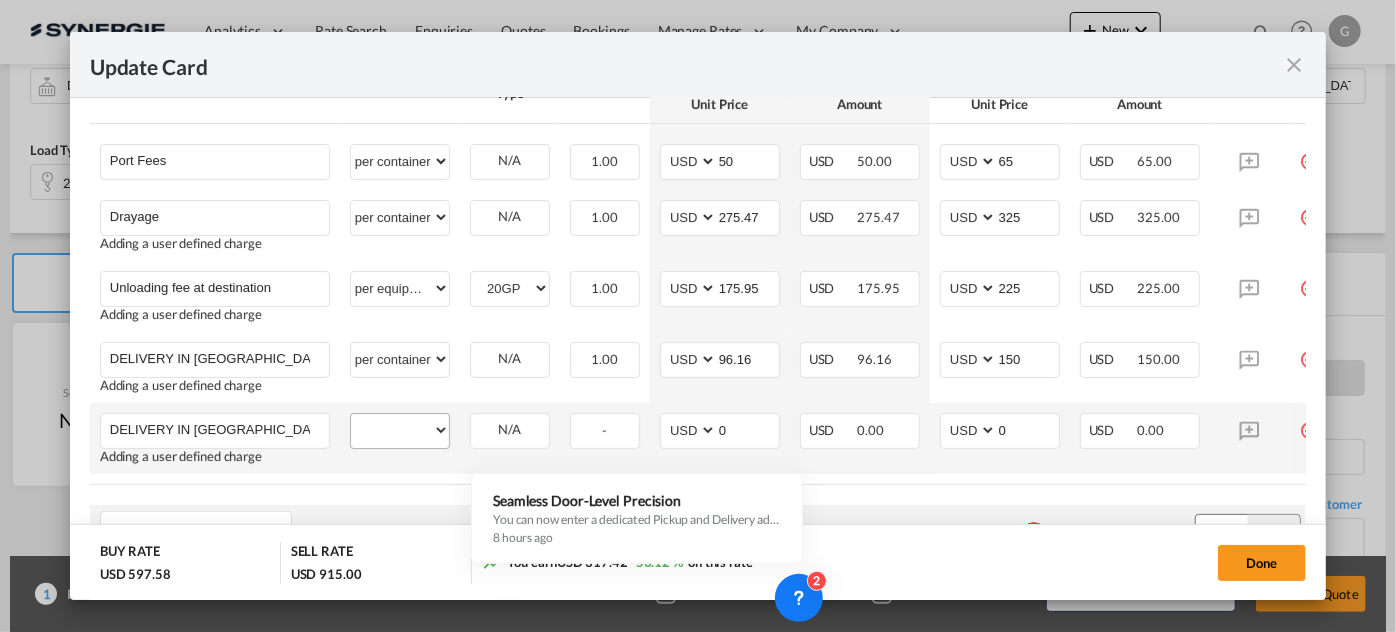 click on "per equipment
per container
per B/L
per shipping bill
per shipment
per pallet
per carton
per vehicle
per shift
per invoice
per package
per day
per revalidation
per teu
per kg
per ton
per hour
flat
per_hbl
per belt
% on freight total
per_declaration
per_document
per chasis split
per clearance" at bounding box center (400, 431) 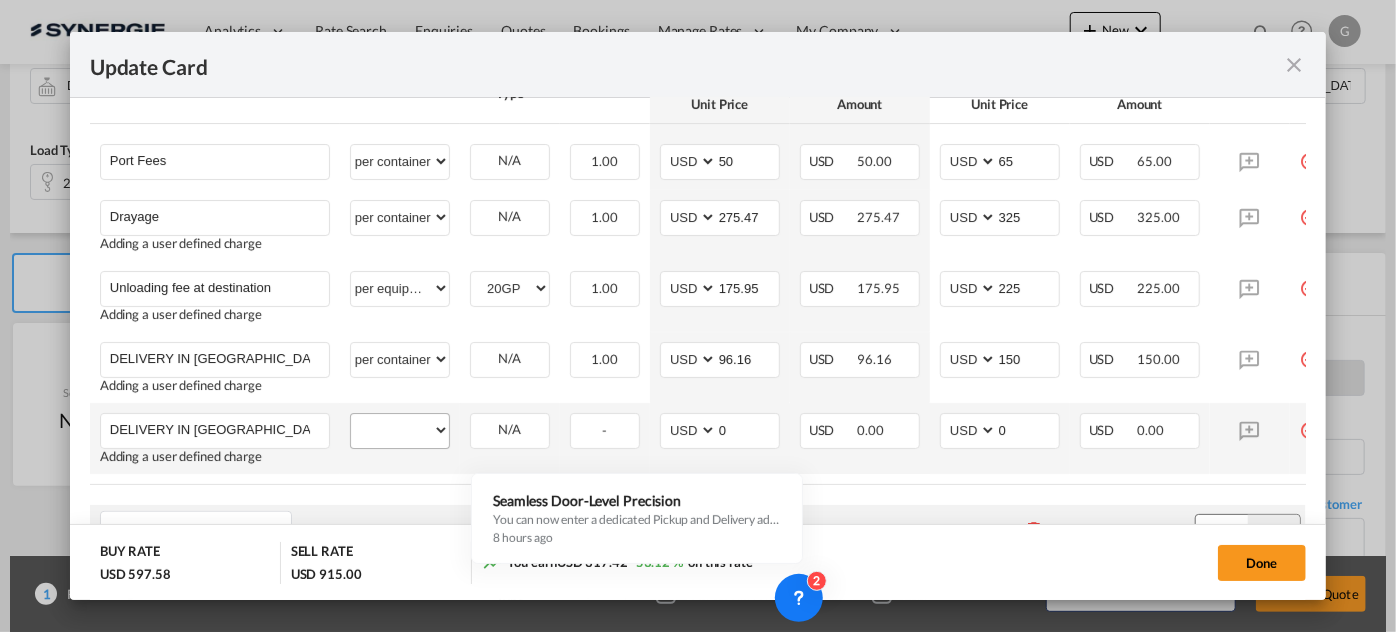 click on "per equipment
per container
per B/L
per shipping bill
per shipment
per pallet
per carton
per vehicle
per shift
per invoice
per package
per day
per revalidation
per teu
per kg
per ton
per hour
flat
per_hbl
per belt
% on freight total
per_declaration
per_document
per chasis split
per clearance" at bounding box center (400, 431) 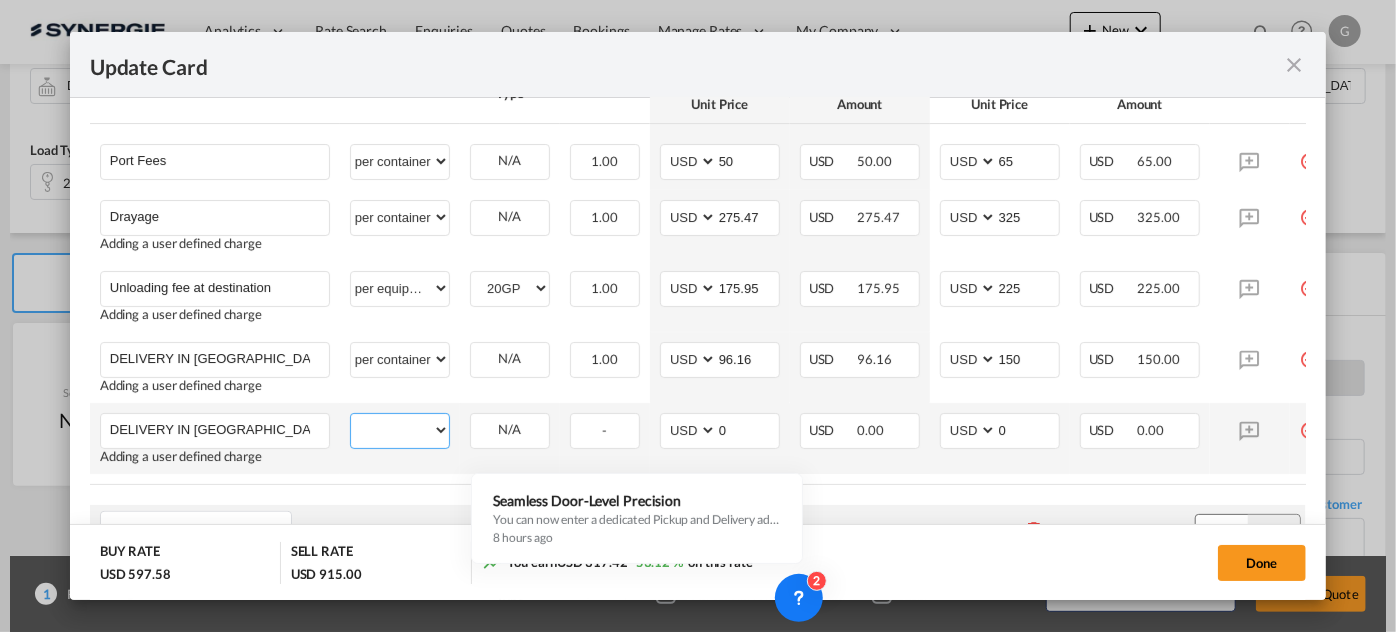 click on "per equipment
per container
per B/L
per shipping bill
per shipment
per pallet
per carton
per vehicle
per shift
per invoice
per package
per day
per revalidation
per teu
per kg
per ton
per hour
flat
per_hbl
per belt
% on freight total
per_declaration
per_document
per chasis split
per clearance" at bounding box center (400, 430) 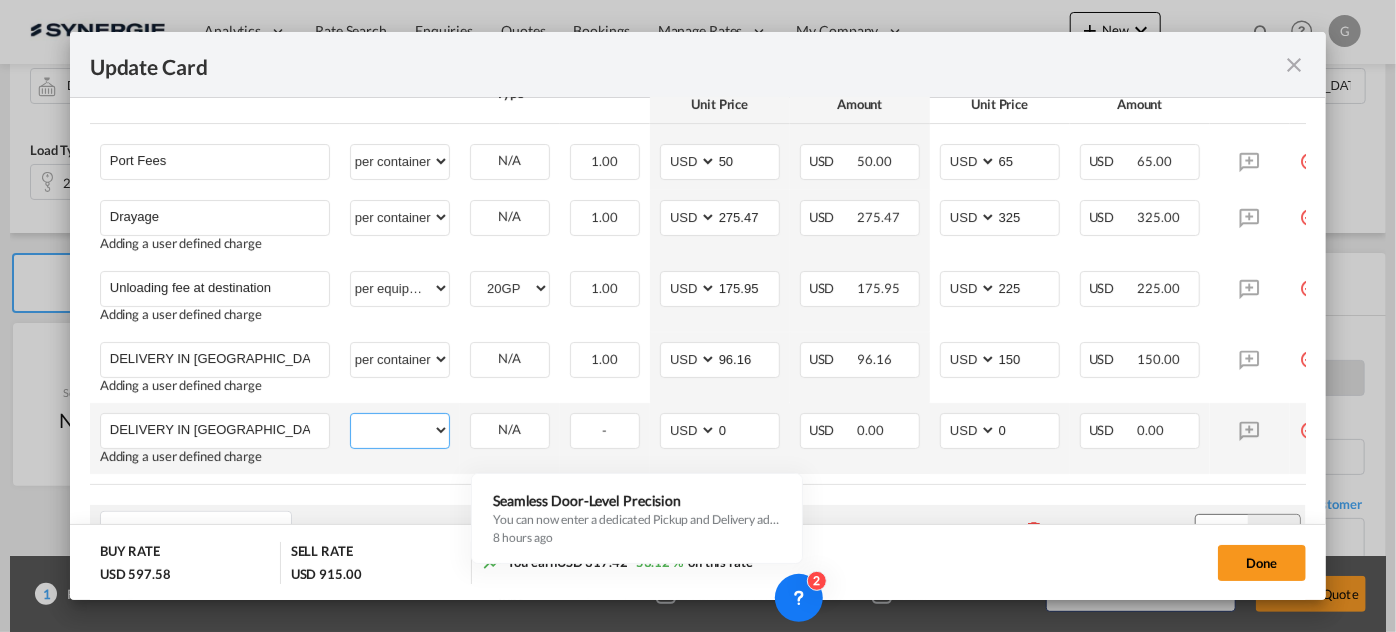 select on "per B/L" 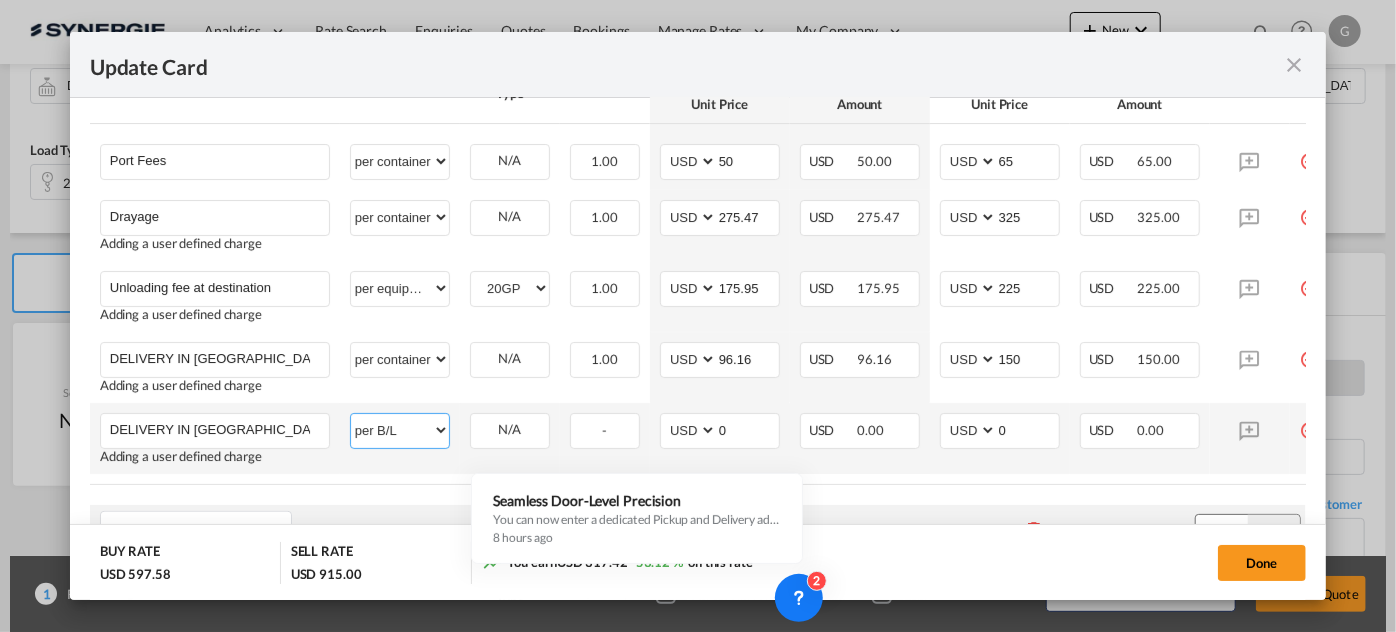 click on "per equipment
per container
per B/L
per shipping bill
per shipment
per pallet
per carton
per vehicle
per shift
per invoice
per package
per day
per revalidation
per teu
per kg
per ton
per hour
flat
per_hbl
per belt
% on freight total
per_declaration
per_document
per chasis split
per clearance" at bounding box center (400, 430) 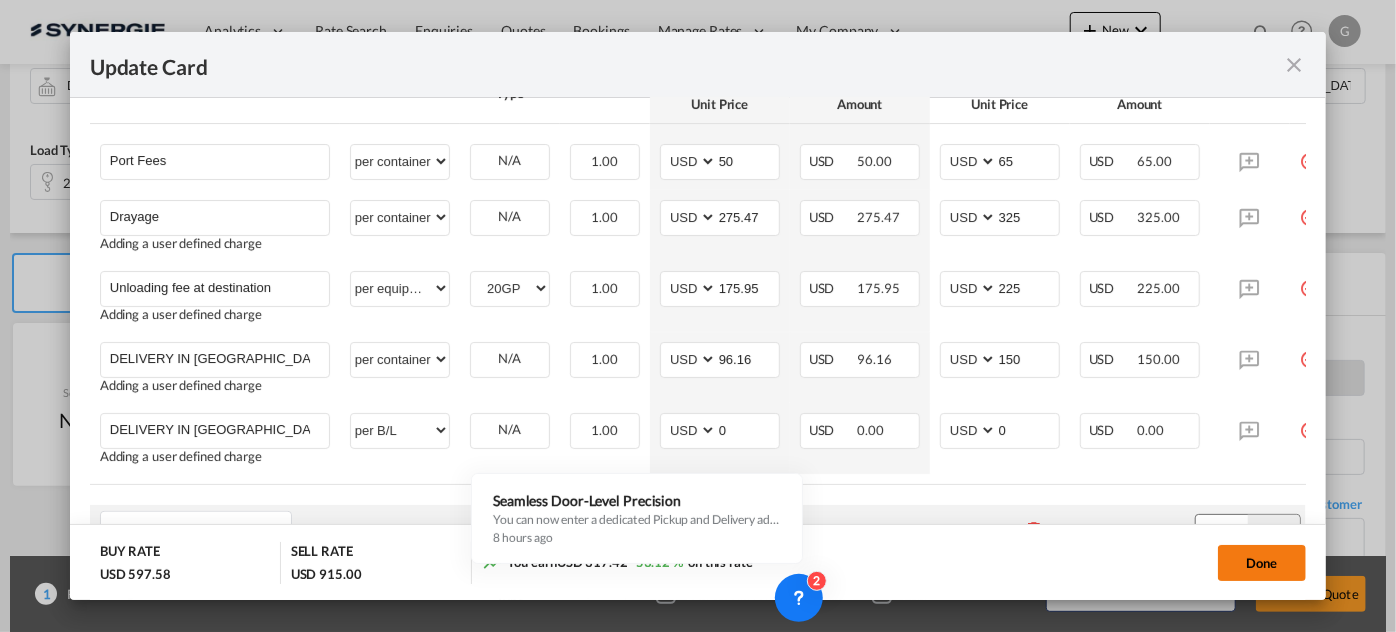 click on "Done" 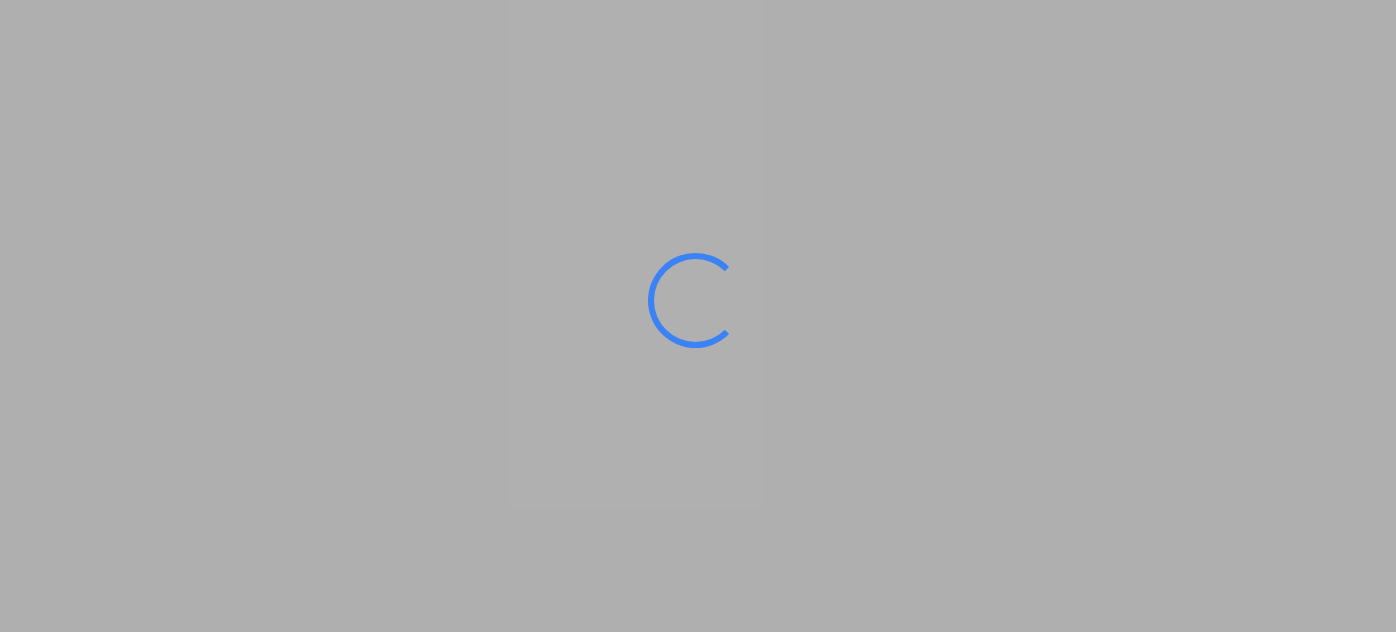scroll, scrollTop: 0, scrollLeft: 0, axis: both 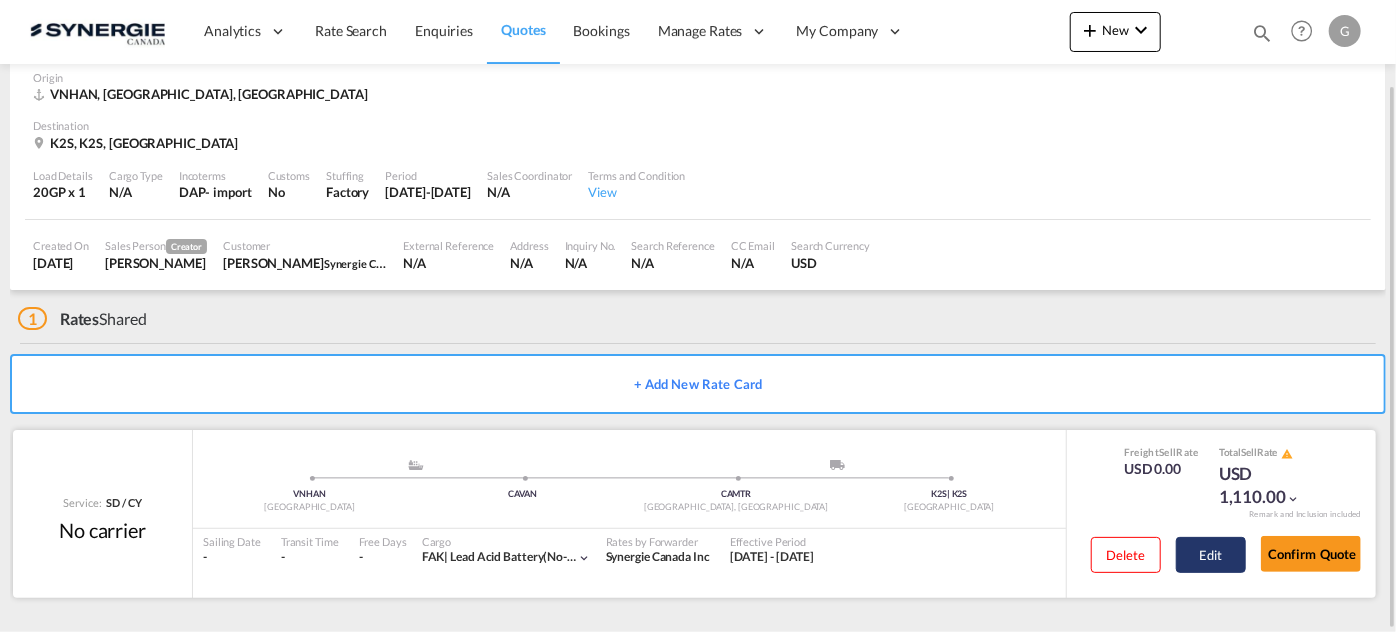 click on "Edit" at bounding box center (1211, 555) 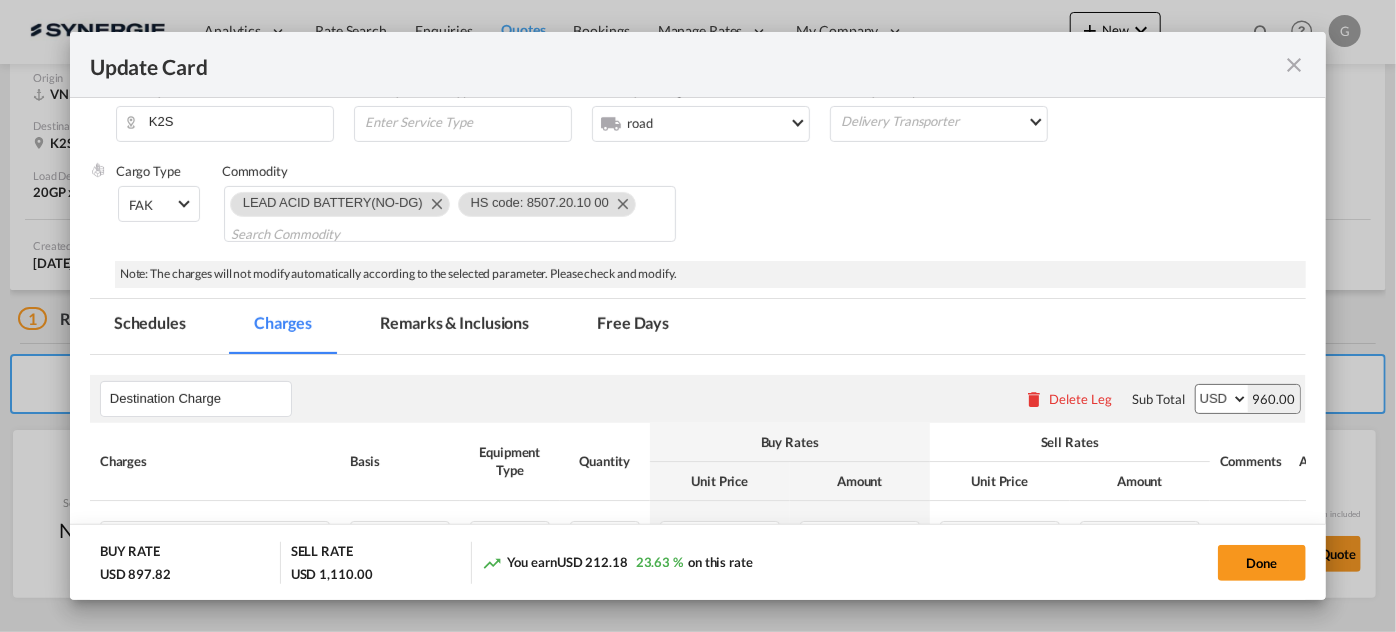 select on "per container" 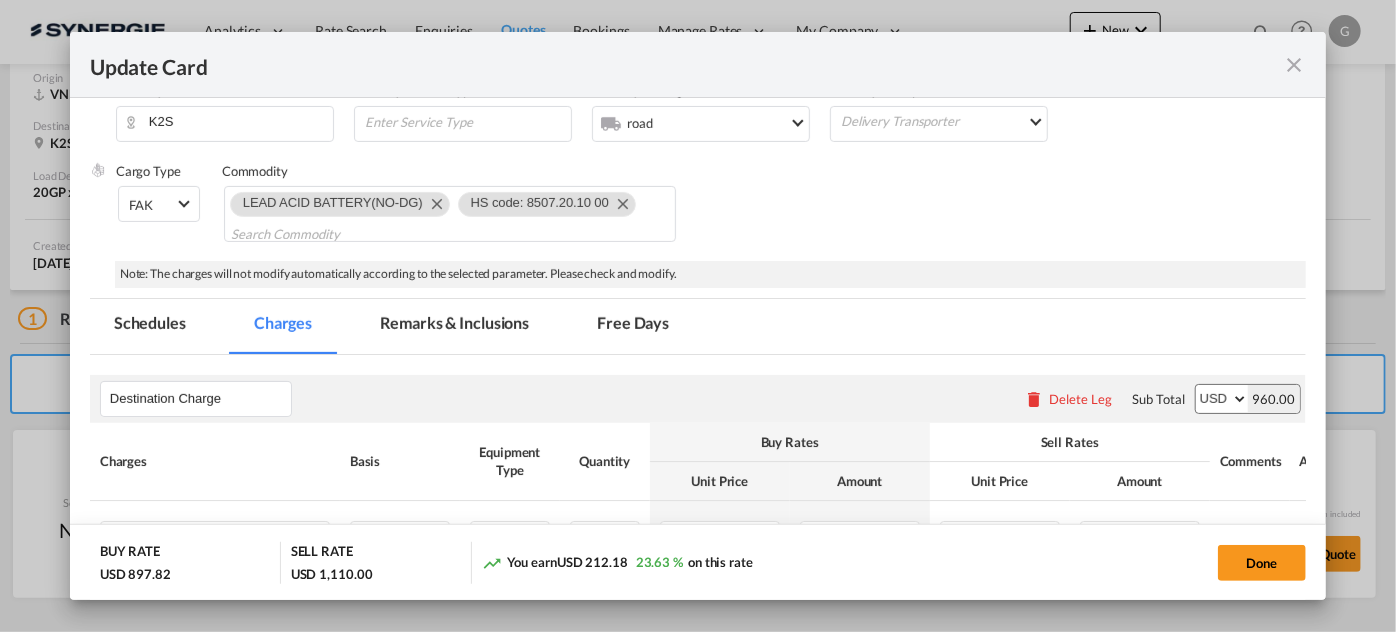 select on "per B/L" 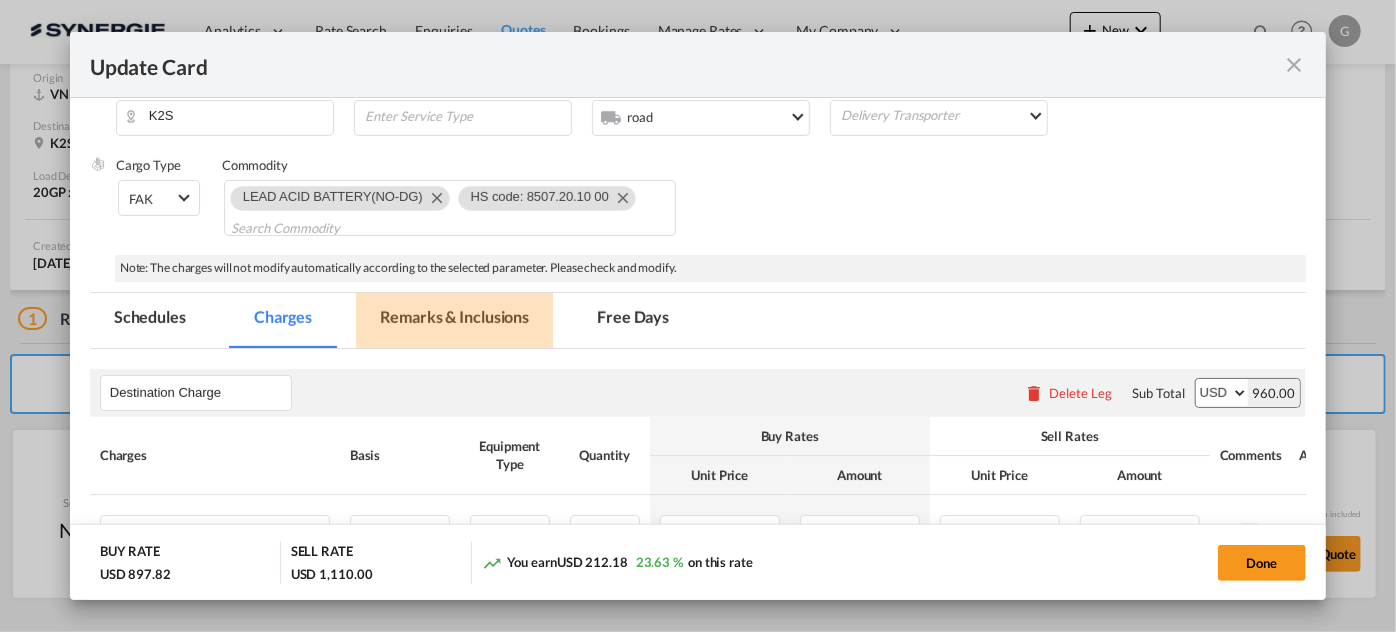 click on "Remarks & Inclusions" at bounding box center (454, 320) 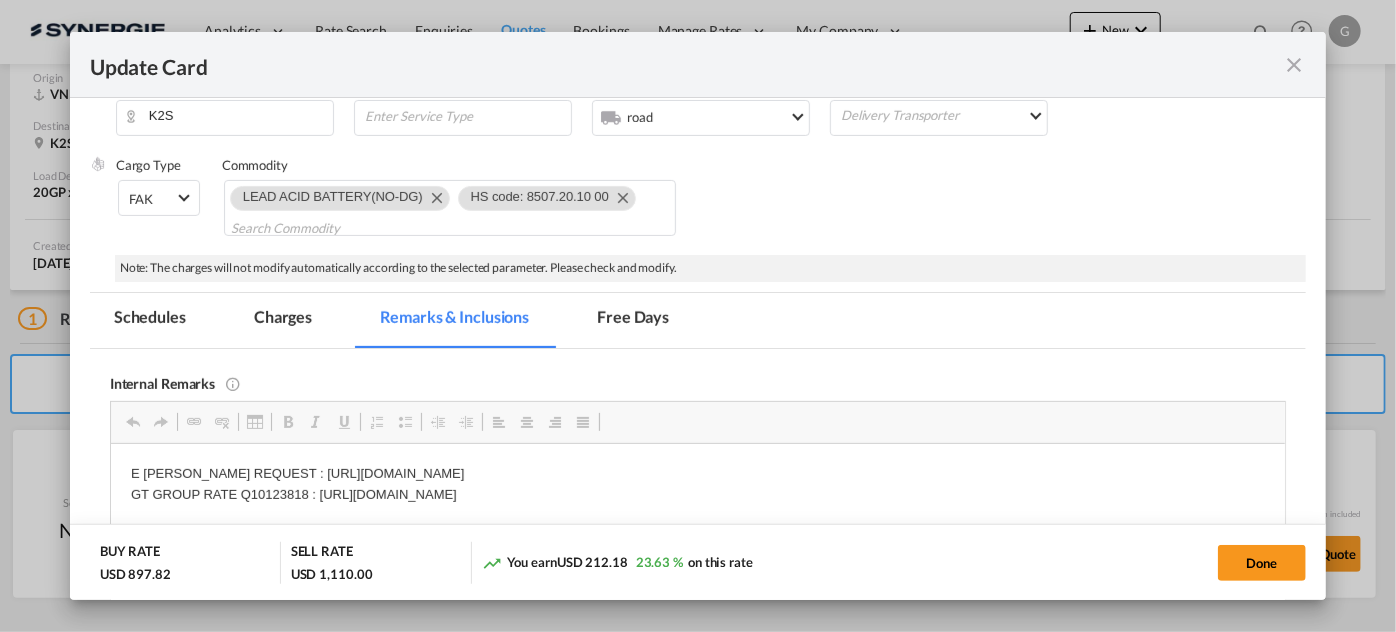scroll, scrollTop: 0, scrollLeft: 0, axis: both 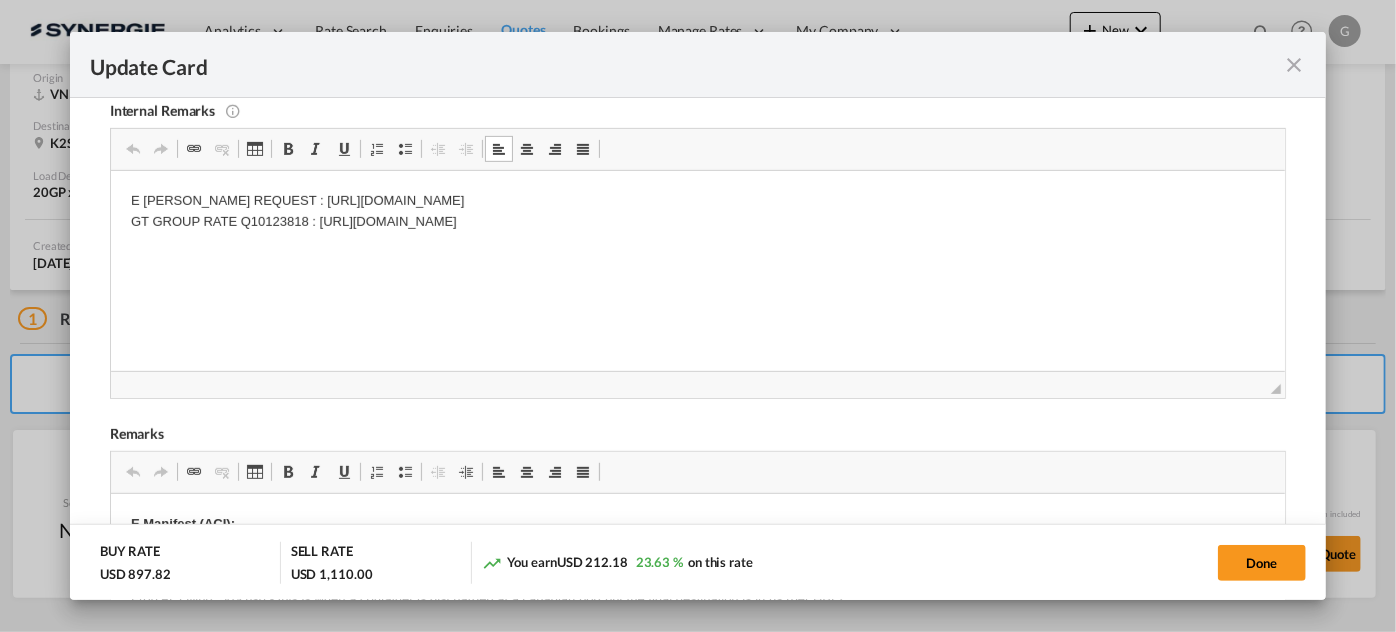 drag, startPoint x: 888, startPoint y: 218, endPoint x: -275, endPoint y: 138, distance: 1165.7483 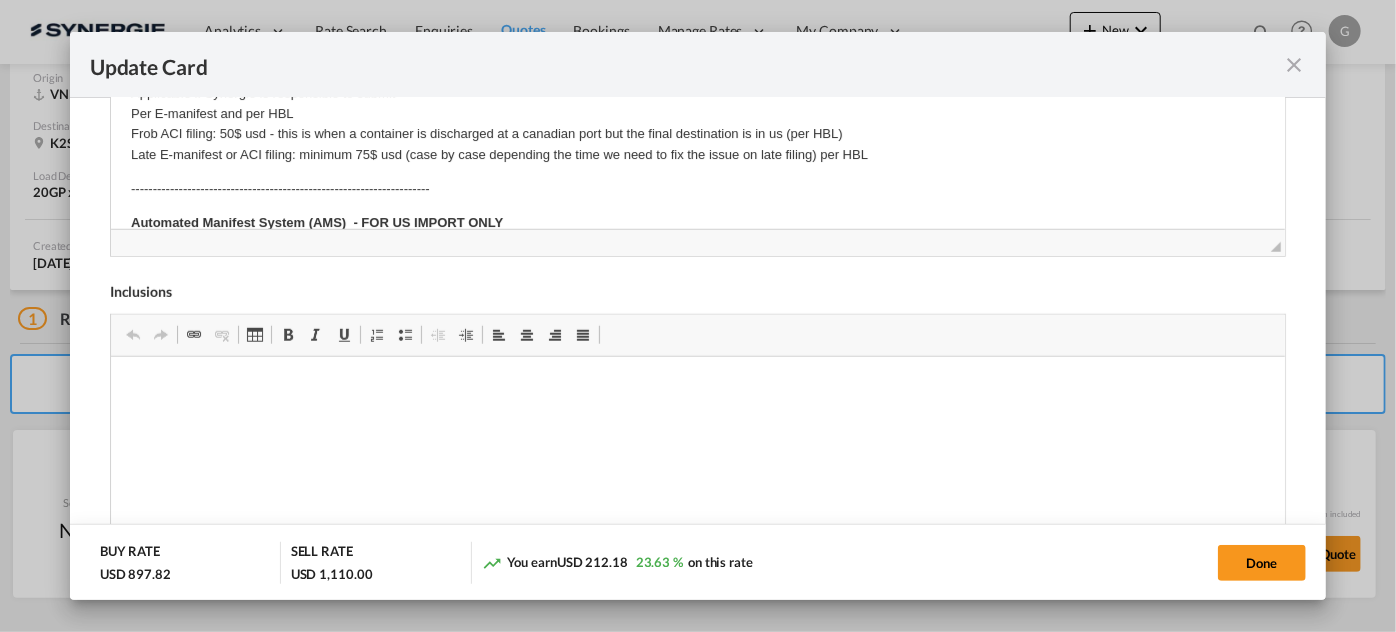 scroll, scrollTop: 997, scrollLeft: 0, axis: vertical 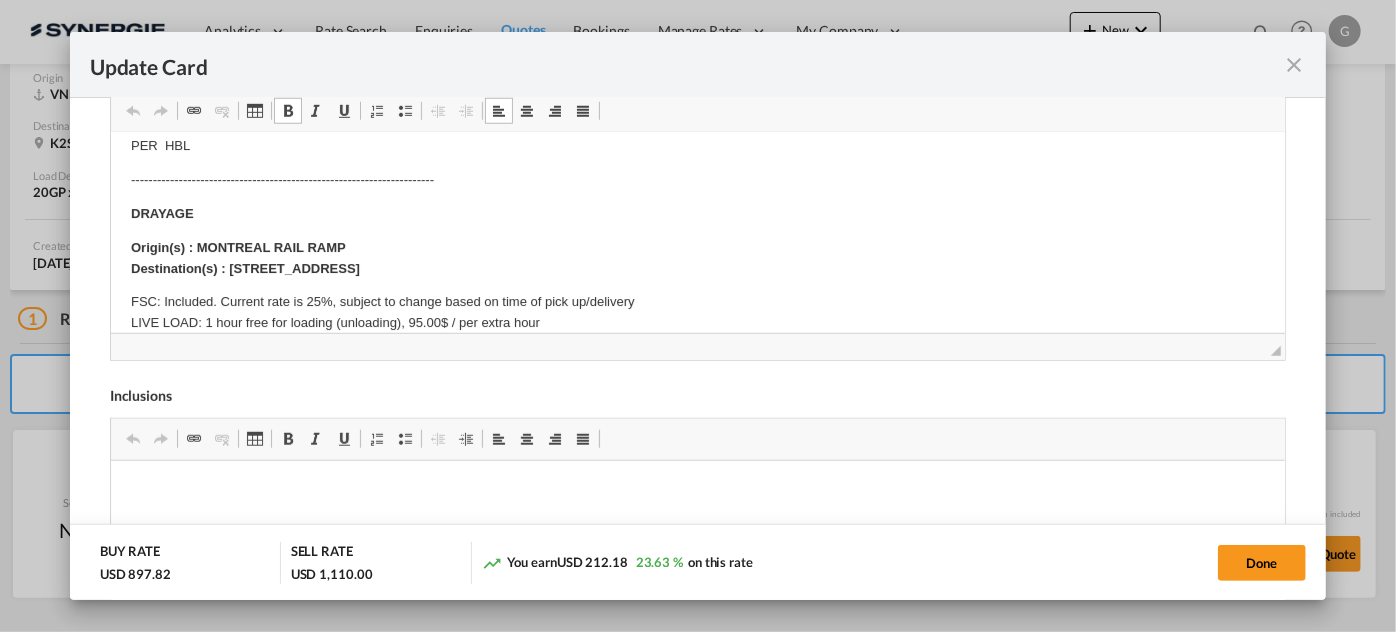 click on "Origin(s) : MONTREAL RAIL RAMP Destination(s) : 119 Iber Road, Unit 4&5 Stittsville ON K2S 1E7，CANADA" at bounding box center [697, 258] 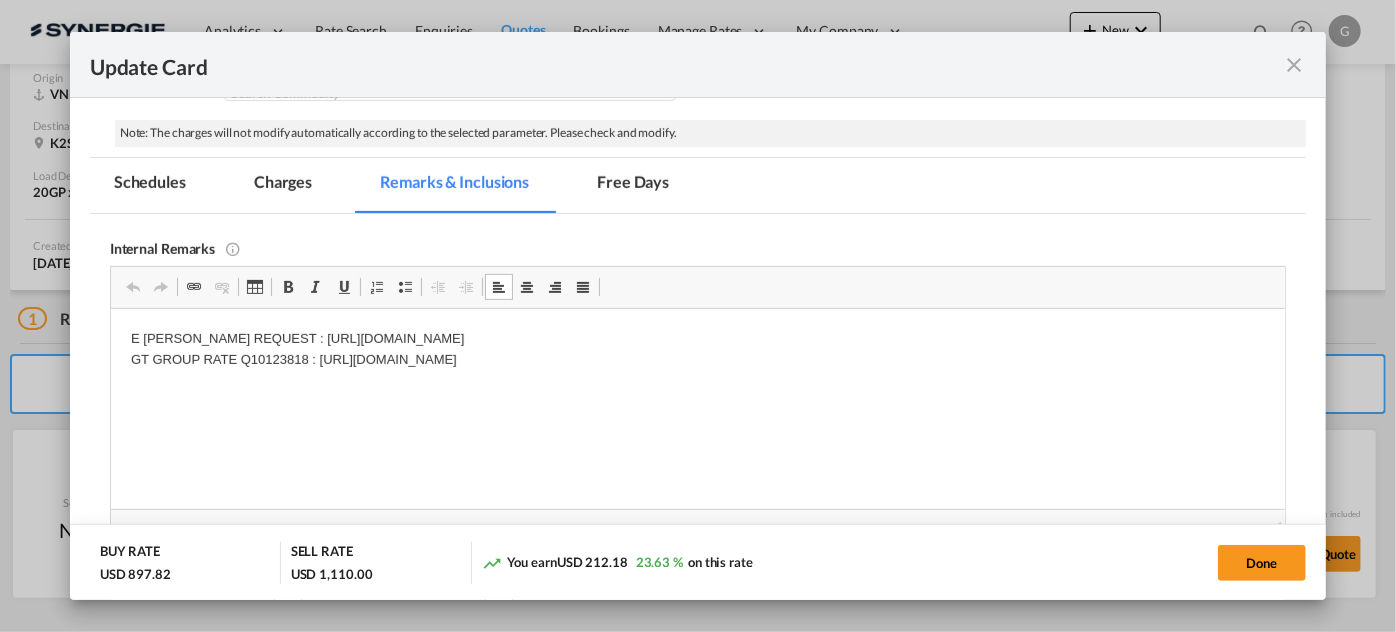 scroll, scrollTop: 361, scrollLeft: 0, axis: vertical 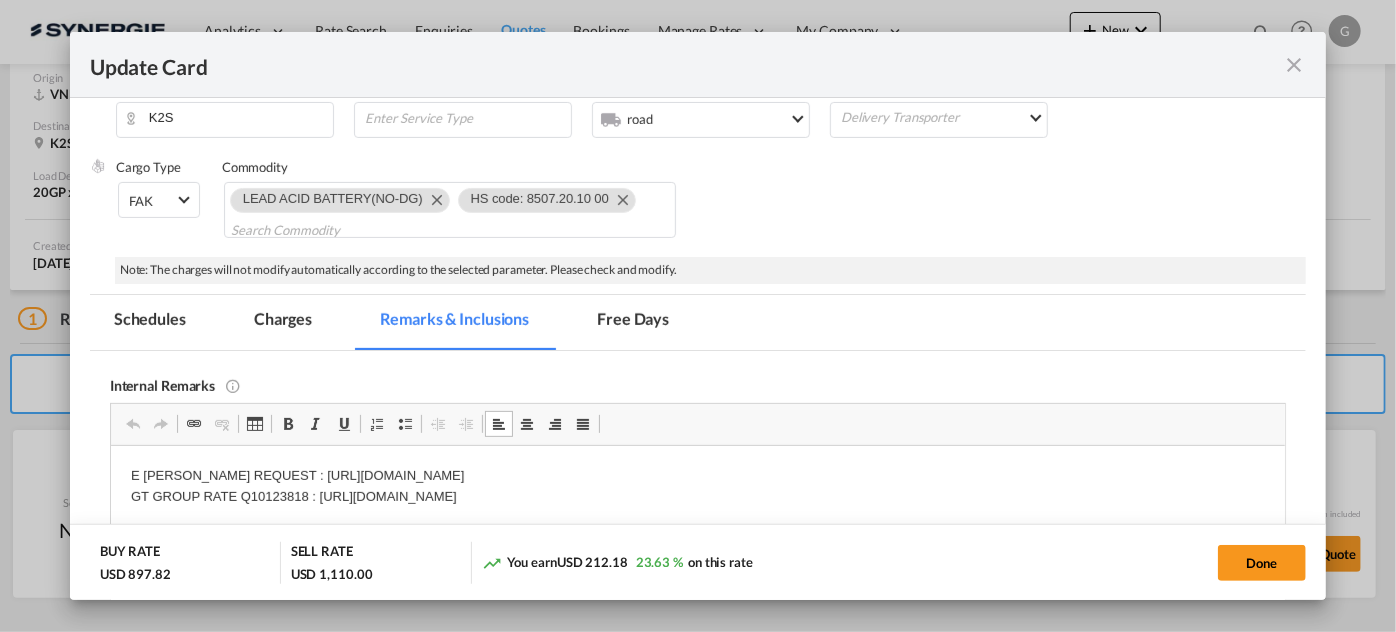 click on "Charges" at bounding box center (283, 322) 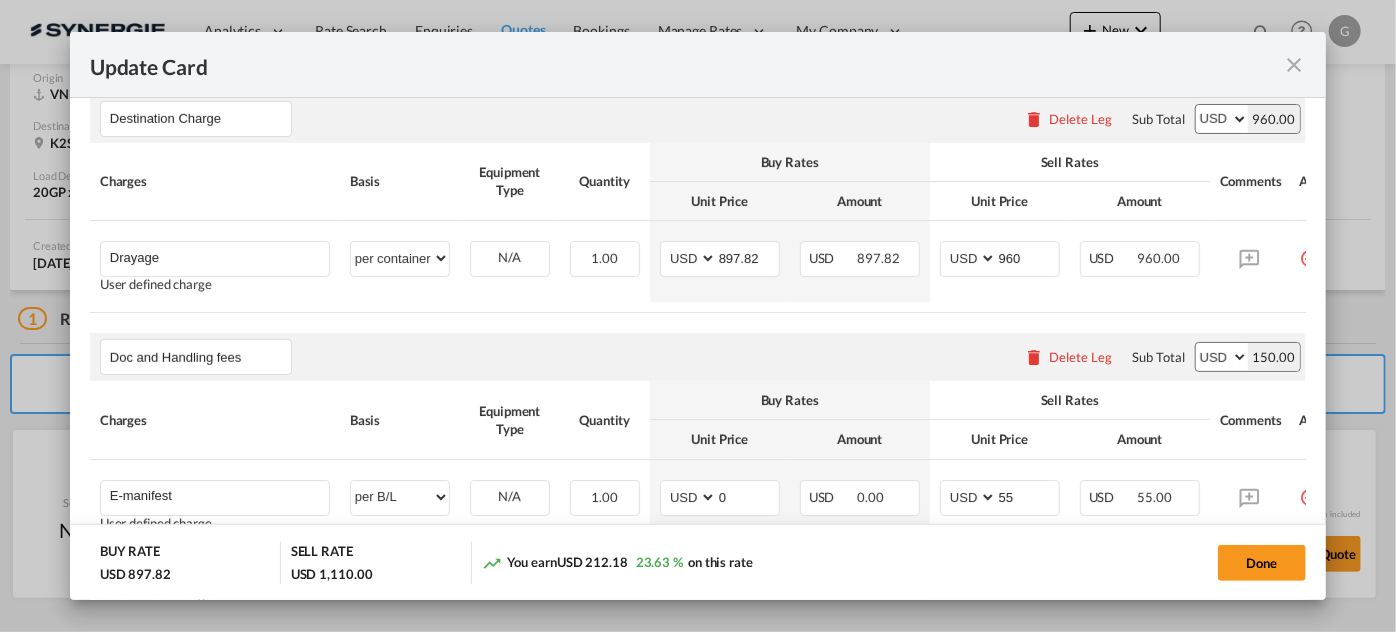 scroll, scrollTop: 634, scrollLeft: 0, axis: vertical 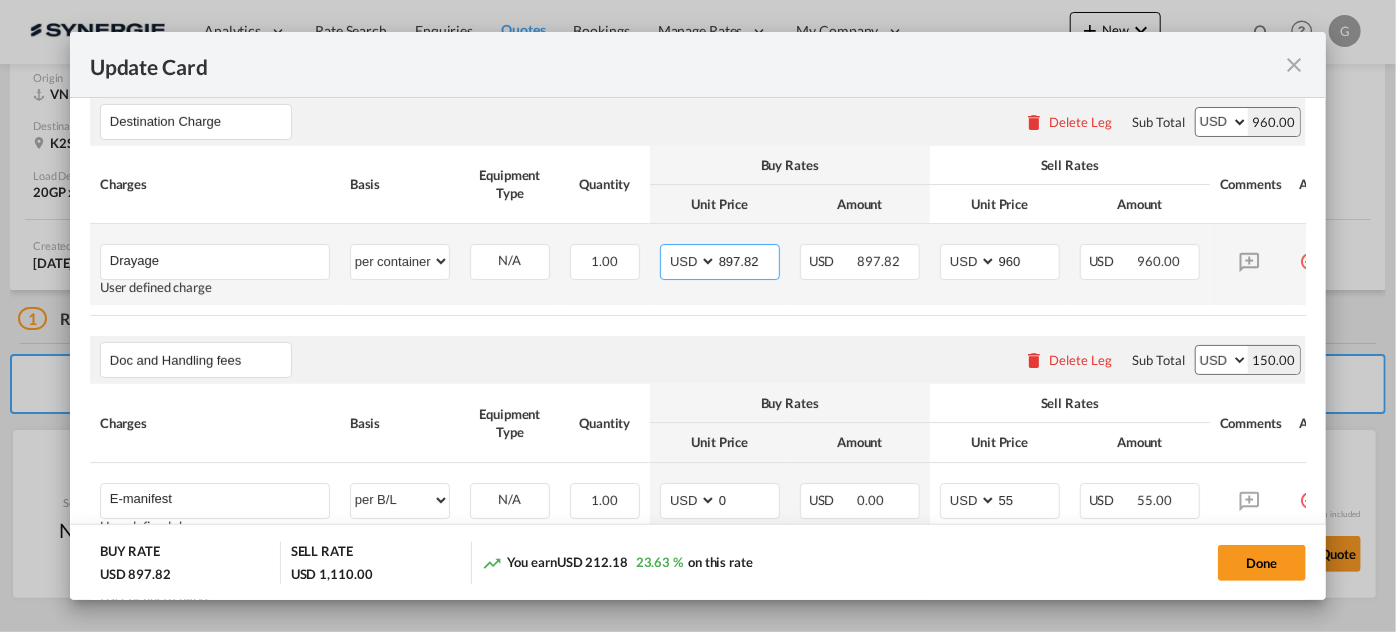 click on "897.82" at bounding box center [748, 260] 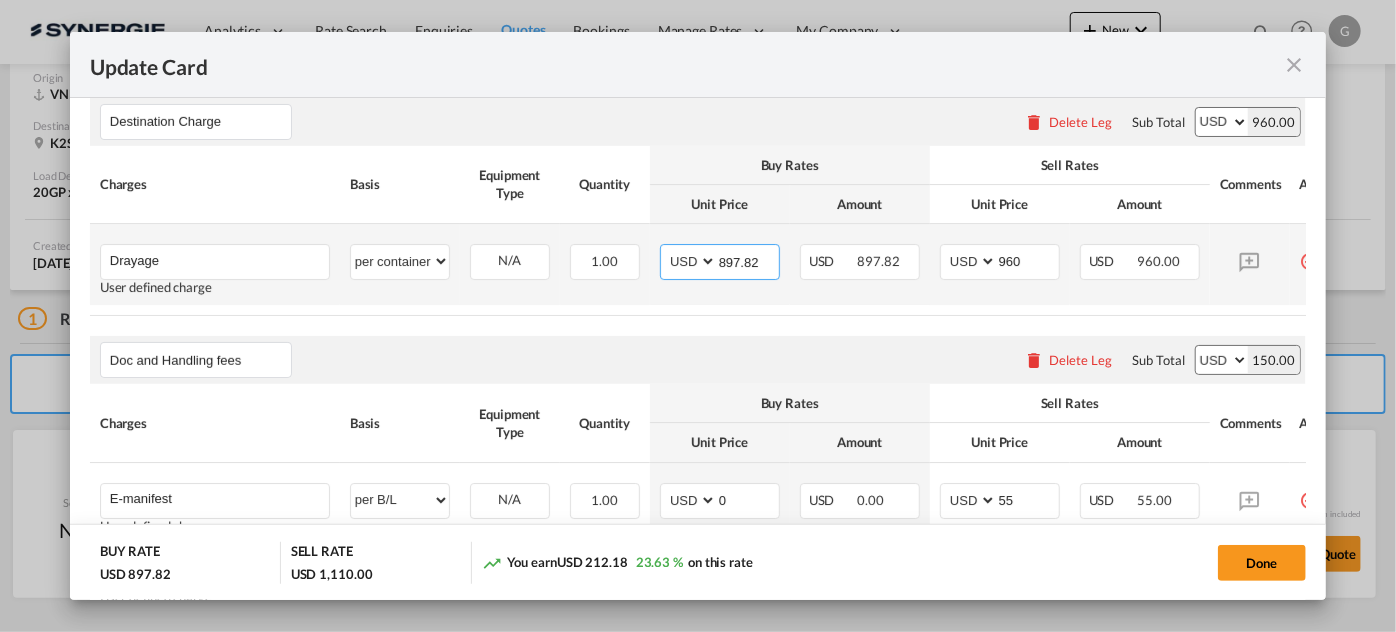 click on "897.82" at bounding box center [748, 260] 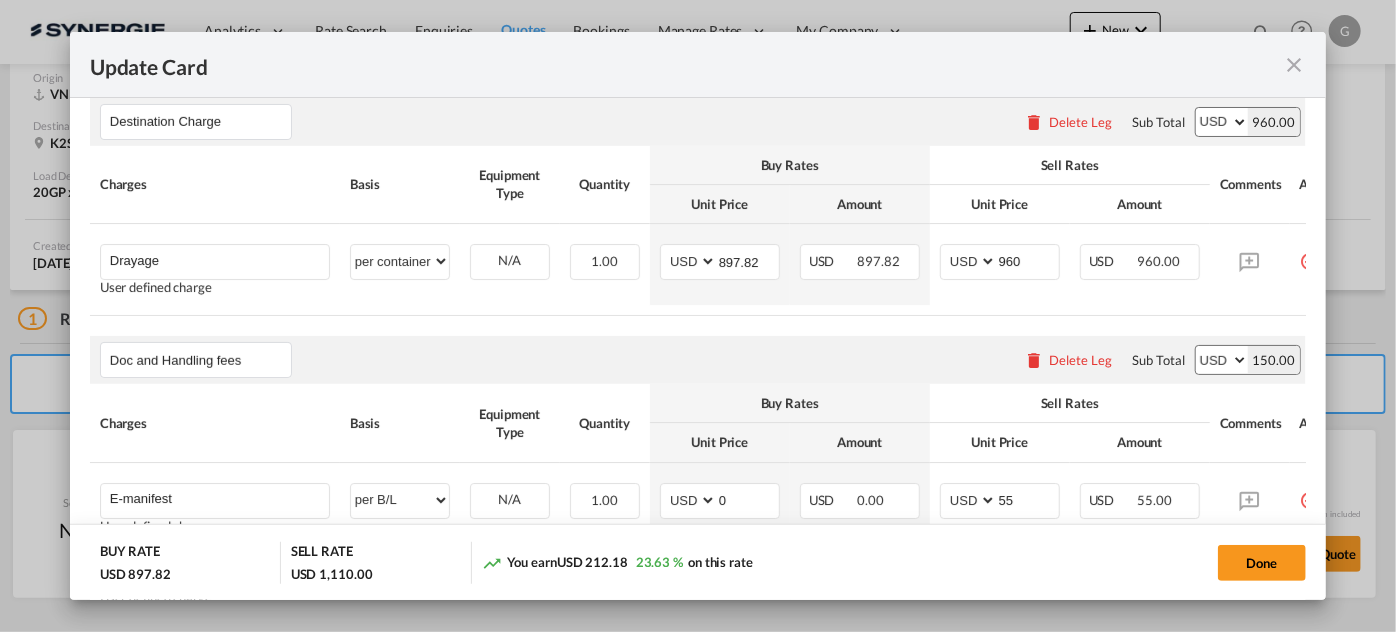 click at bounding box center (1294, 65) 